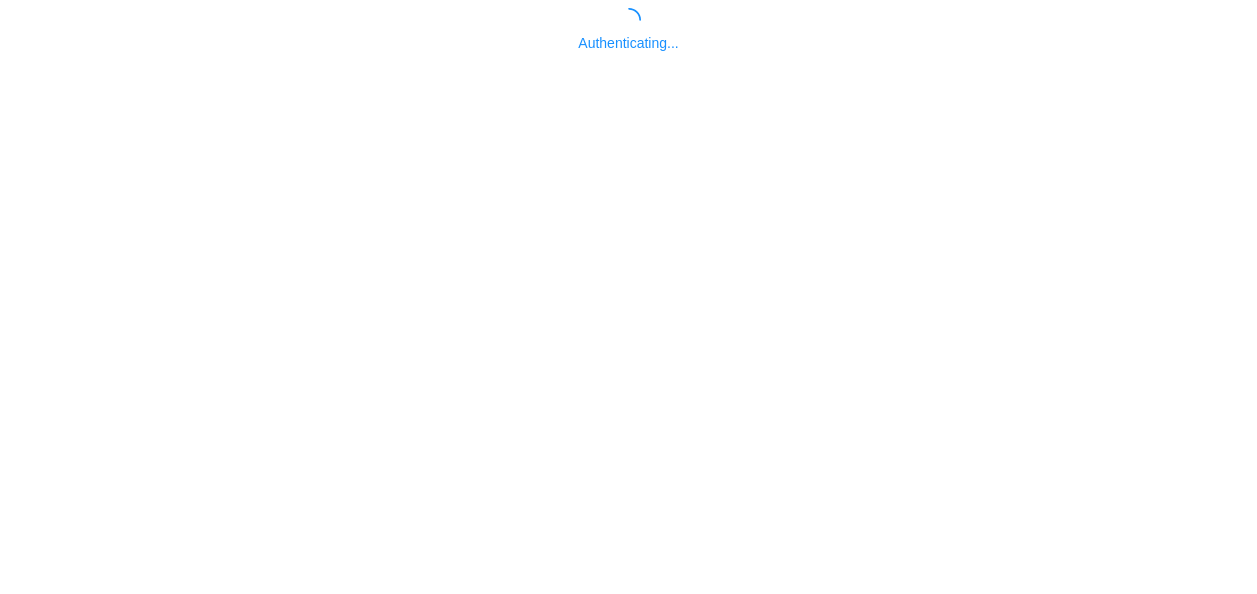 scroll, scrollTop: 0, scrollLeft: 0, axis: both 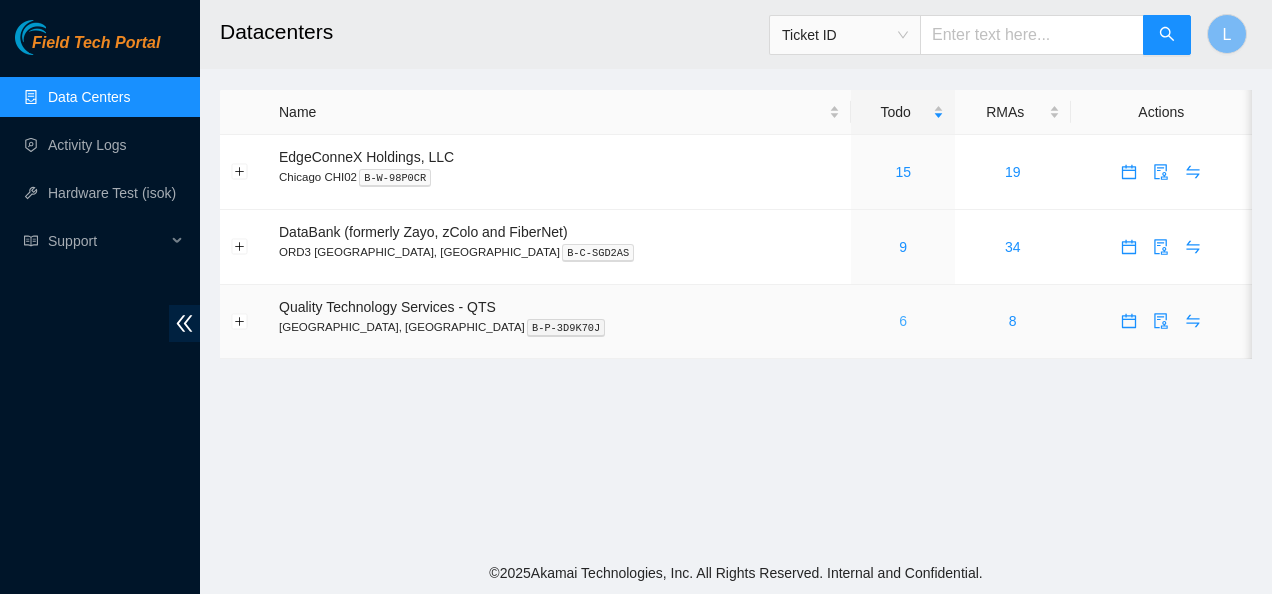click on "6" at bounding box center (903, 321) 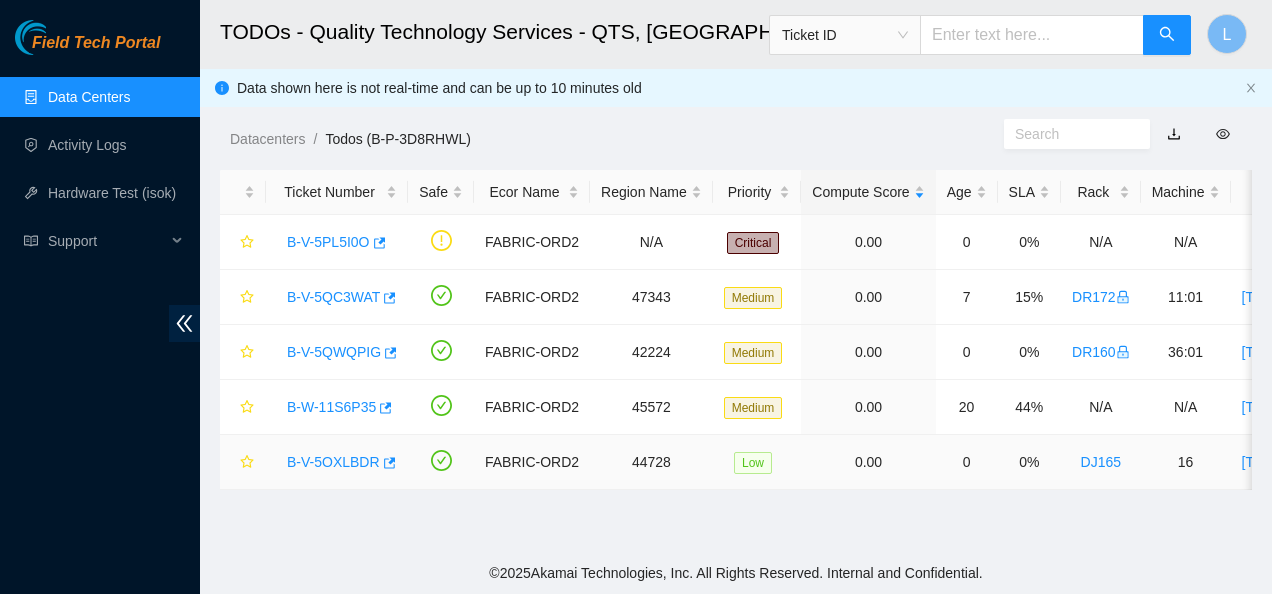 click on "B-V-5OXLBDR" at bounding box center (333, 462) 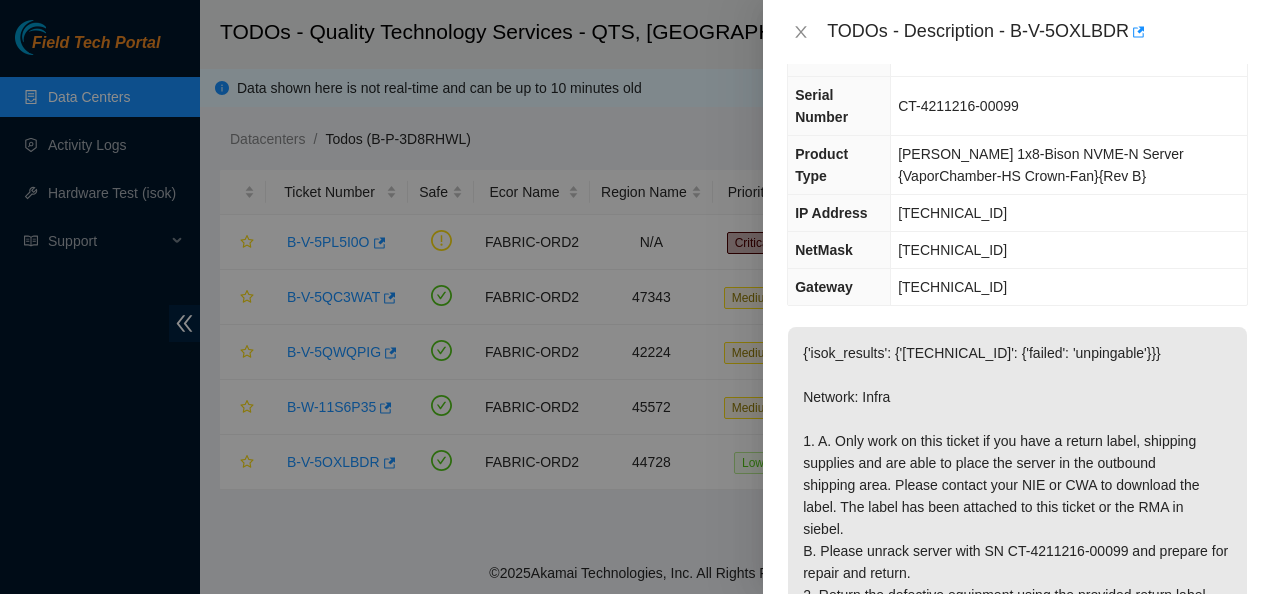 scroll, scrollTop: 0, scrollLeft: 0, axis: both 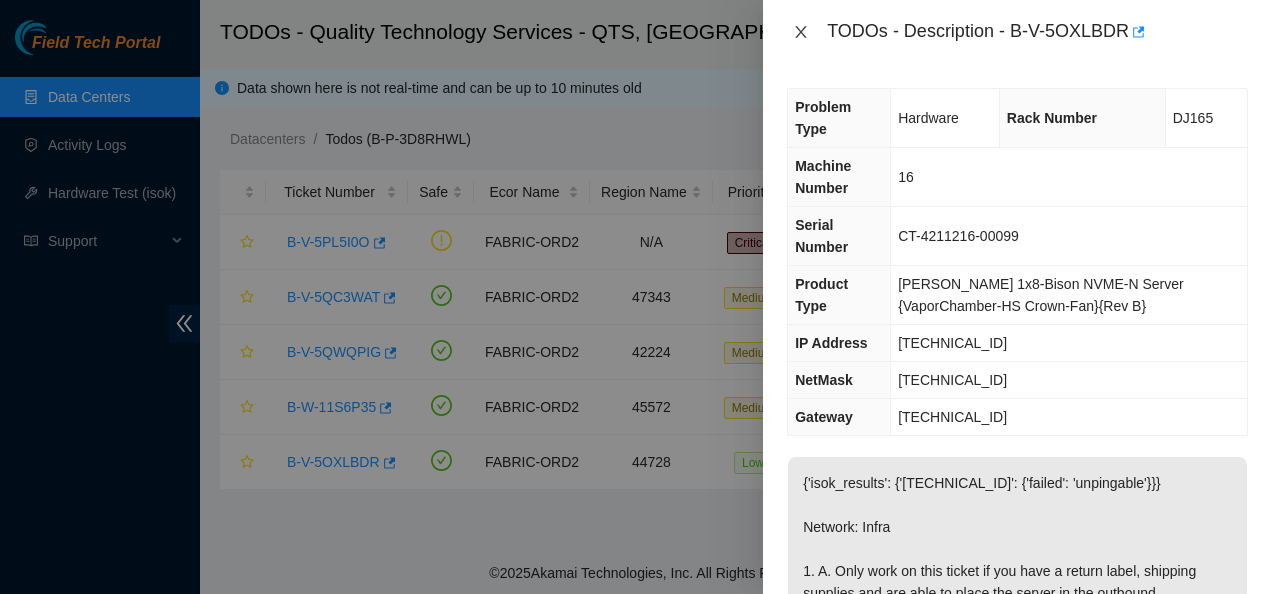 click 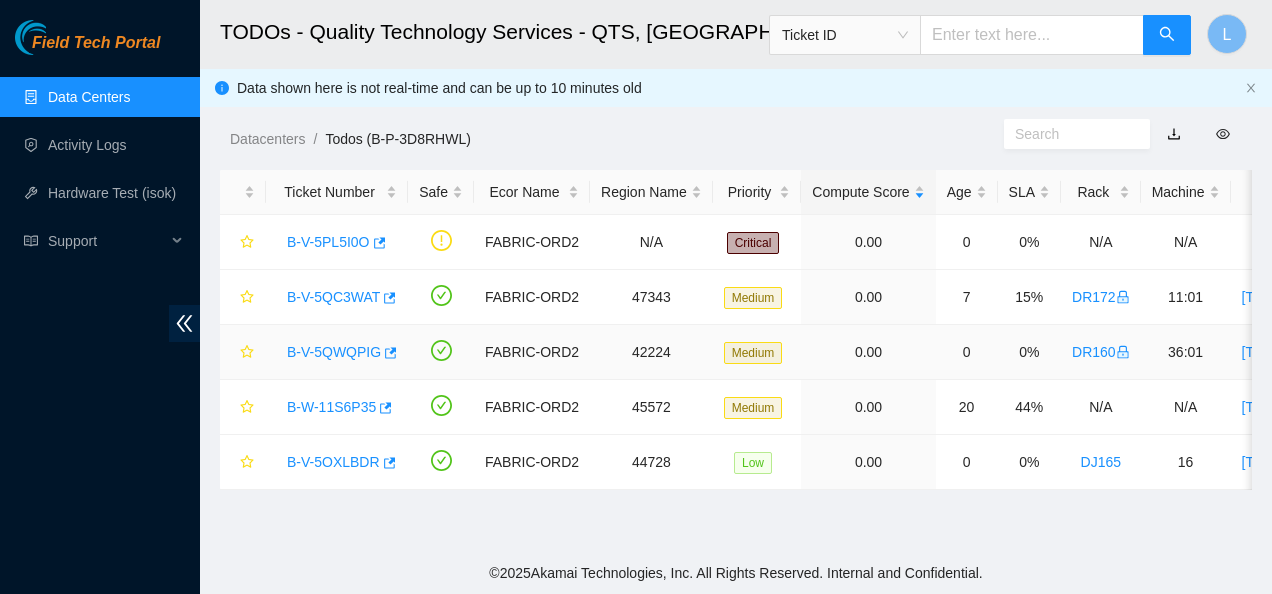 click on "B-V-5QWQPIG" at bounding box center [334, 352] 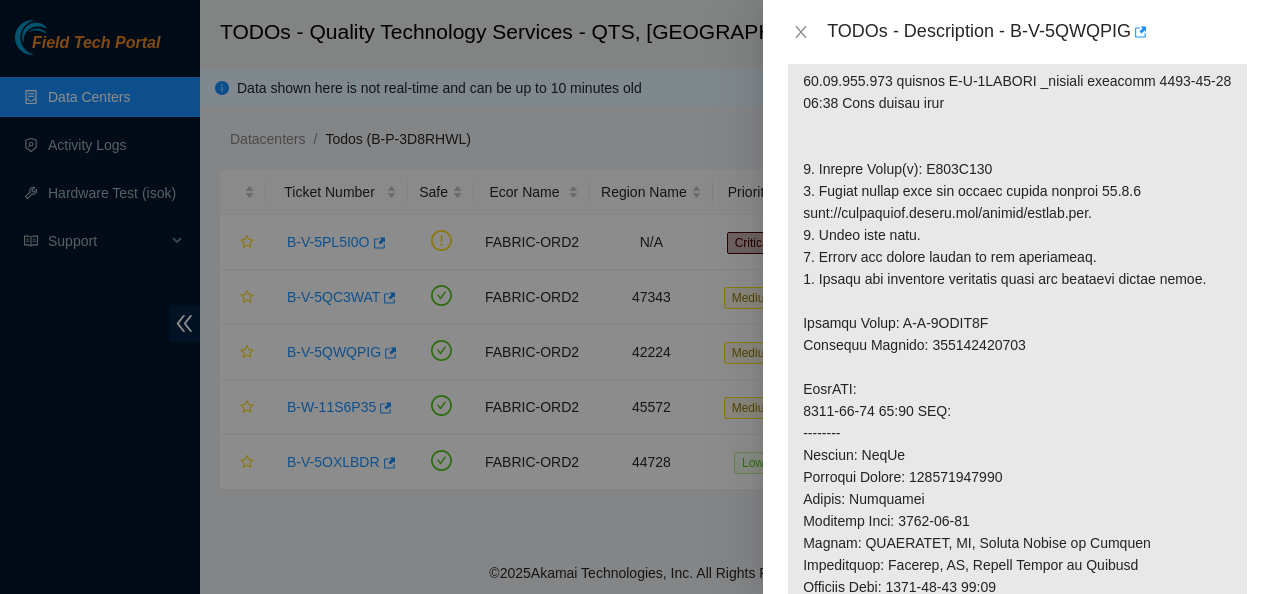 scroll, scrollTop: 0, scrollLeft: 0, axis: both 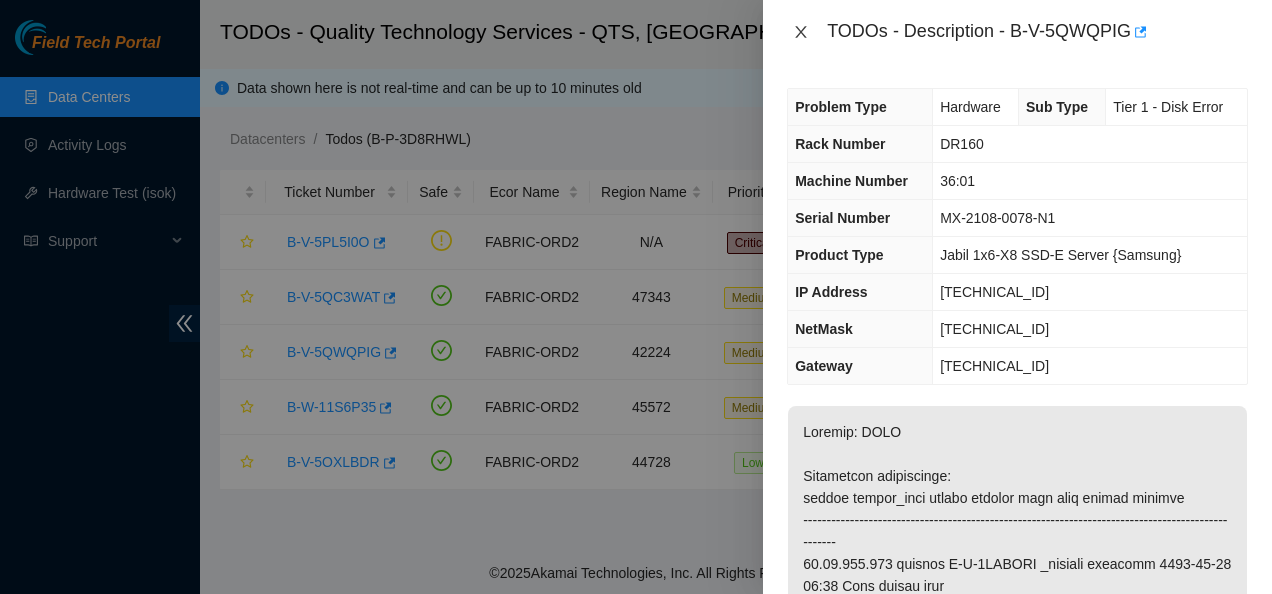 click 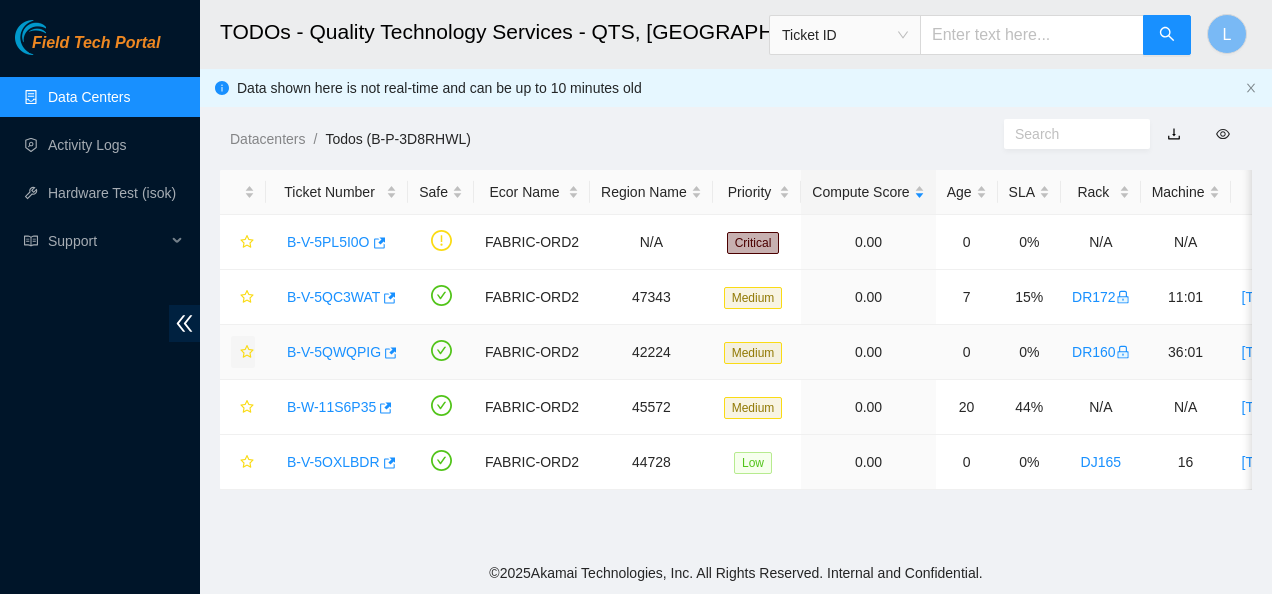 click 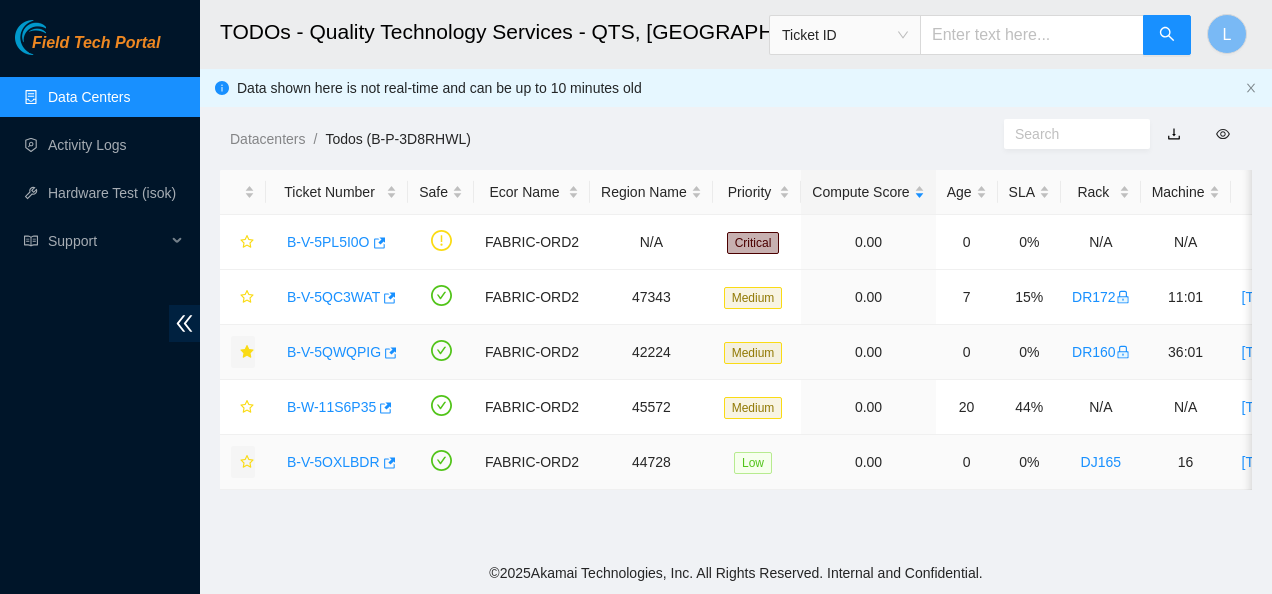 click 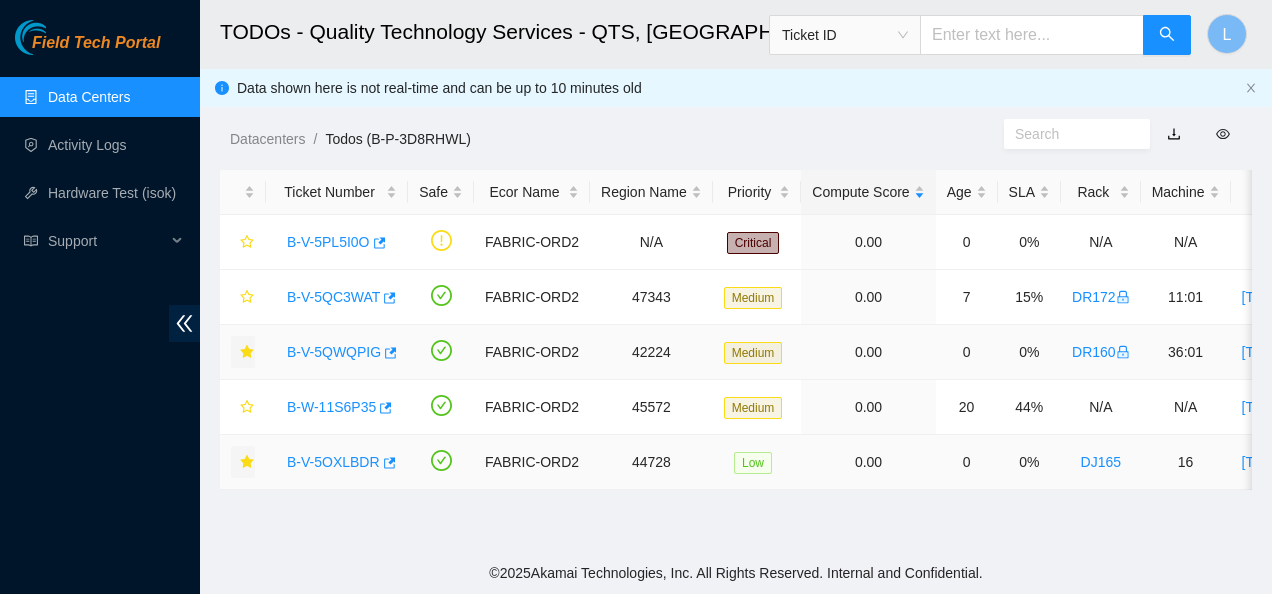 type 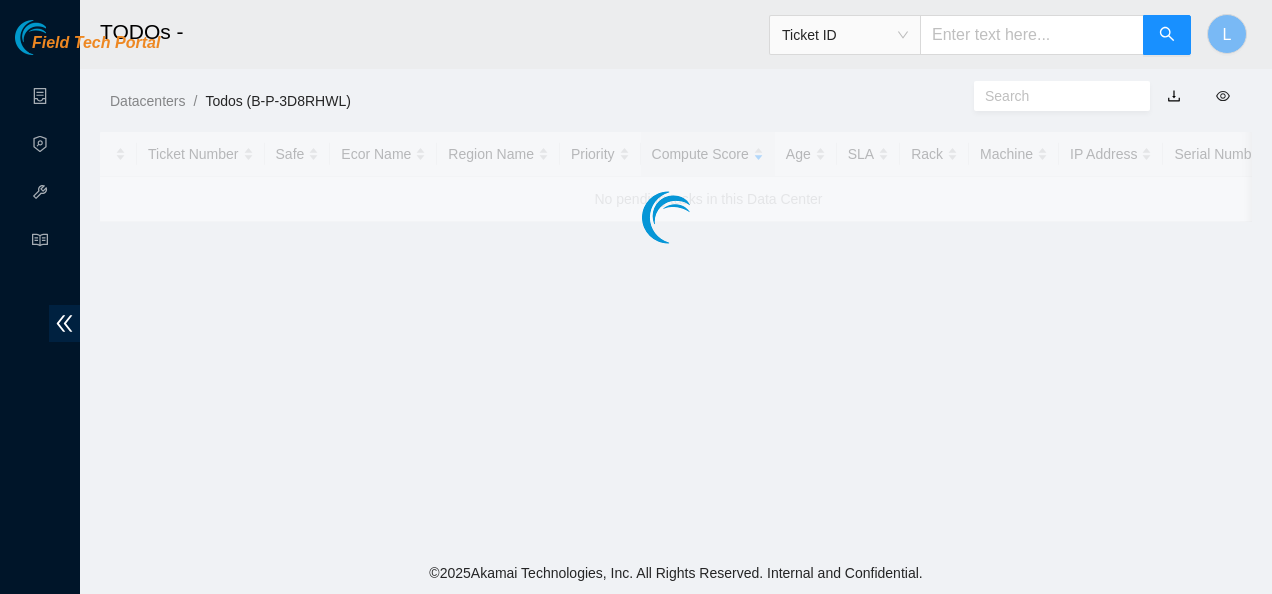 scroll, scrollTop: 0, scrollLeft: 0, axis: both 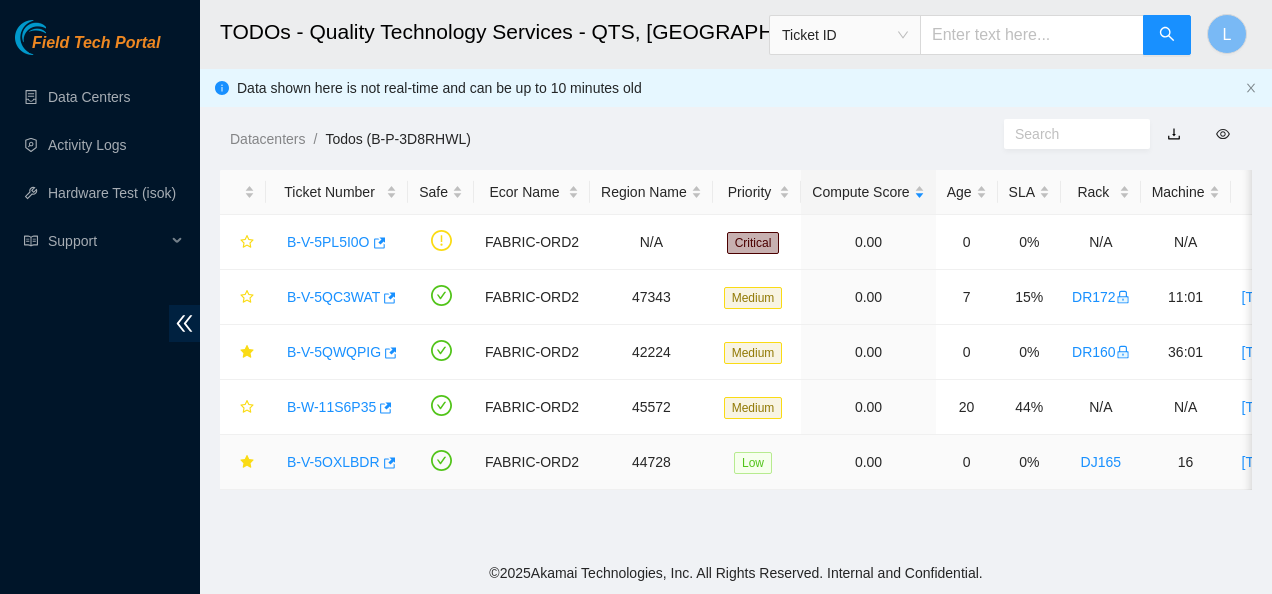 click on "B-V-5OXLBDR" at bounding box center [333, 462] 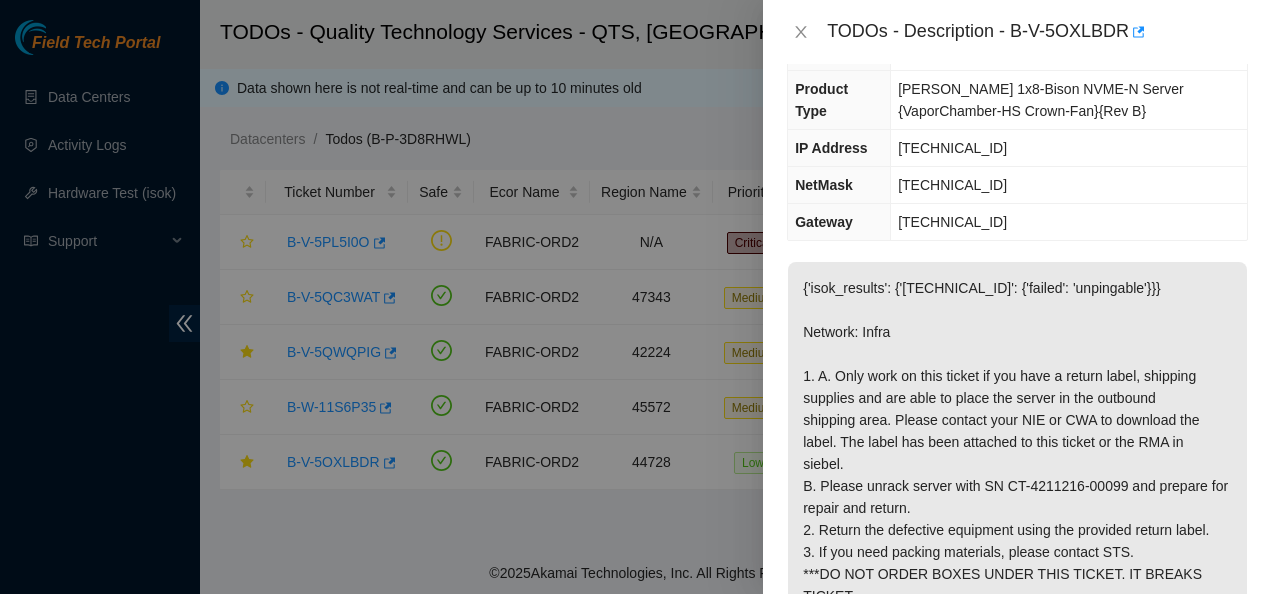 scroll, scrollTop: 196, scrollLeft: 0, axis: vertical 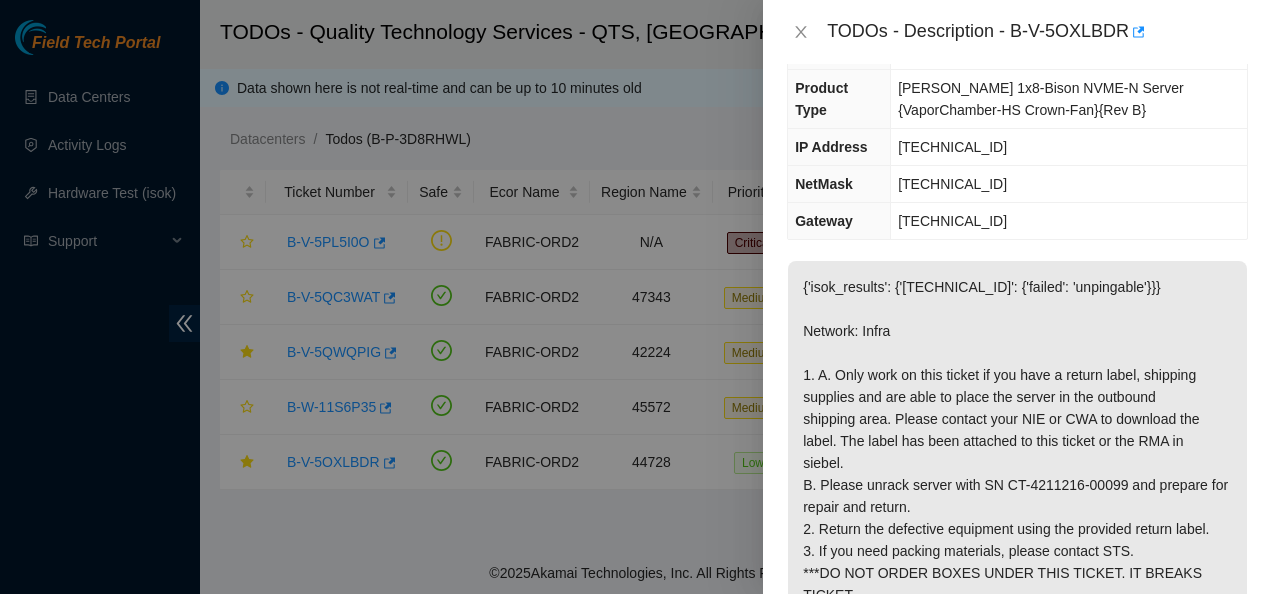 click on "{'isok_results': {'[TECHNICAL_ID]': {'failed': 'unpingable'}}}
Network: Infra
1. A. Only work on this ticket if you have a return label, shipping
supplies and are able to place the server in the outbound
shipping area.  Please contact your NIE or CWA to download the
label.  The label has been attached to this ticket or the RMA in
siebel.
B. Please unrack server with SN CT-4211216-00099 and prepare for
repair and return.
2. Return the defective equipment using the provided return label.
3. If you need packing materials, please contact STS.
***DO NOT ORDER BOXES UNDER THIS TICKET. IT BREAKS TICKET
DELEGATION***
IMPORTANT: Do not open the server chassis!" at bounding box center (1017, 463) 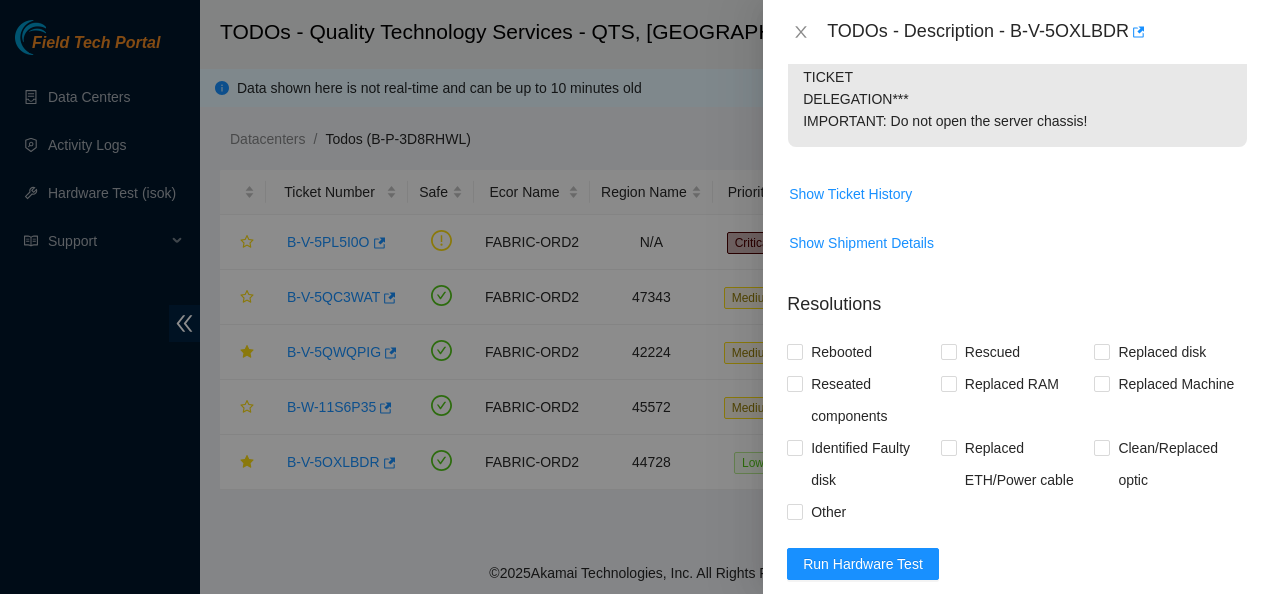 scroll, scrollTop: 708, scrollLeft: 0, axis: vertical 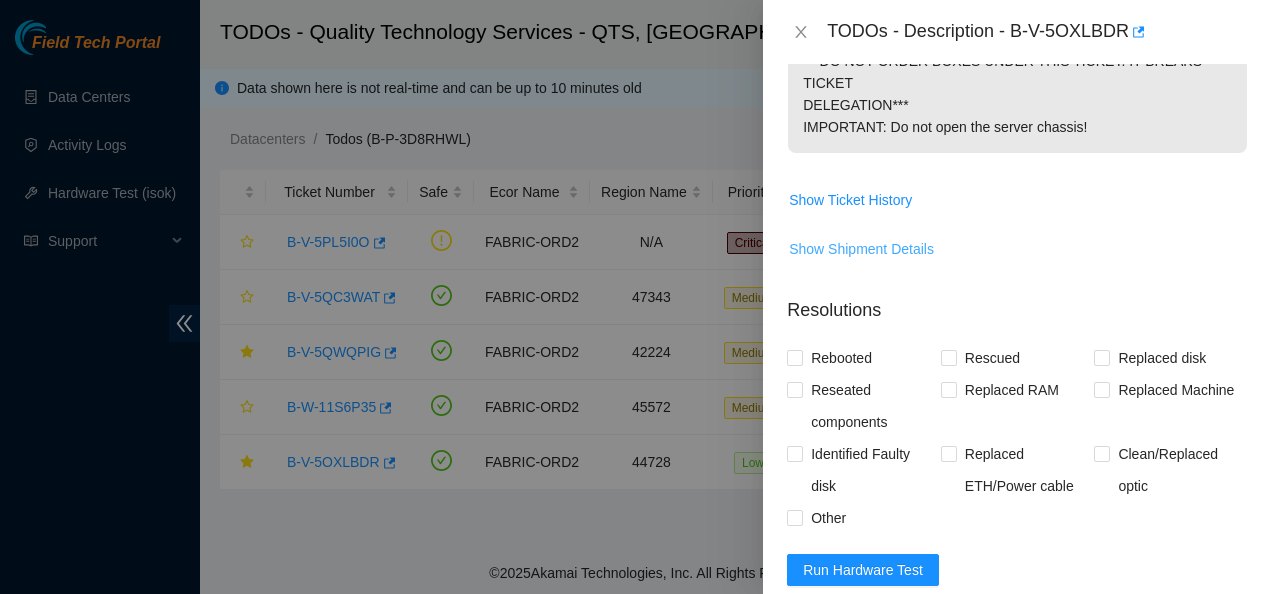 click on "Show Shipment Details" at bounding box center (861, 249) 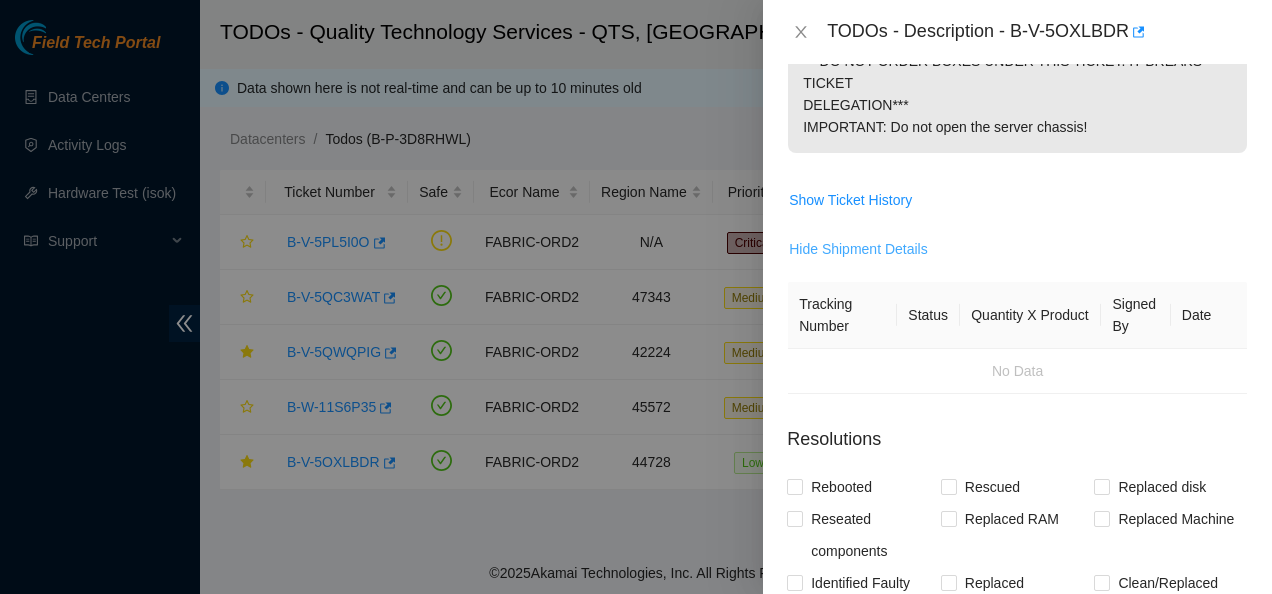 click on "Hide Shipment Details" at bounding box center [858, 249] 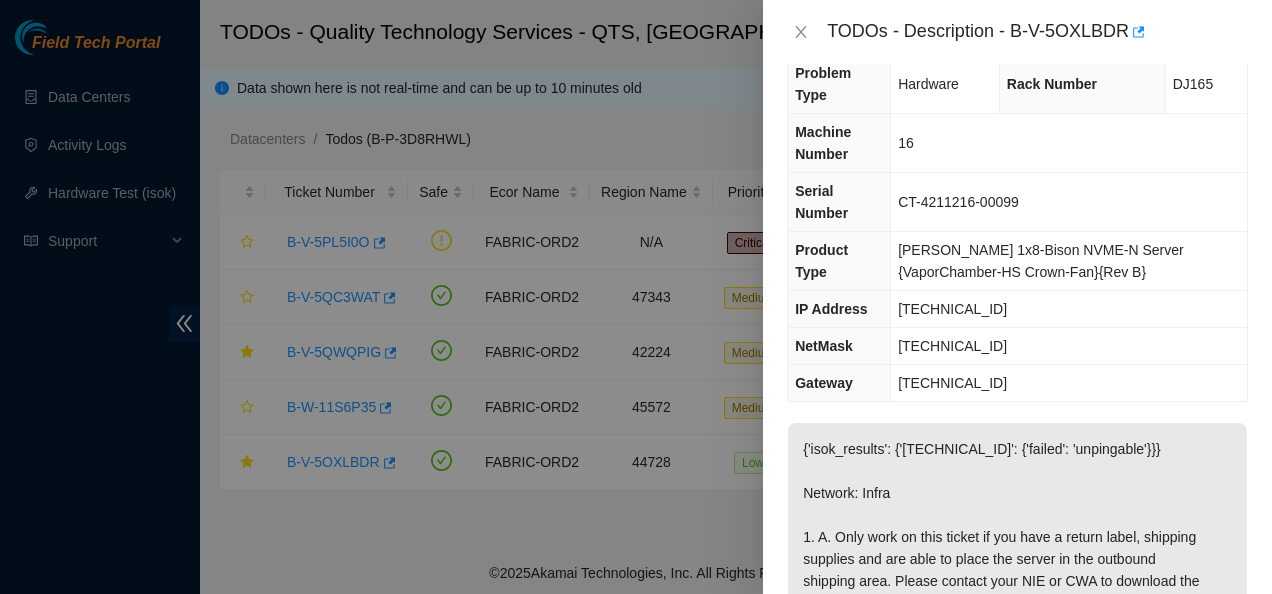 scroll, scrollTop: 0, scrollLeft: 0, axis: both 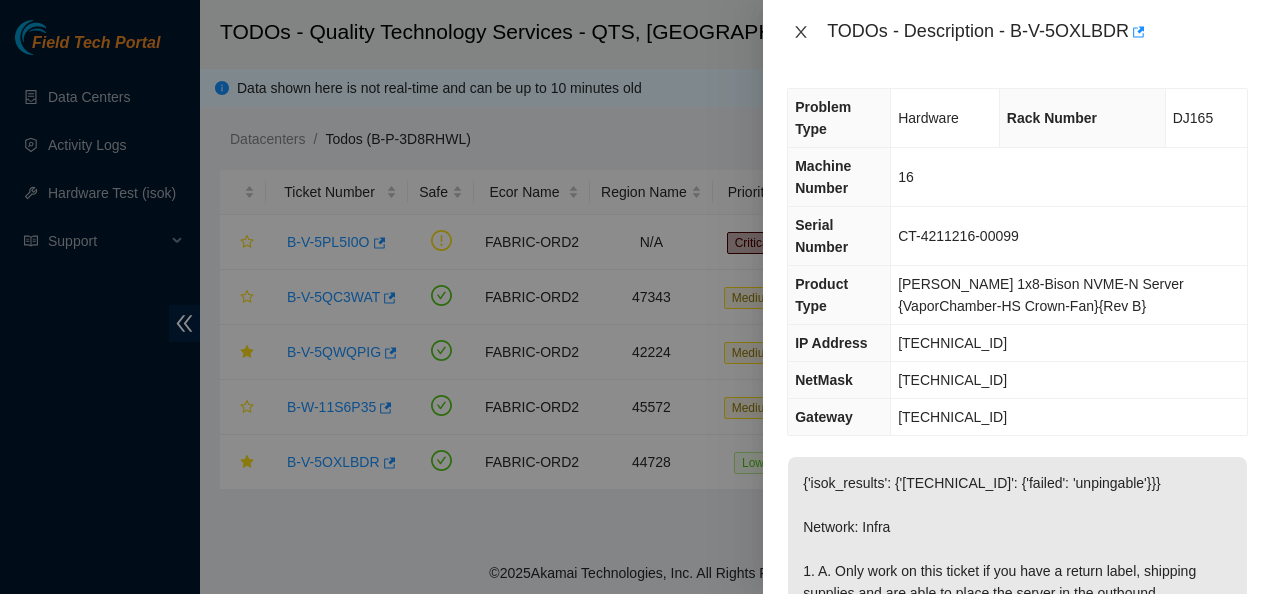 click 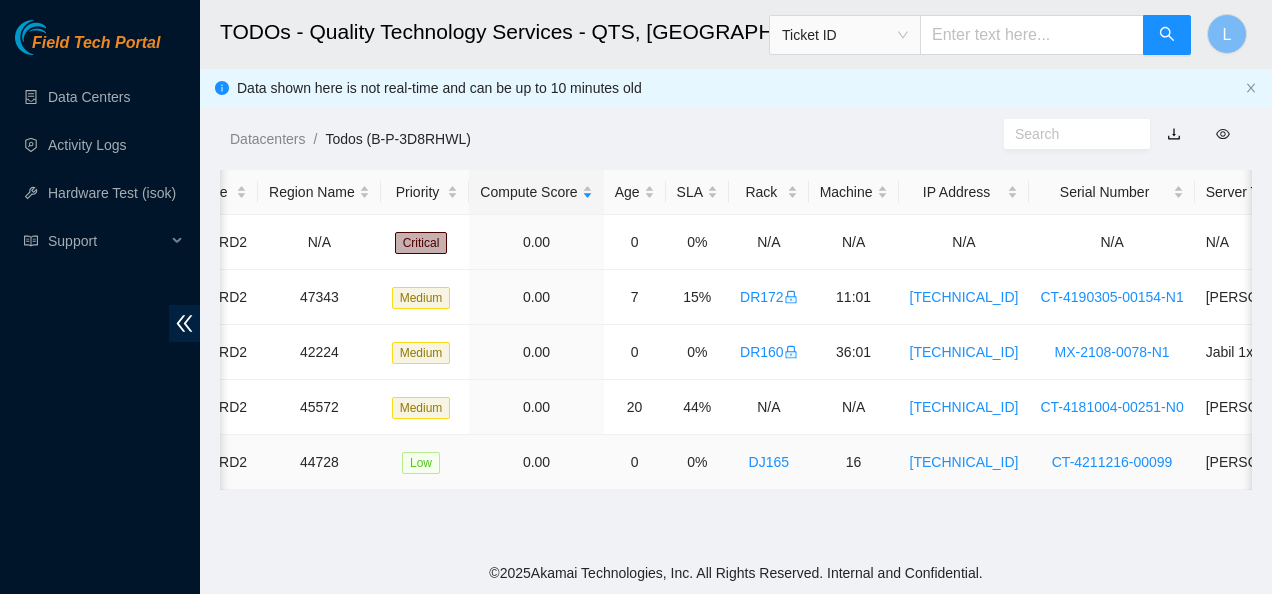 scroll, scrollTop: 0, scrollLeft: 0, axis: both 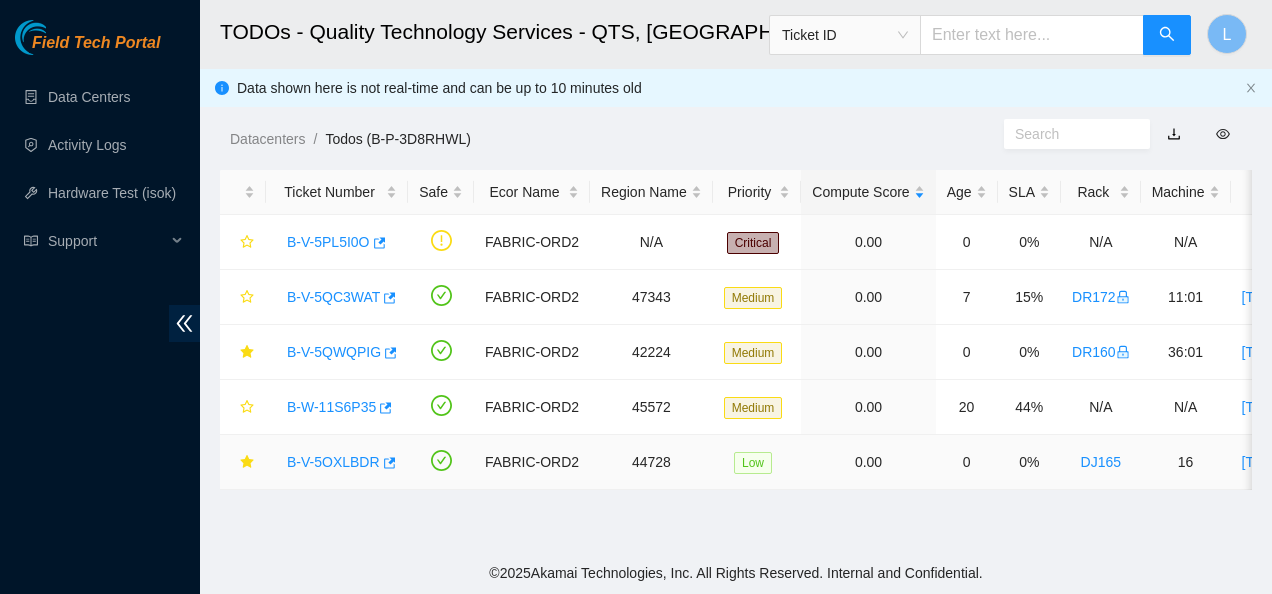 click on "B-V-5OXLBDR" at bounding box center [333, 462] 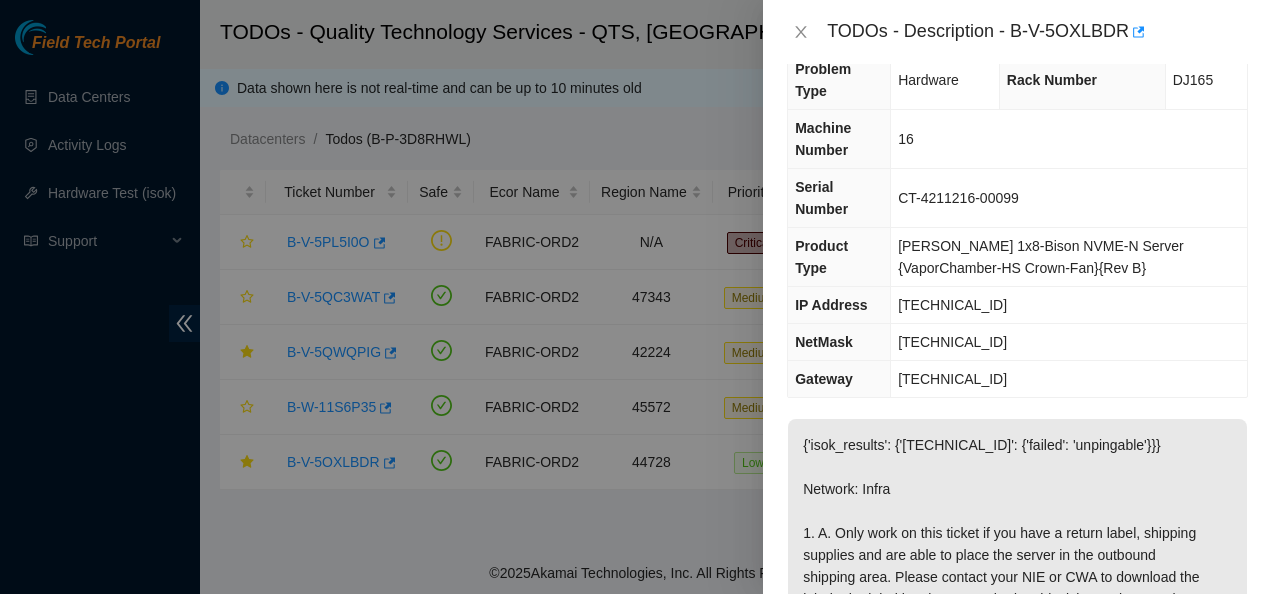 scroll, scrollTop: 0, scrollLeft: 0, axis: both 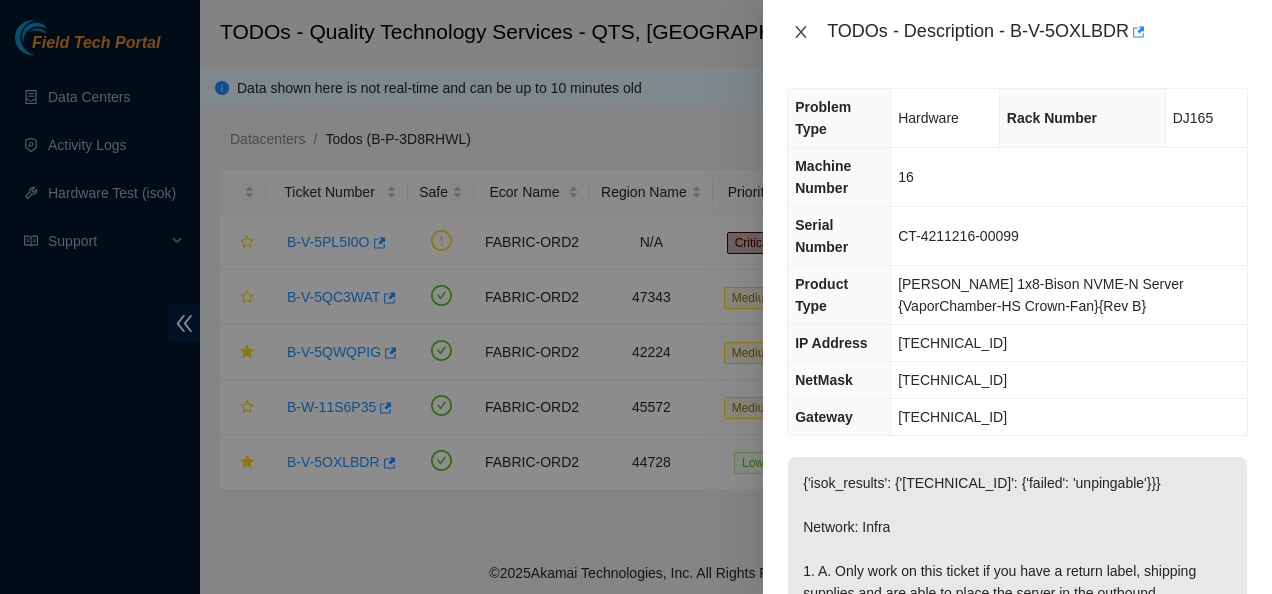 click at bounding box center [801, 32] 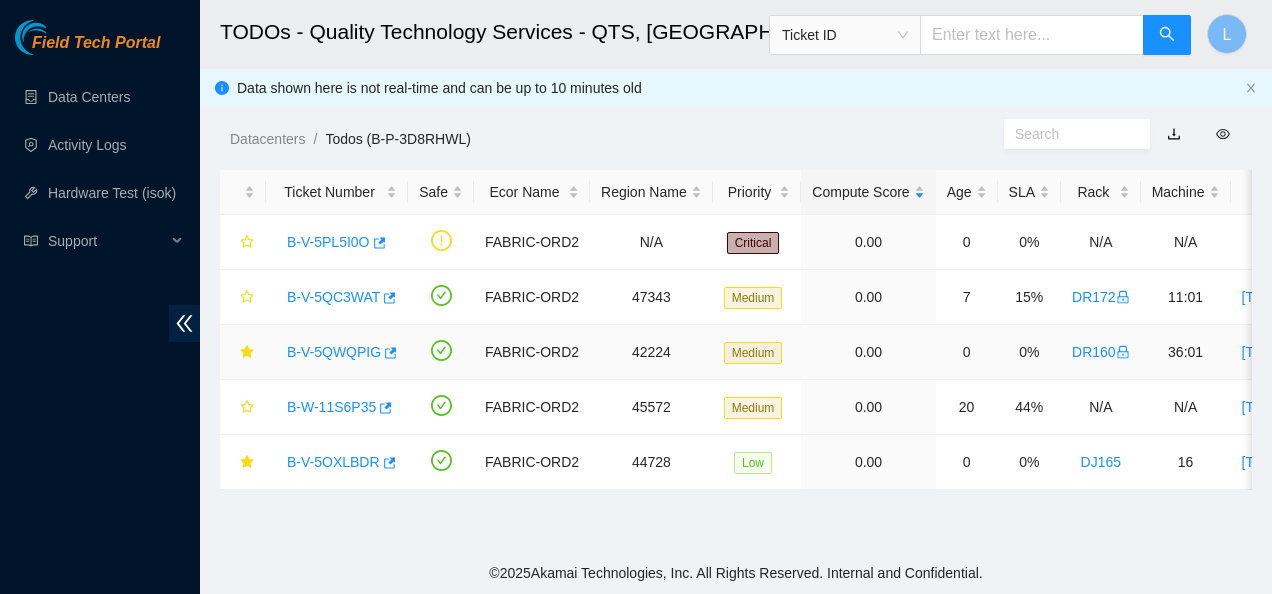 click on "B-V-5QWQPIG" at bounding box center (334, 352) 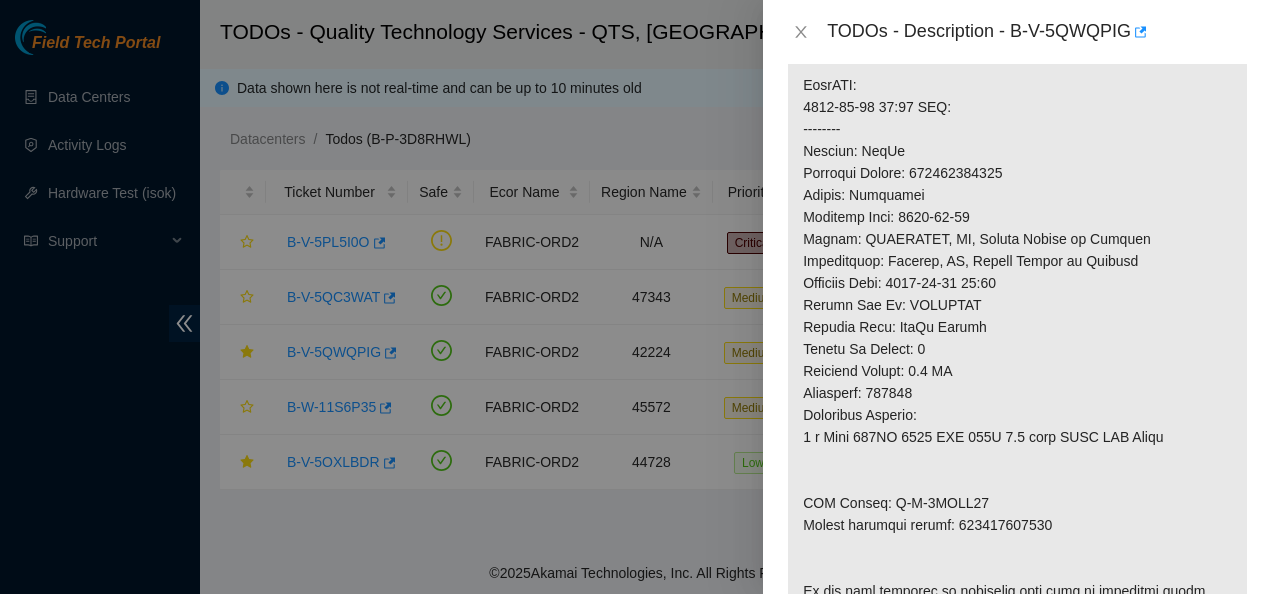 scroll, scrollTop: 788, scrollLeft: 0, axis: vertical 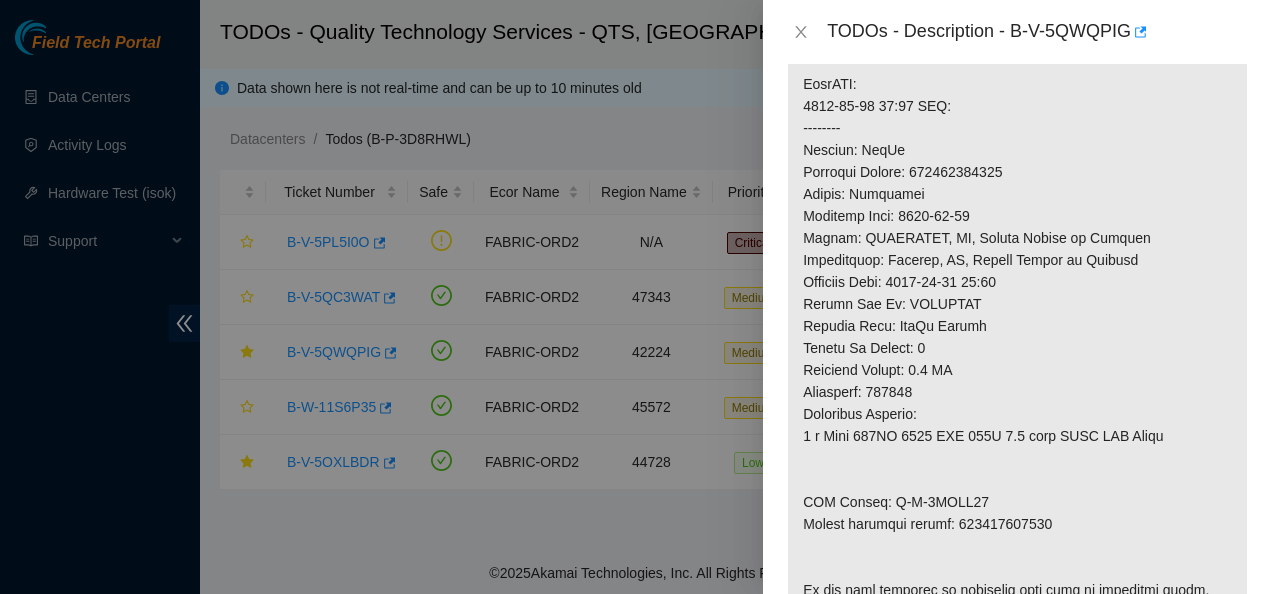 click at bounding box center (1017, 238) 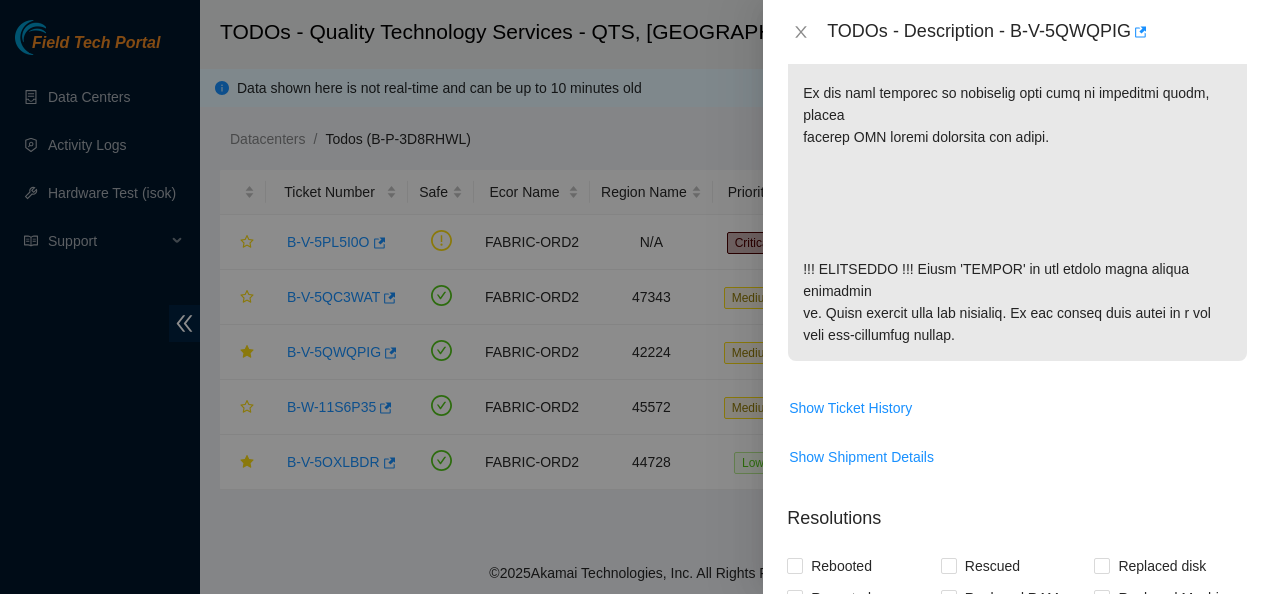 scroll, scrollTop: 1284, scrollLeft: 0, axis: vertical 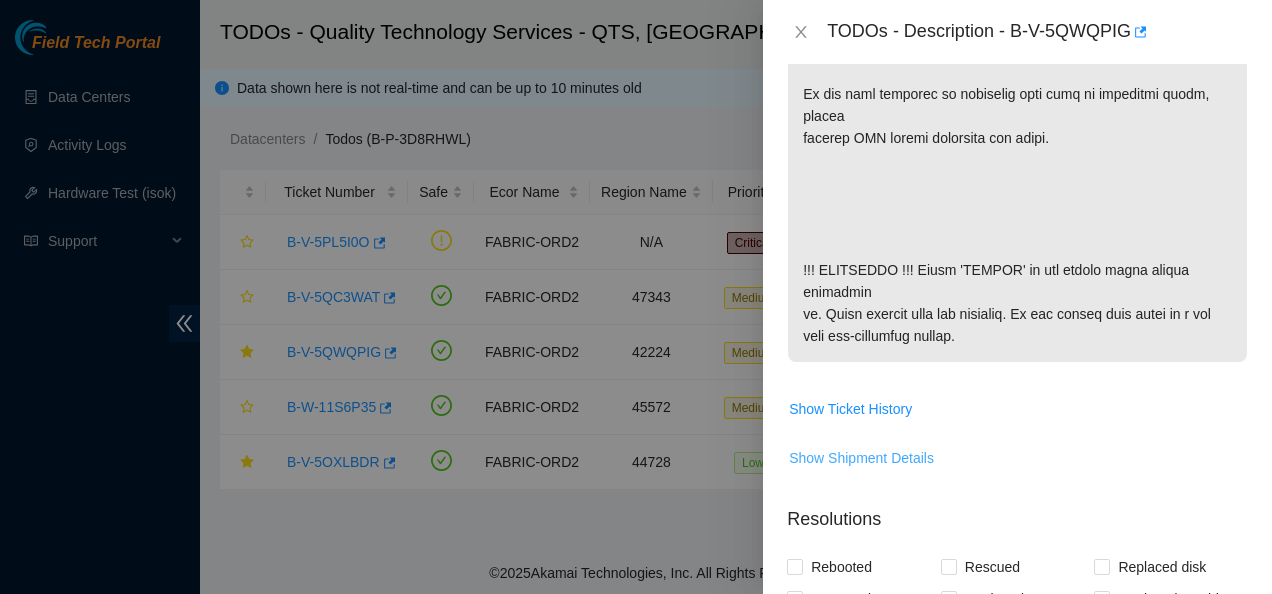 click on "Show Shipment Details" at bounding box center [861, 458] 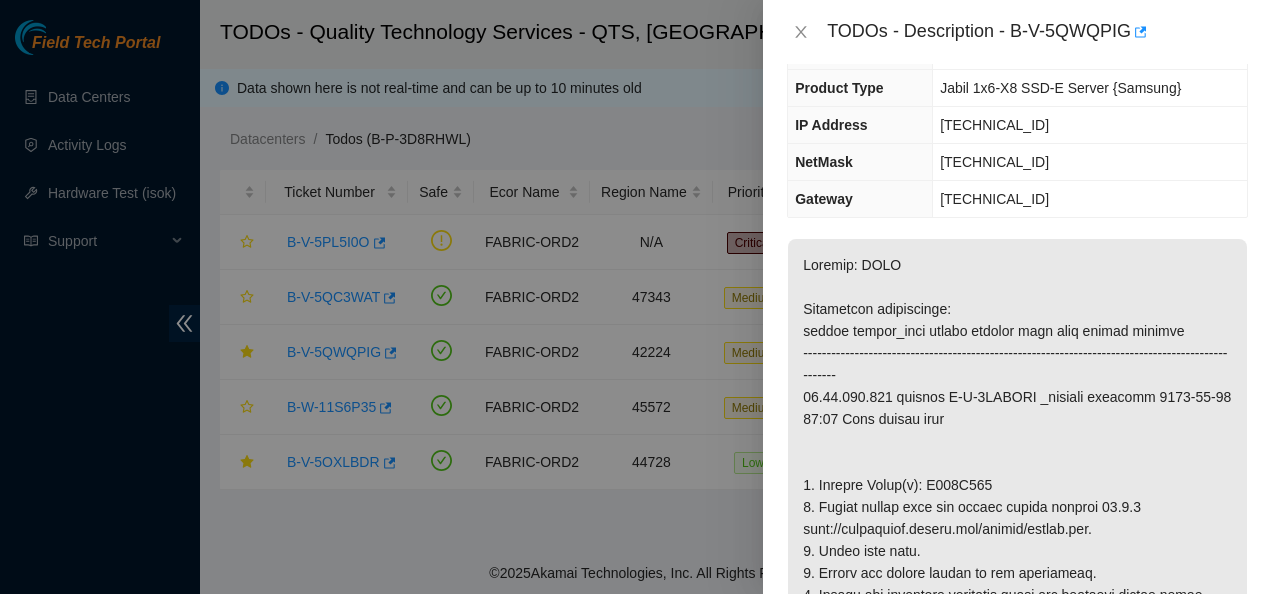 scroll, scrollTop: 174, scrollLeft: 0, axis: vertical 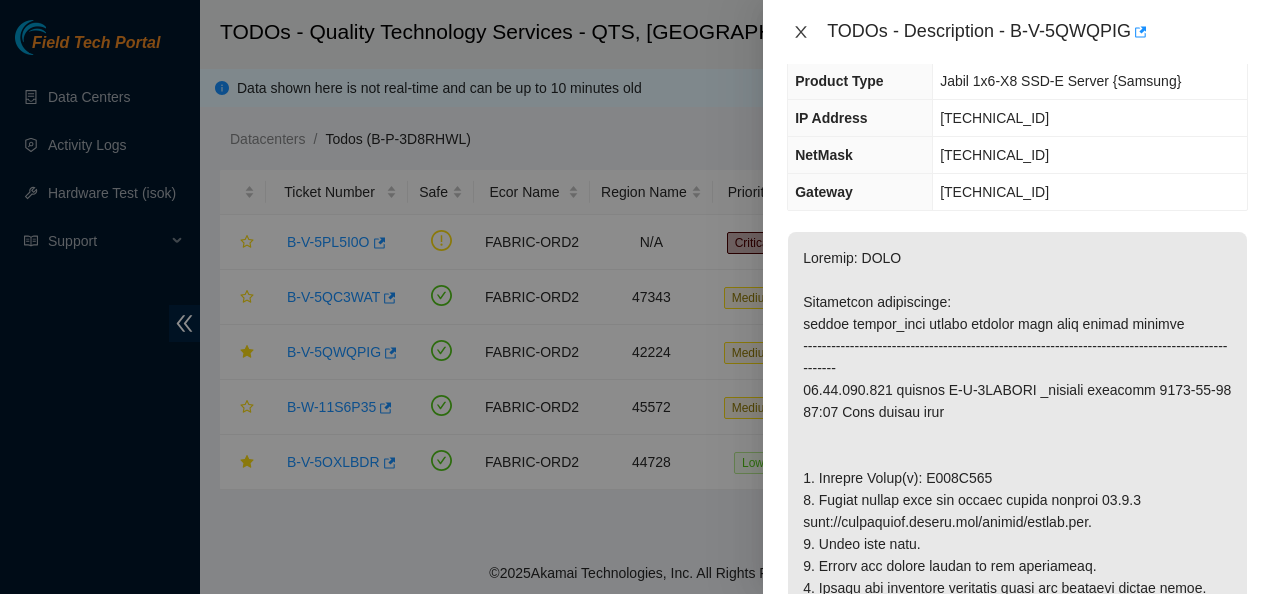 click 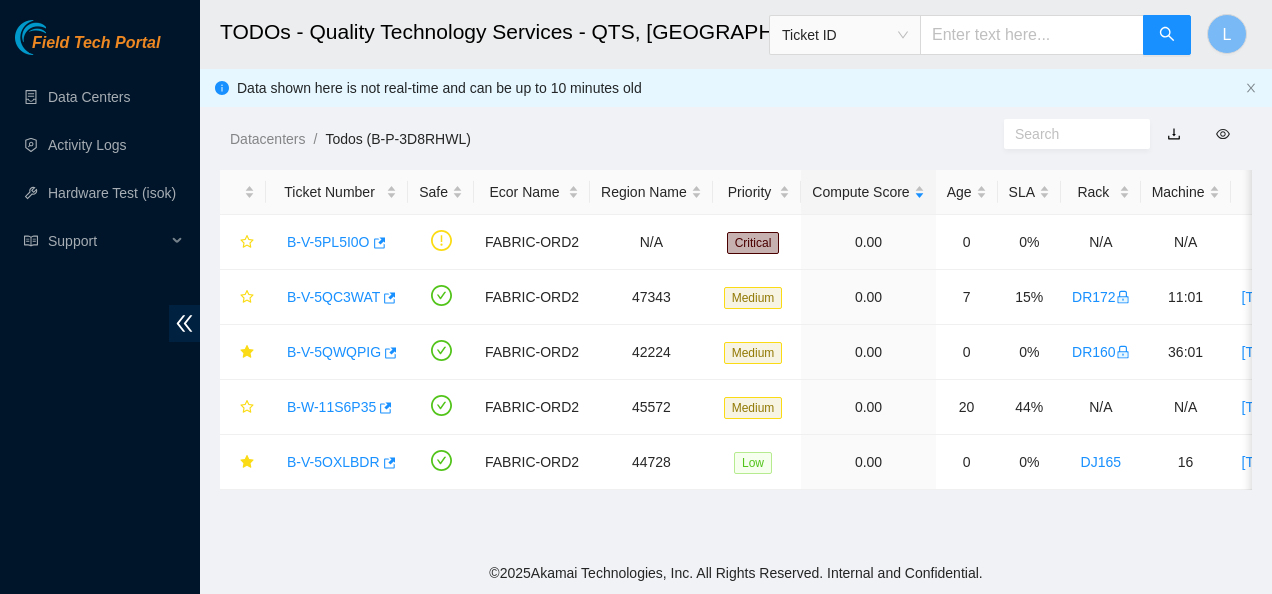 scroll, scrollTop: 240, scrollLeft: 0, axis: vertical 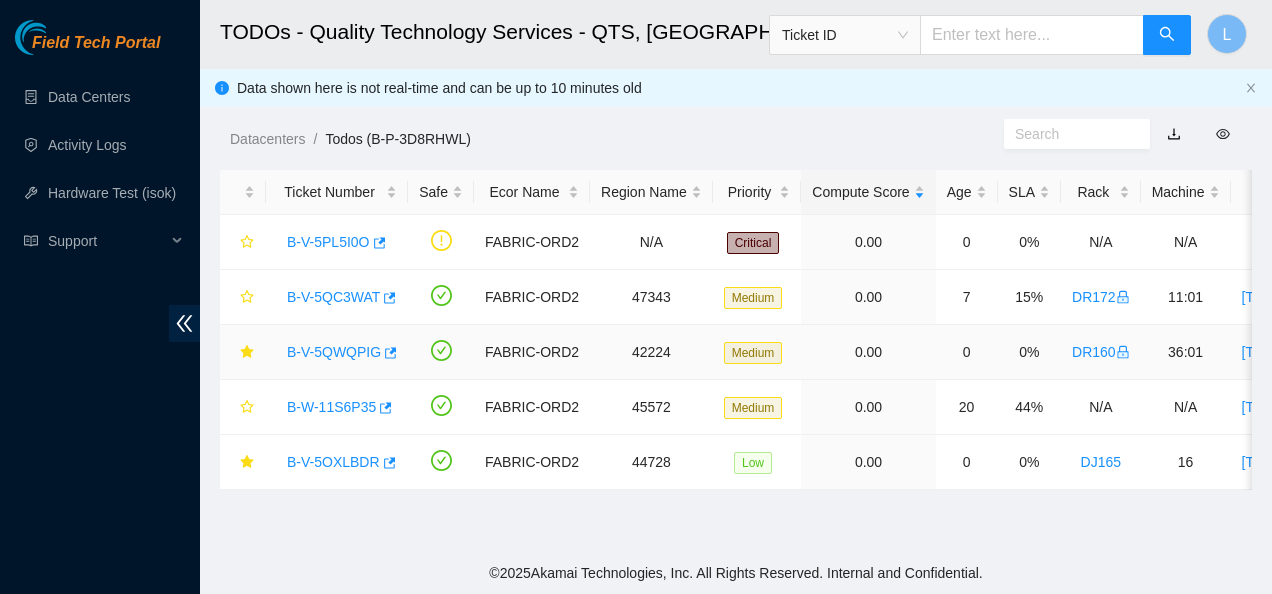 click on "B-V-5QWQPIG" at bounding box center [334, 352] 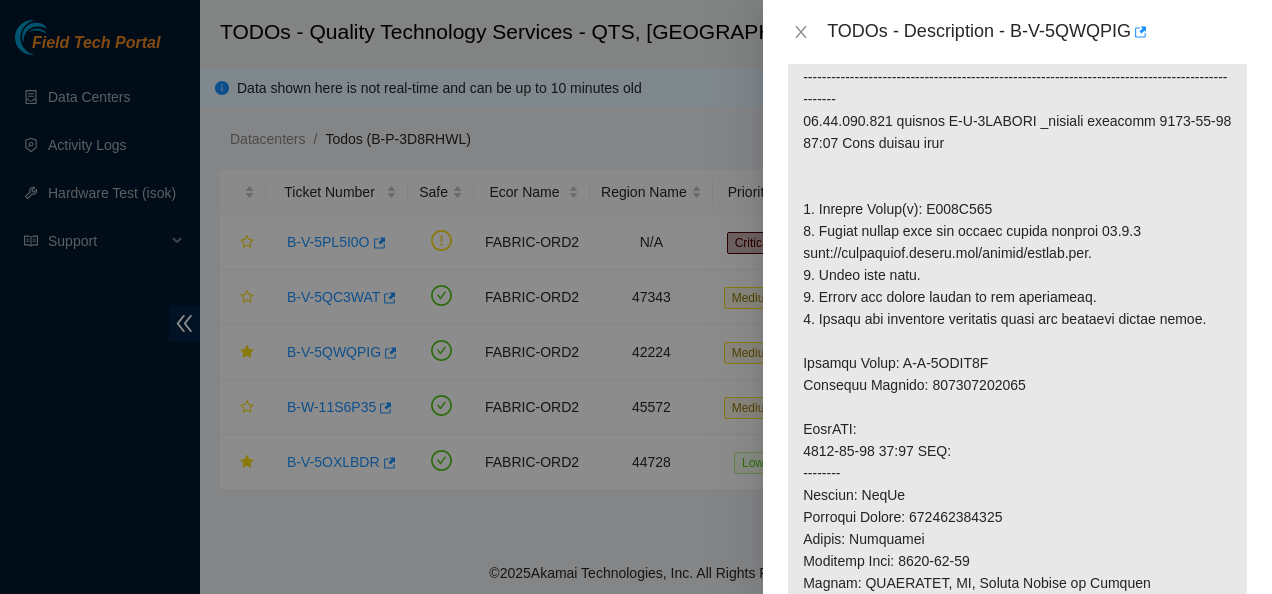 scroll, scrollTop: 444, scrollLeft: 0, axis: vertical 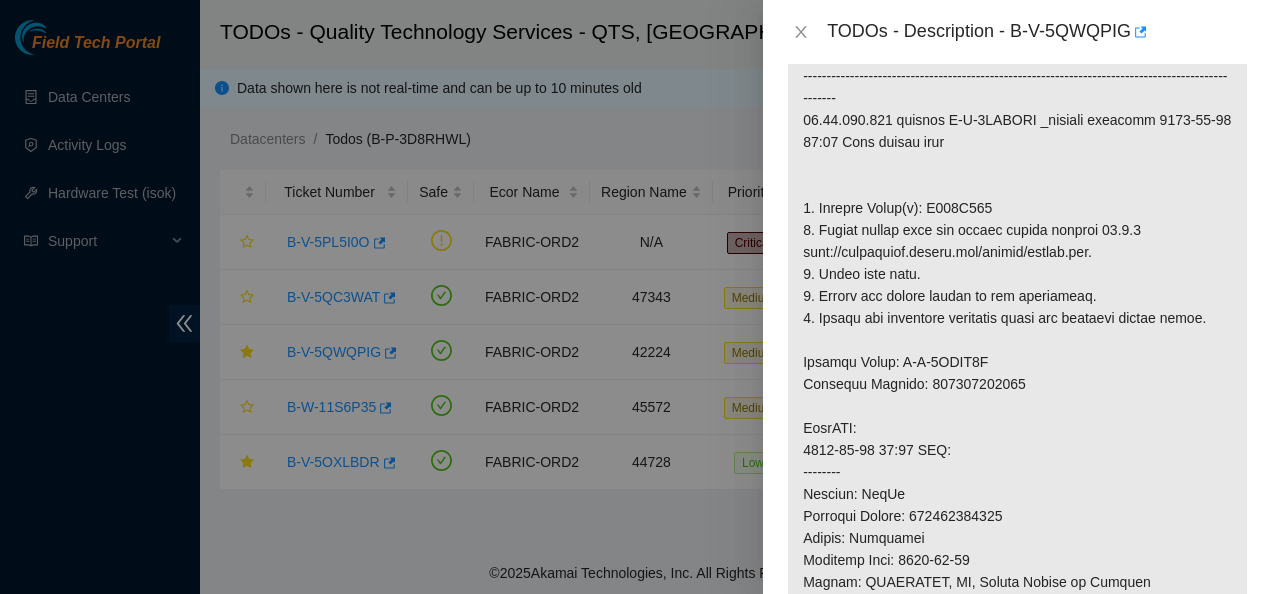 click at bounding box center [1017, 582] 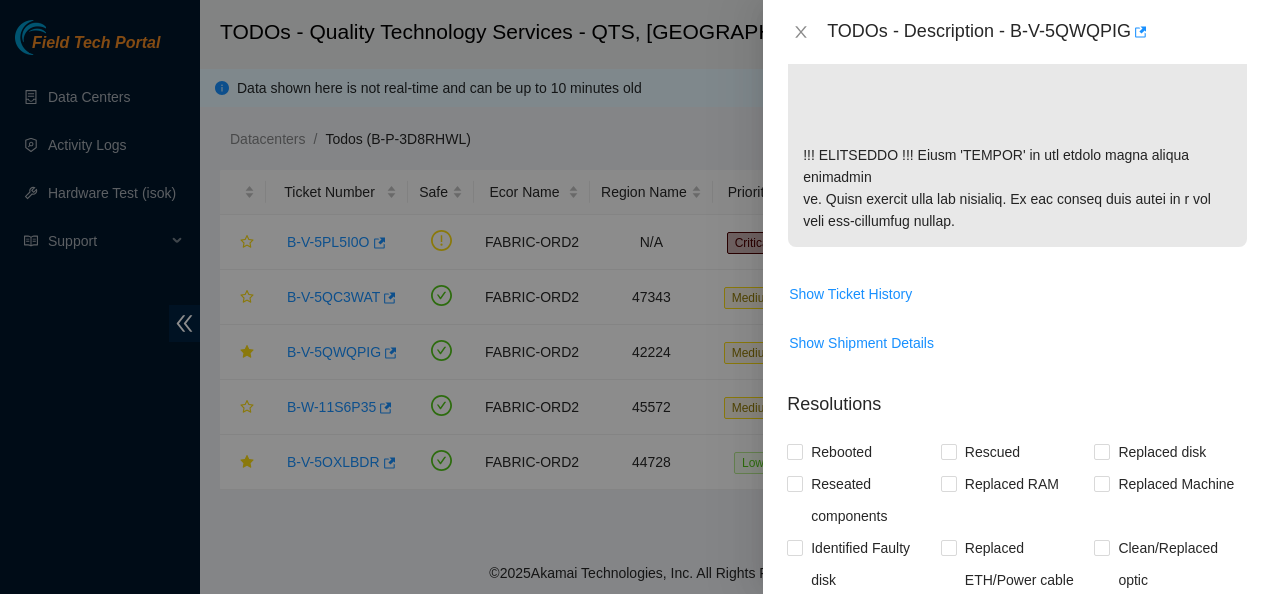scroll, scrollTop: 1400, scrollLeft: 0, axis: vertical 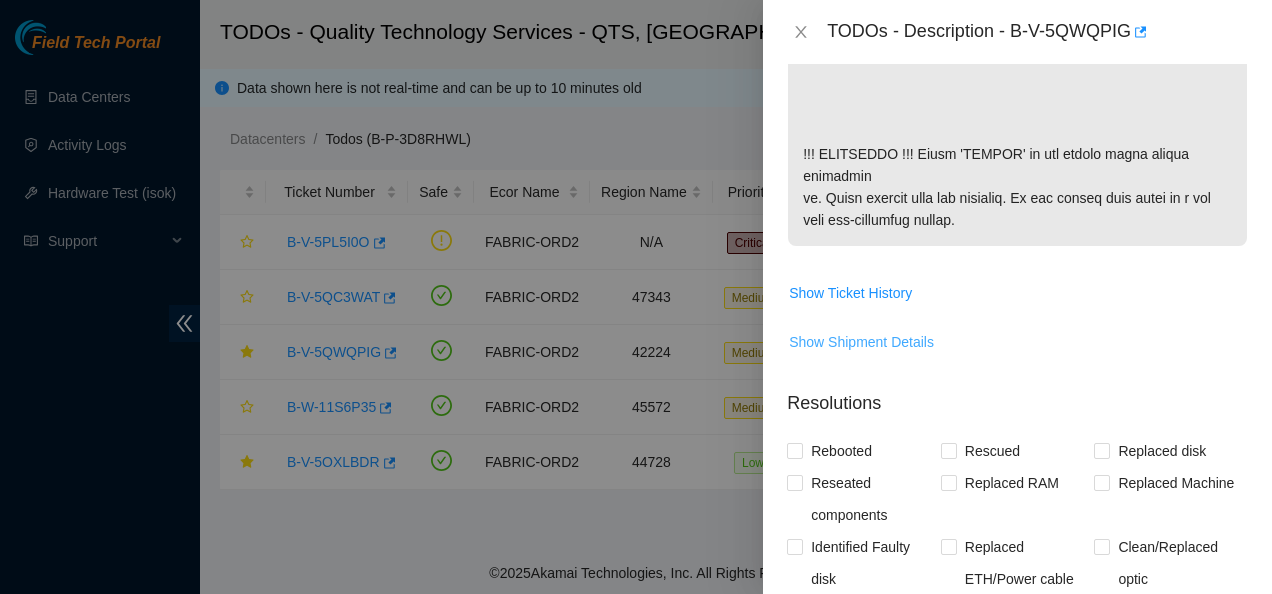 click on "Show Shipment Details" at bounding box center (861, 342) 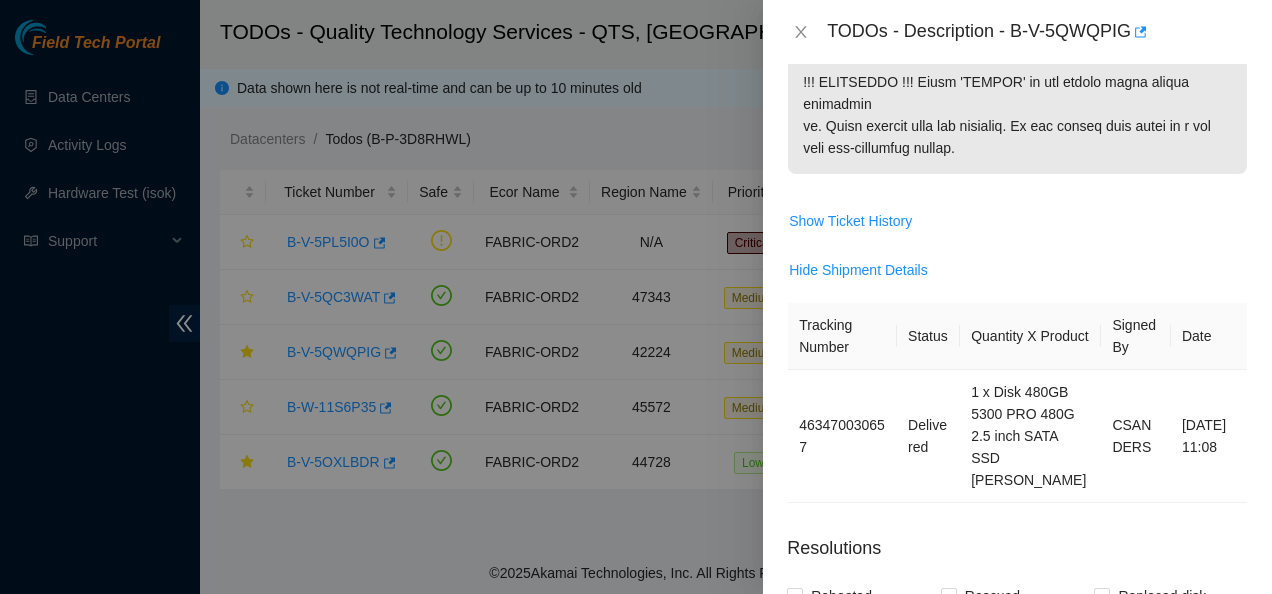 scroll, scrollTop: 1474, scrollLeft: 0, axis: vertical 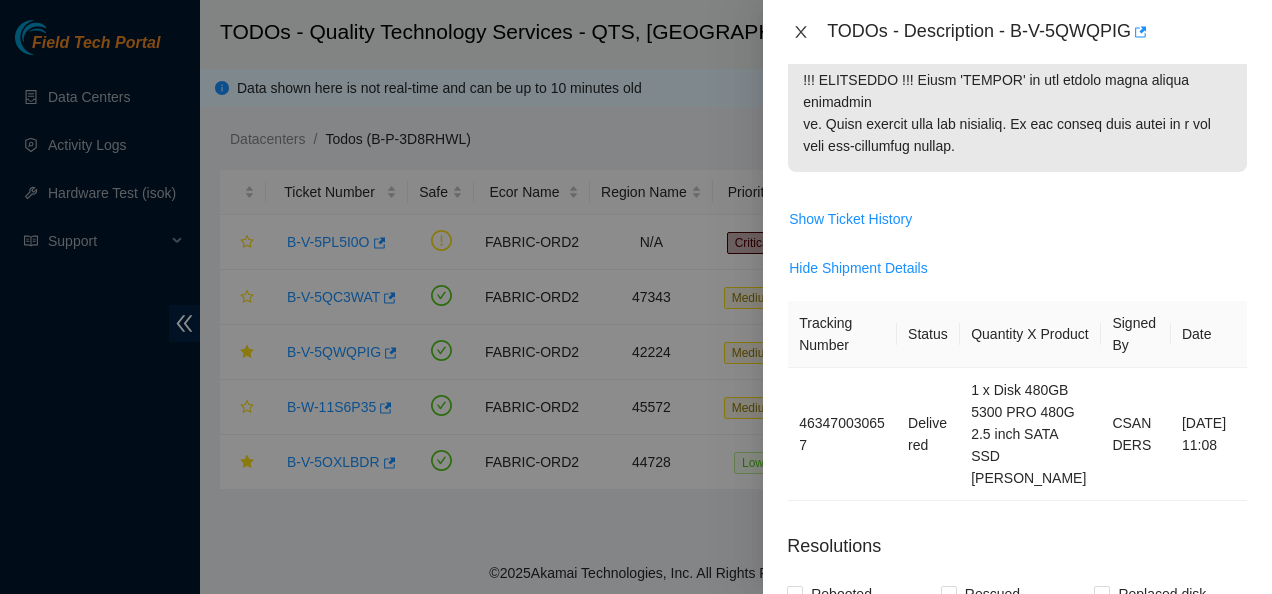 click 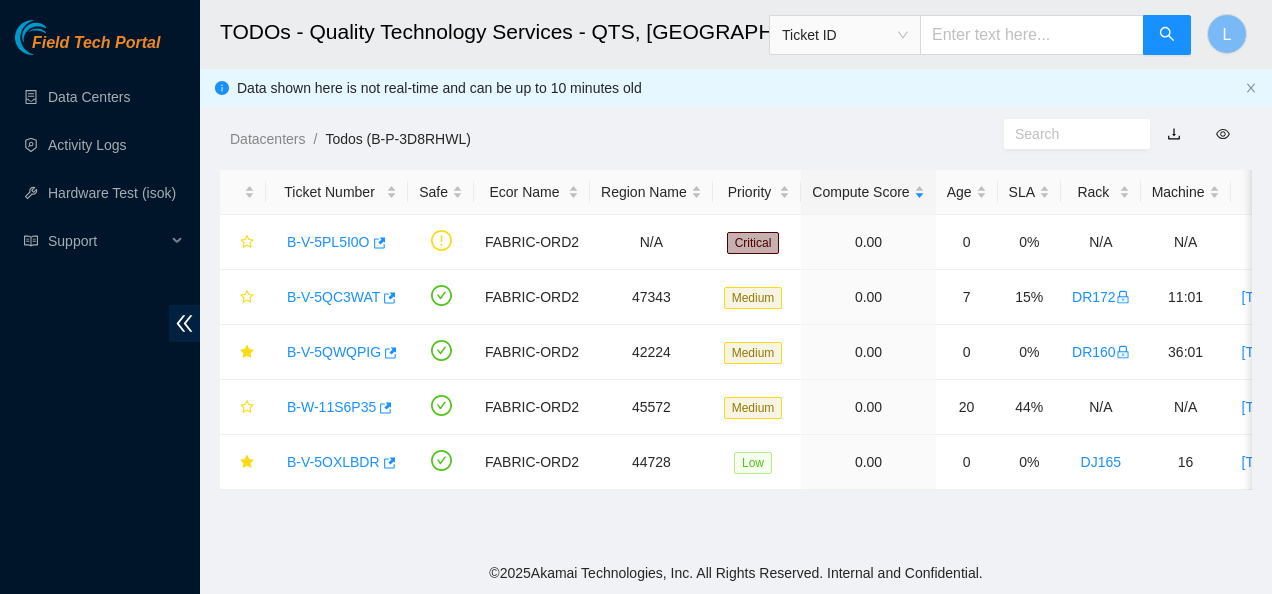 scroll, scrollTop: 723, scrollLeft: 0, axis: vertical 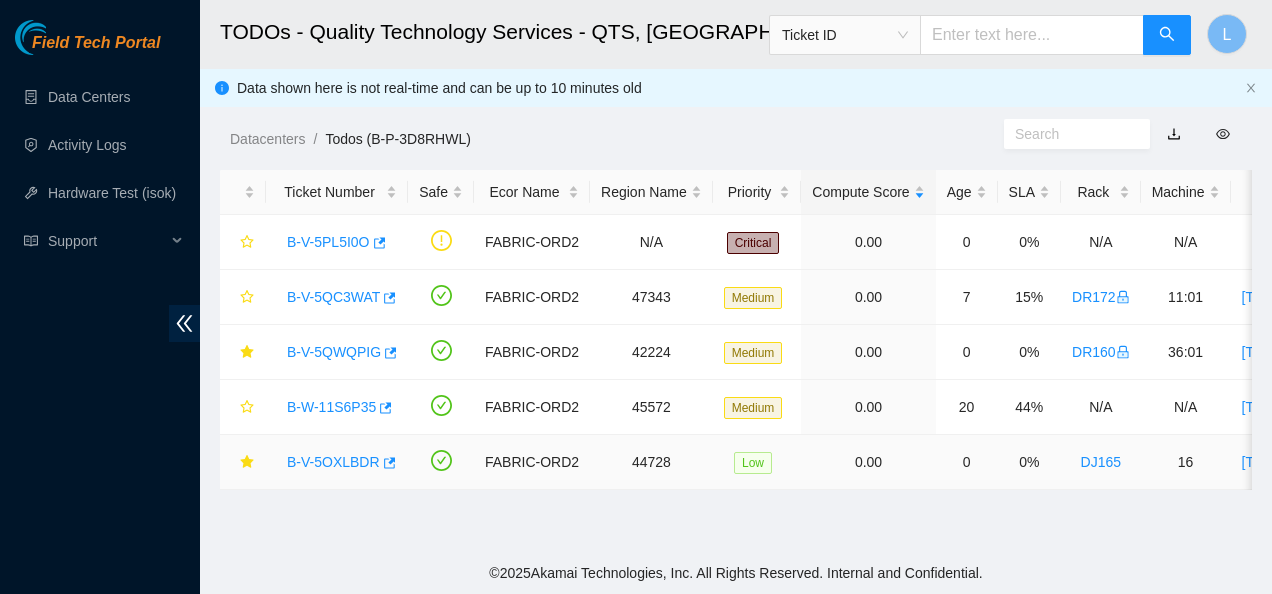 click on "B-V-5OXLBDR" at bounding box center (333, 462) 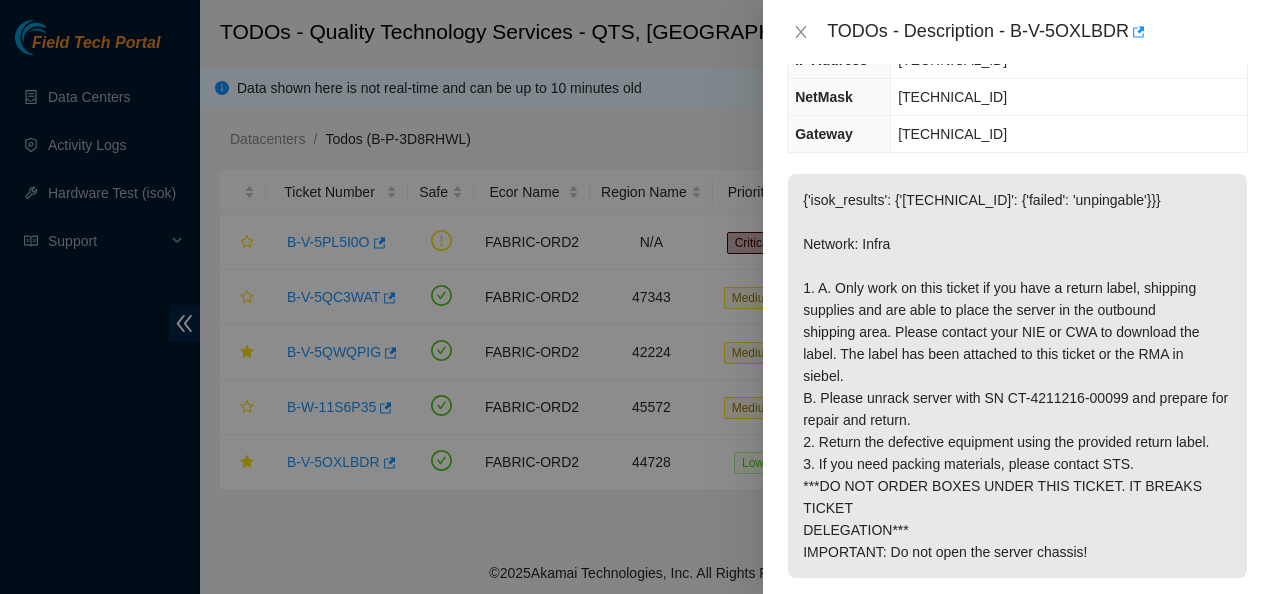 scroll, scrollTop: 281, scrollLeft: 0, axis: vertical 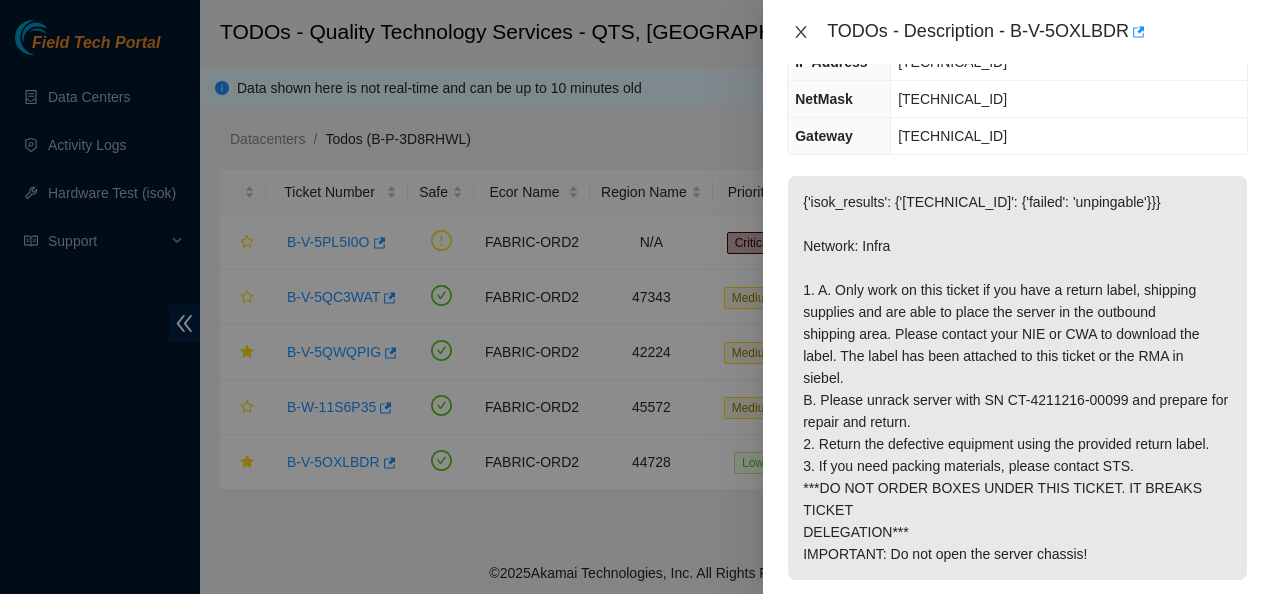 click 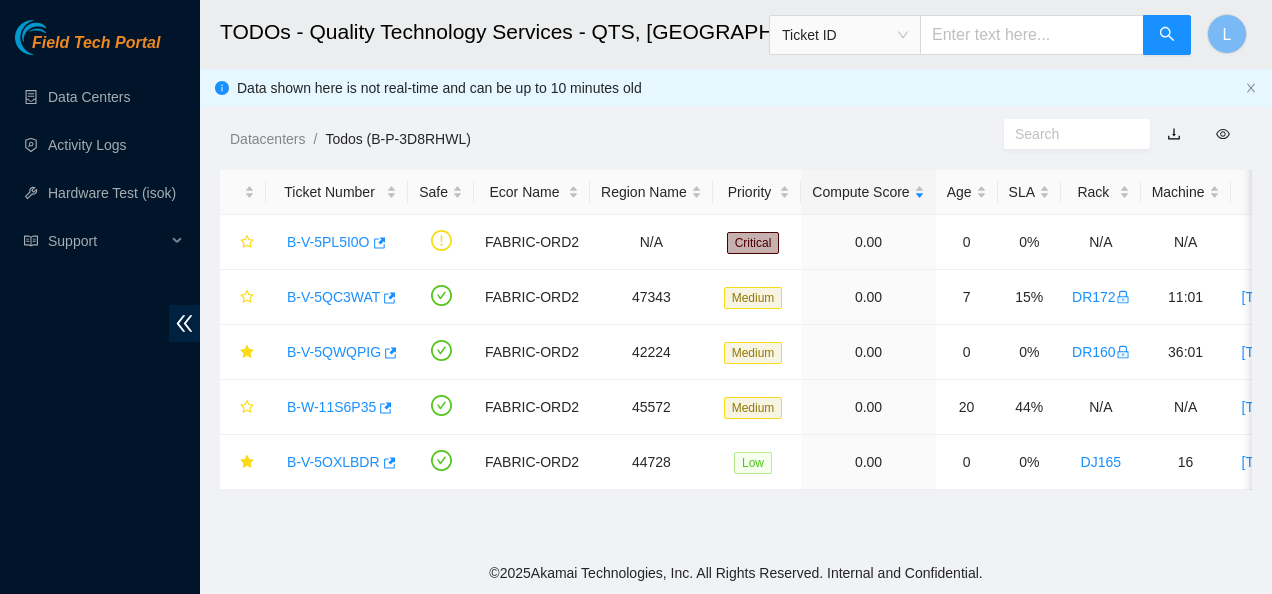 scroll, scrollTop: 303, scrollLeft: 0, axis: vertical 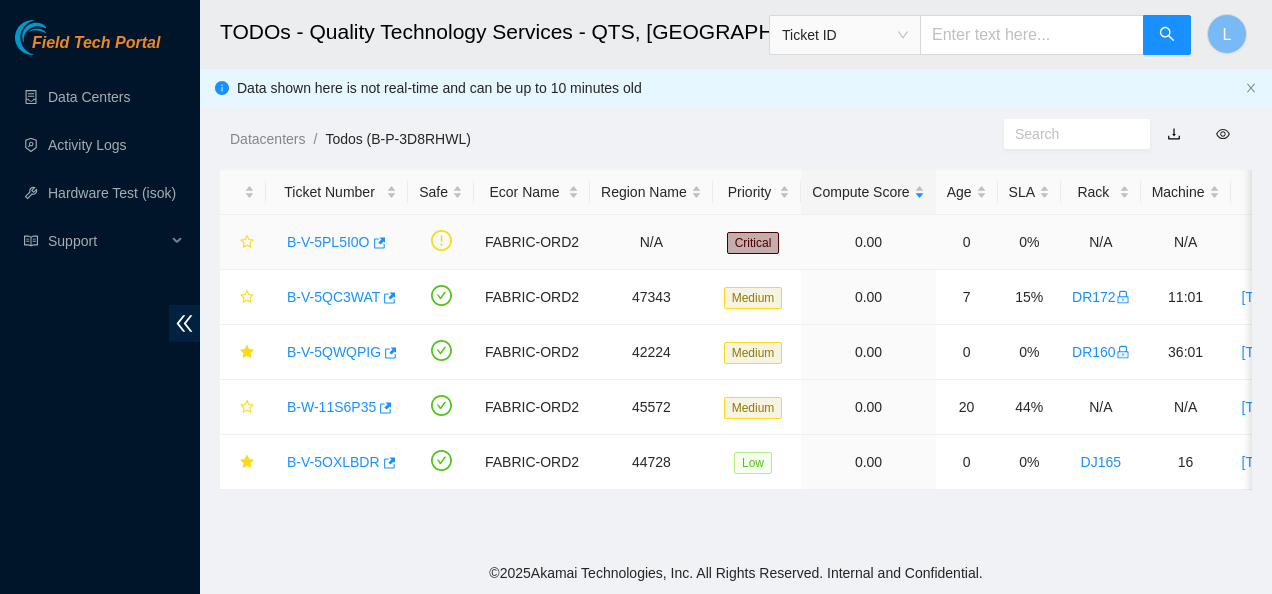 click on "B-V-5PL5I0O" at bounding box center [328, 242] 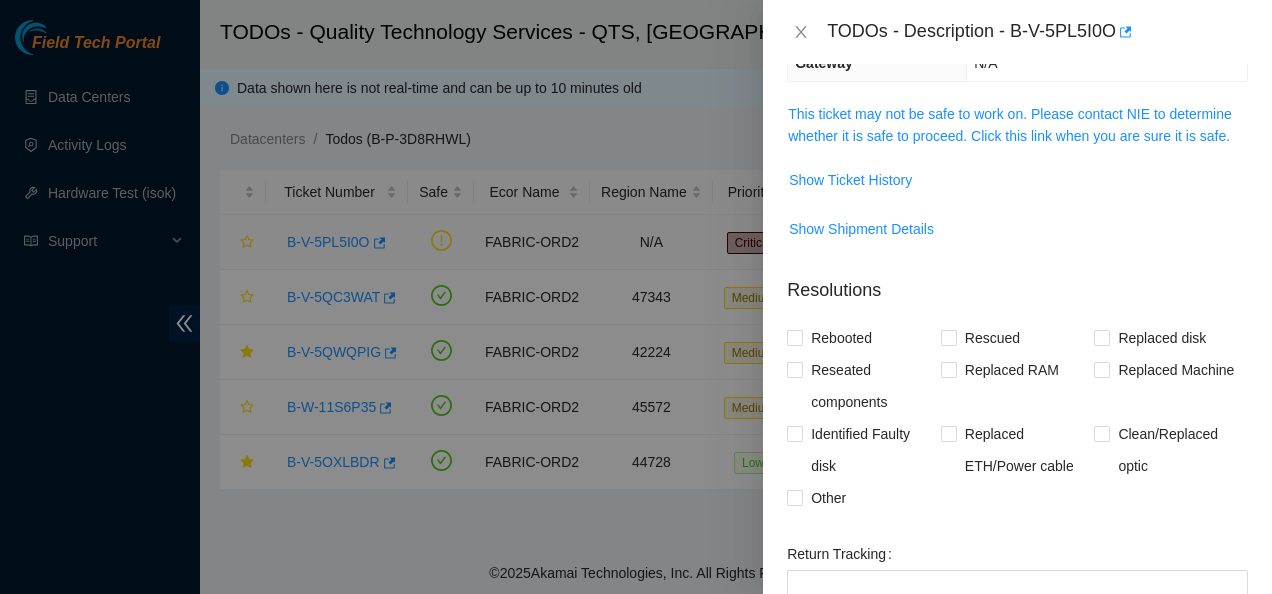 scroll, scrollTop: 237, scrollLeft: 0, axis: vertical 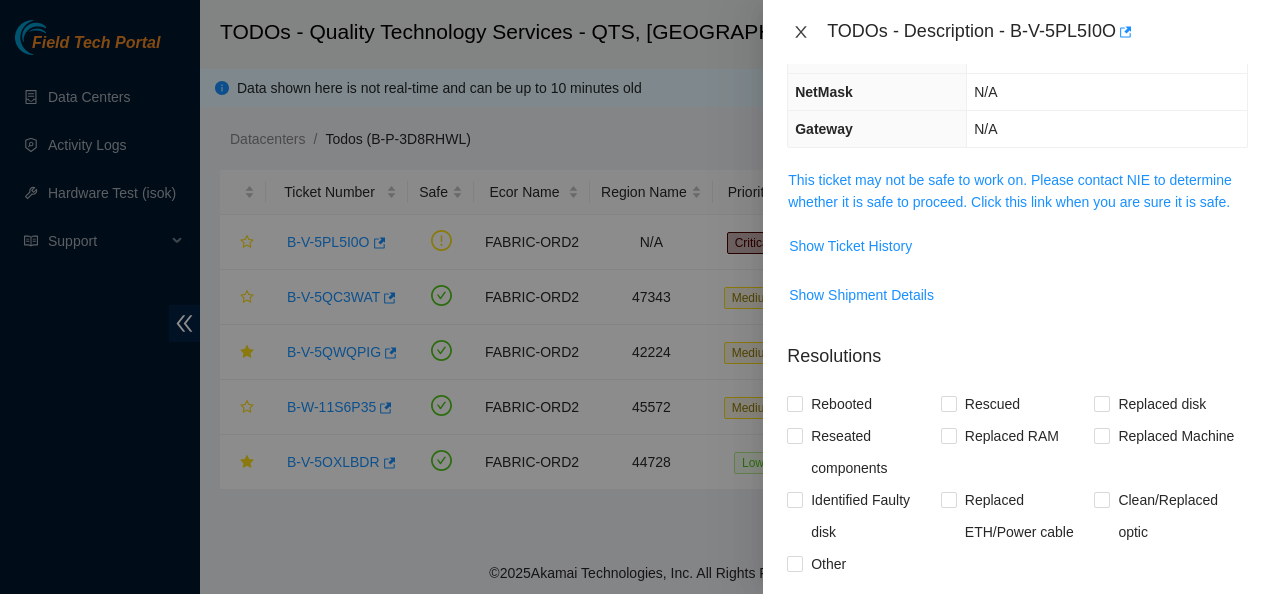 click 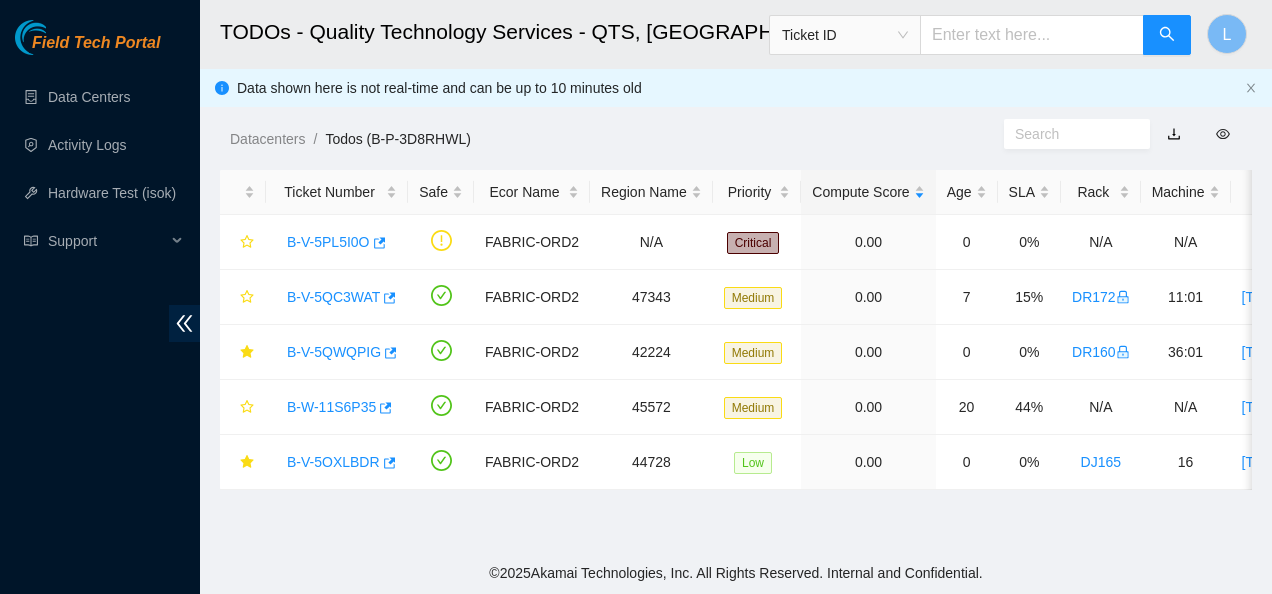 scroll, scrollTop: 303, scrollLeft: 0, axis: vertical 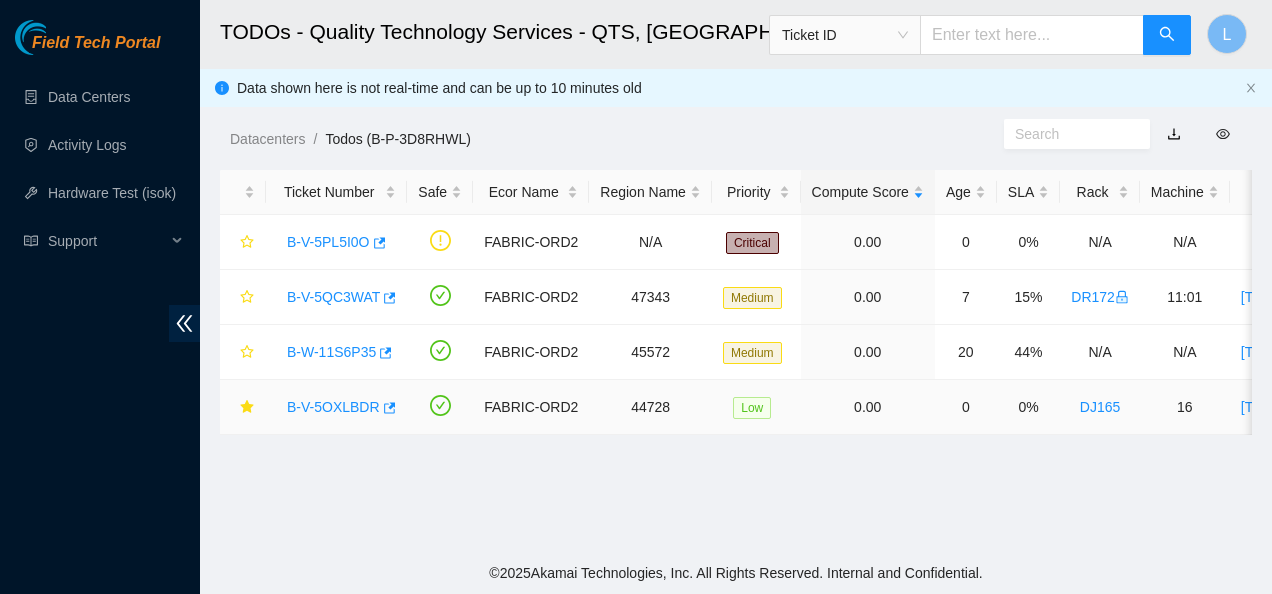 click on "B-V-5OXLBDR" at bounding box center [333, 407] 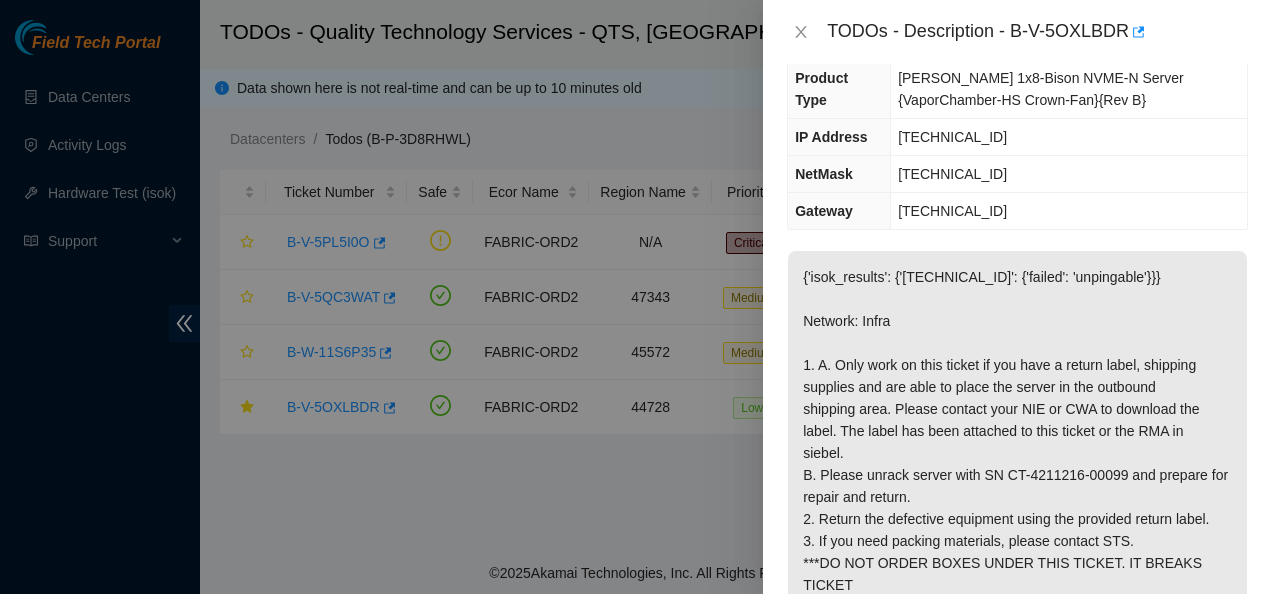 scroll, scrollTop: 0, scrollLeft: 0, axis: both 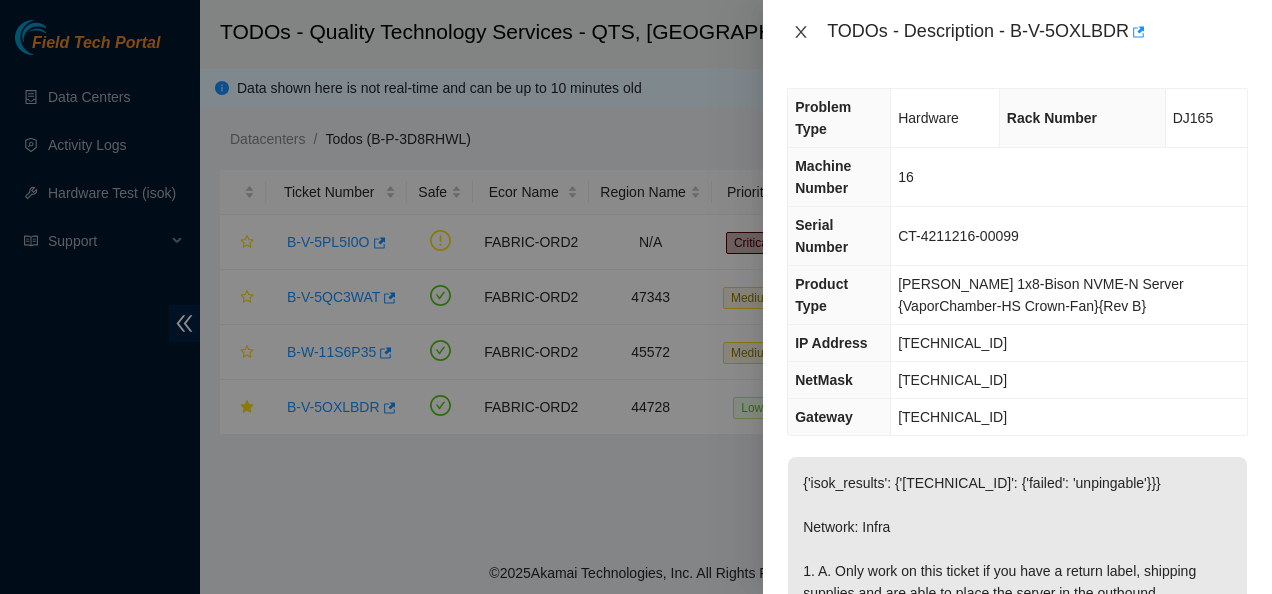type 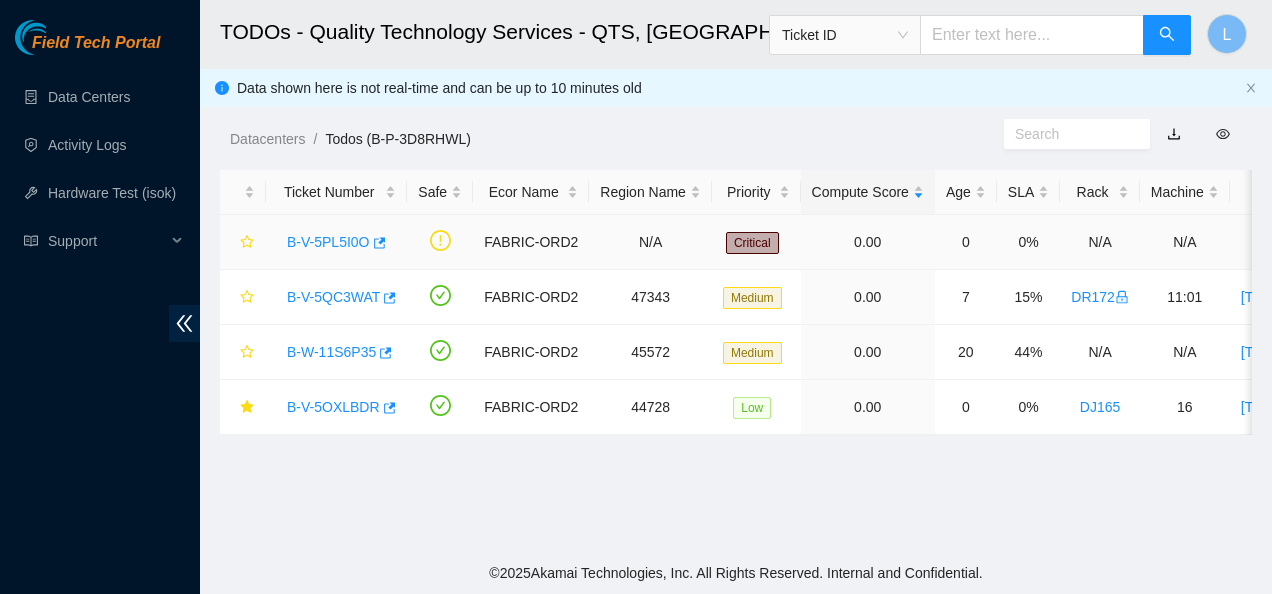 click on "B-V-5PL5I0O" at bounding box center (328, 242) 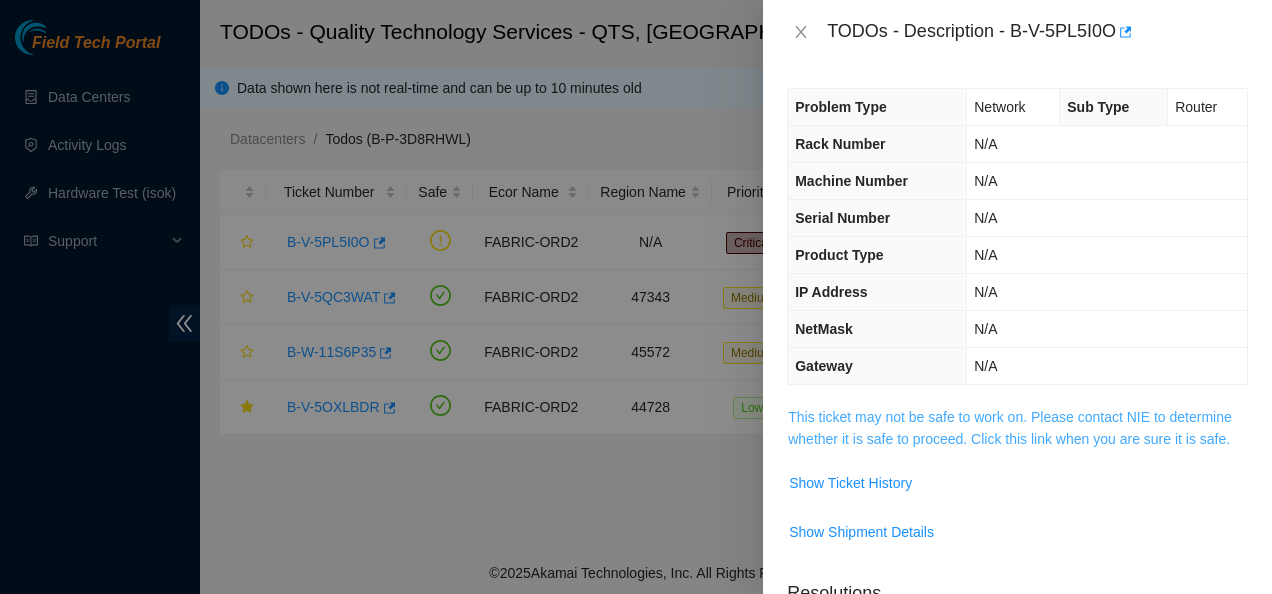 click on "This ticket may not be safe to work on. Please contact NIE to determine whether it is safe to proceed. Click this link when you are sure it is safe." at bounding box center [1010, 428] 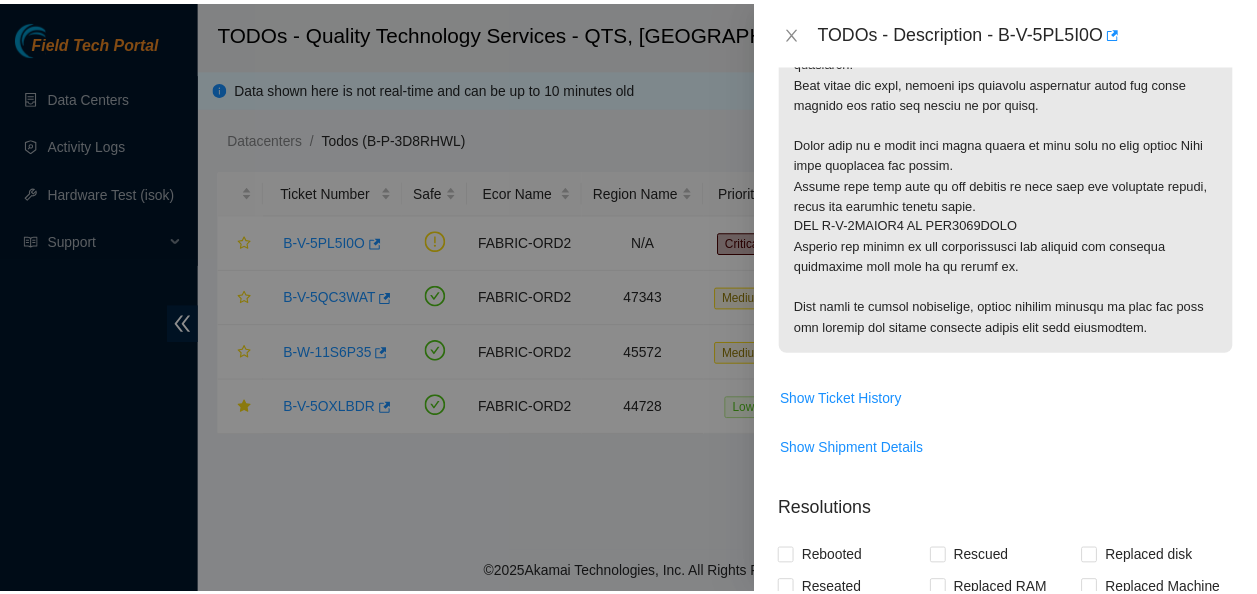 scroll, scrollTop: 0, scrollLeft: 0, axis: both 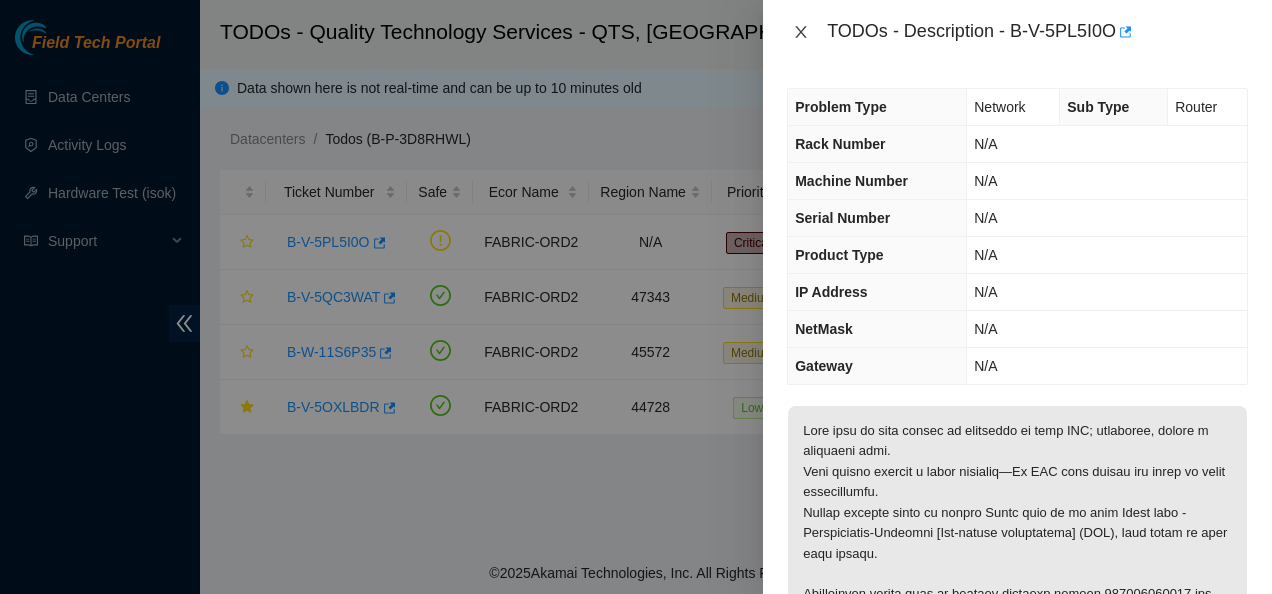click 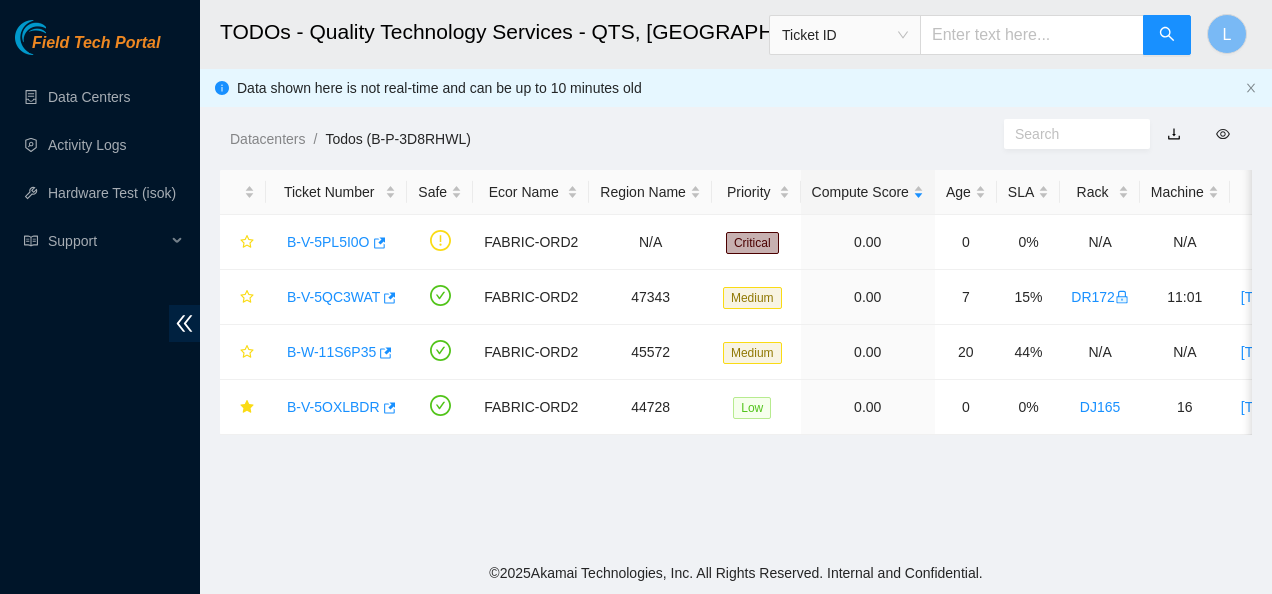click at bounding box center [1032, 35] 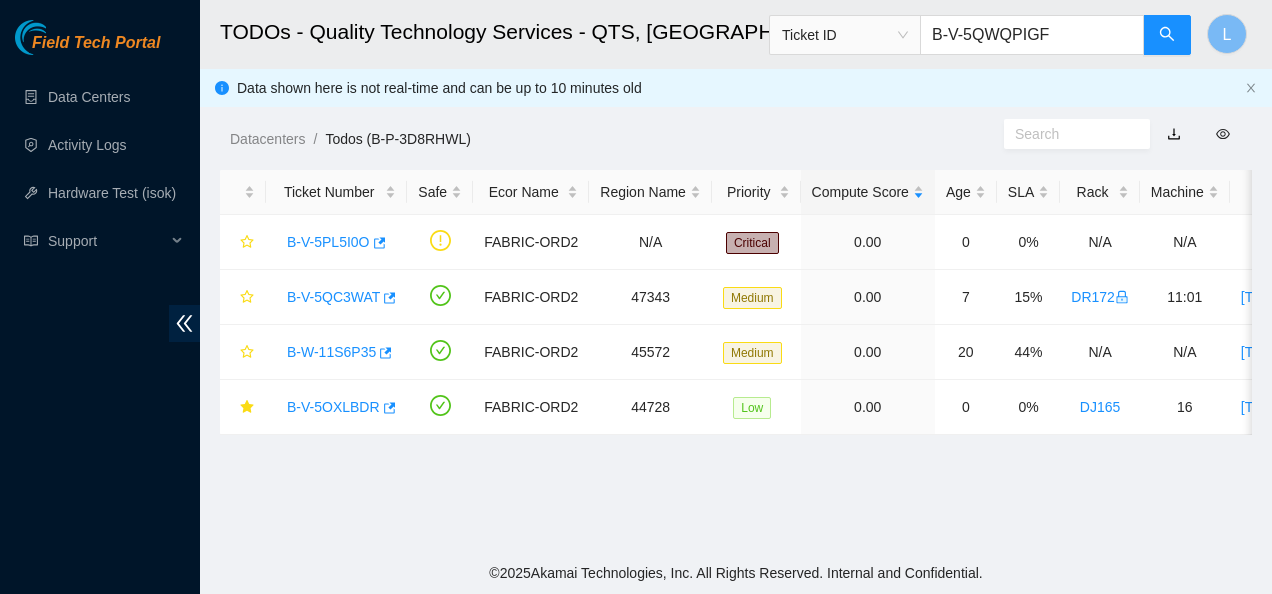 type on "B-V-5QWQPIG" 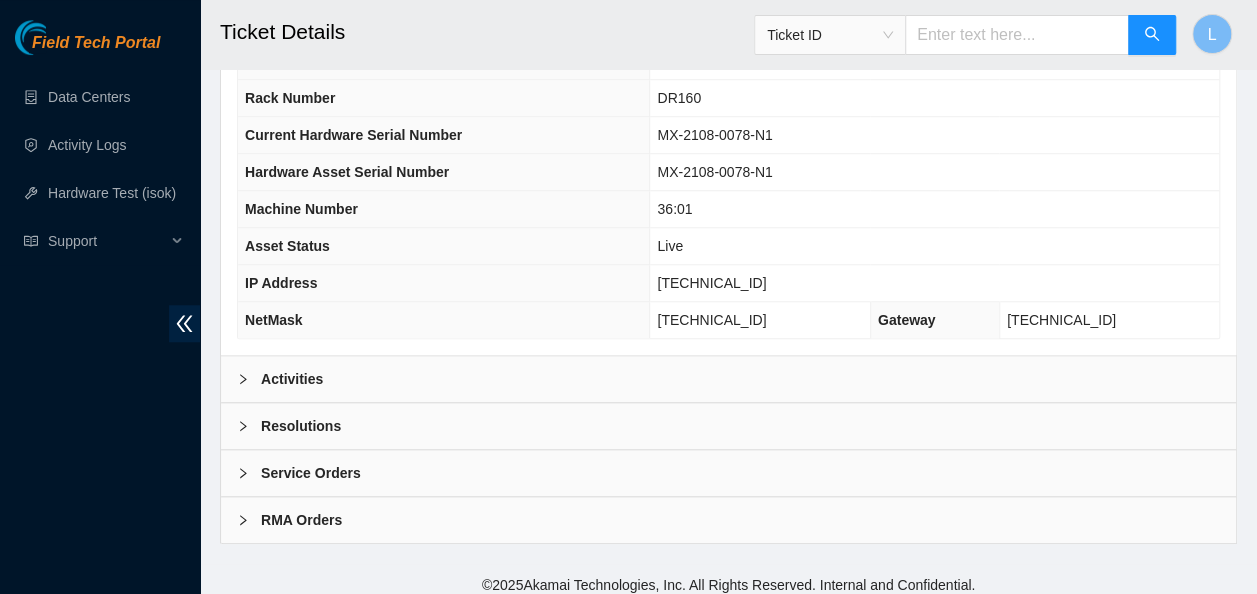 scroll, scrollTop: 752, scrollLeft: 0, axis: vertical 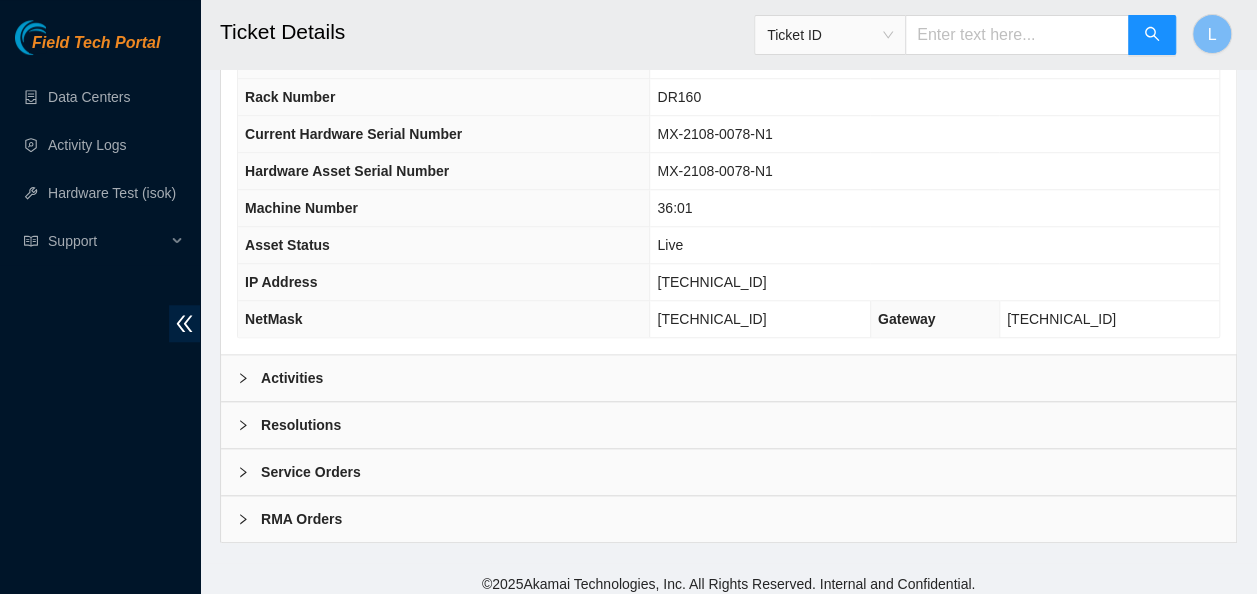 click on "Activities" at bounding box center (292, 378) 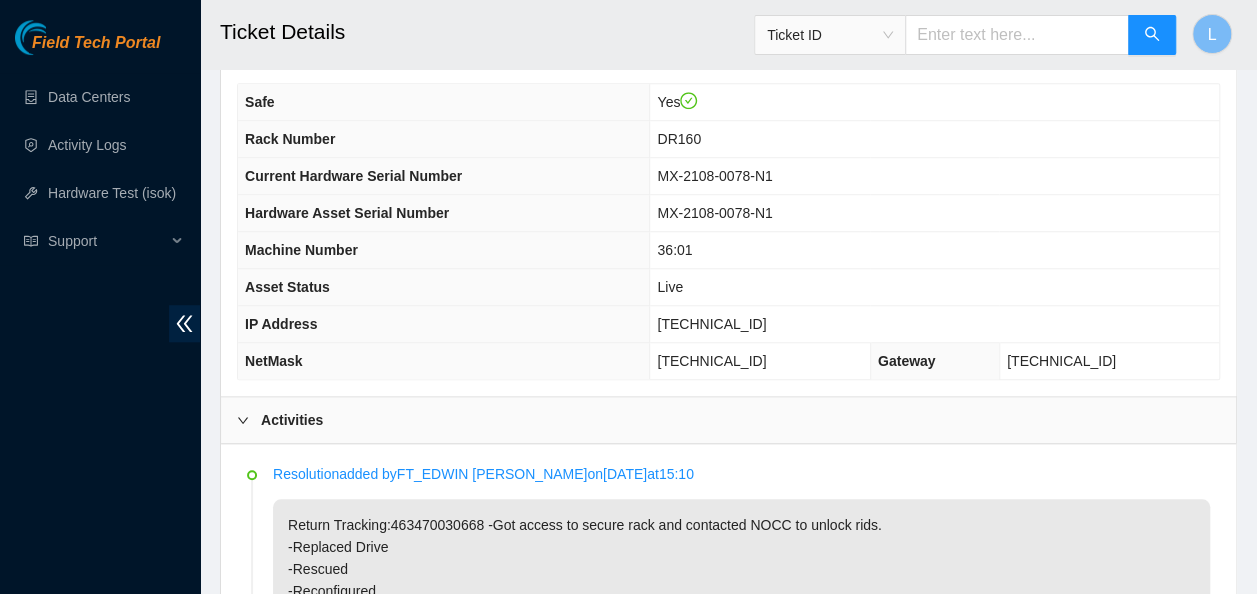 scroll, scrollTop: 710, scrollLeft: 0, axis: vertical 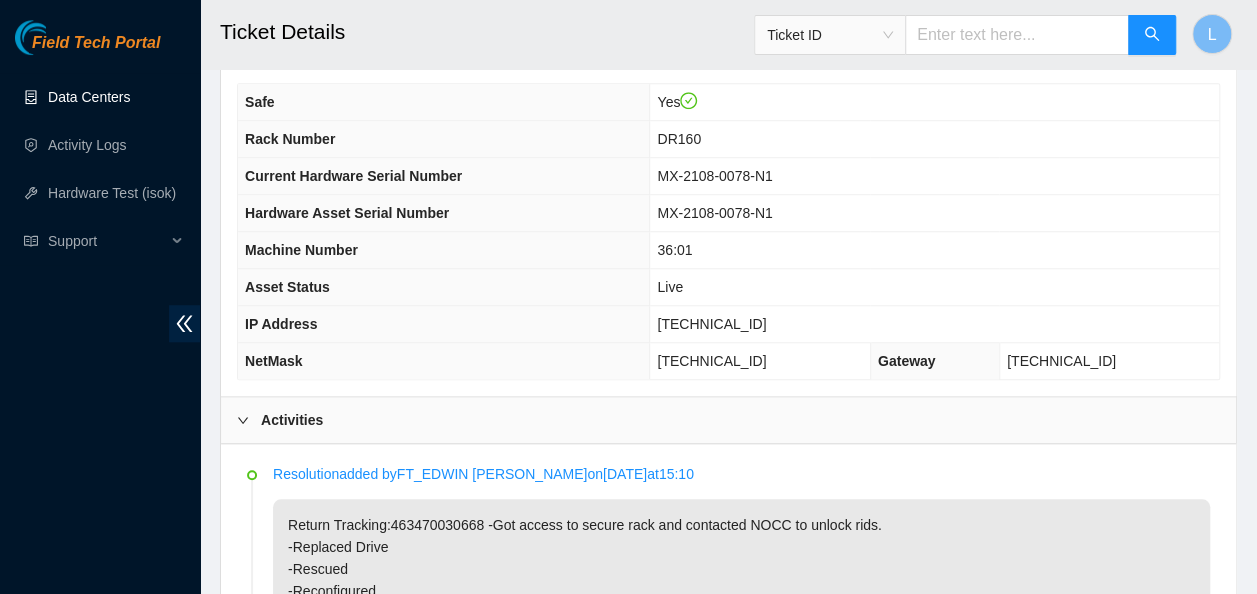 click on "Data Centers" at bounding box center (89, 97) 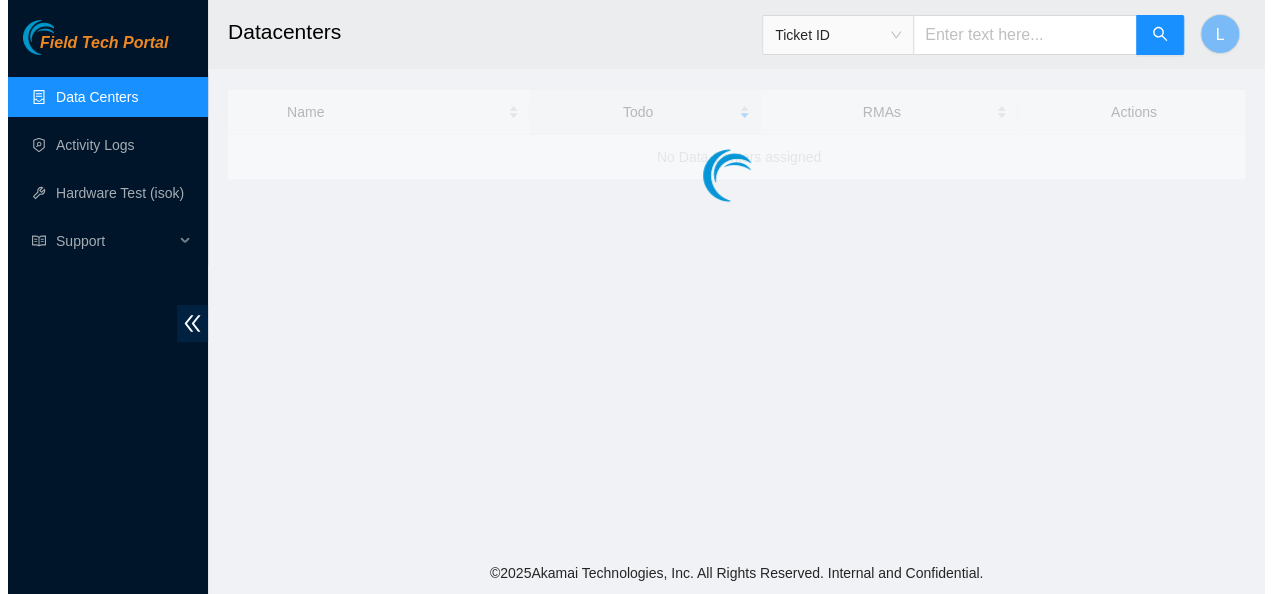 scroll, scrollTop: 0, scrollLeft: 0, axis: both 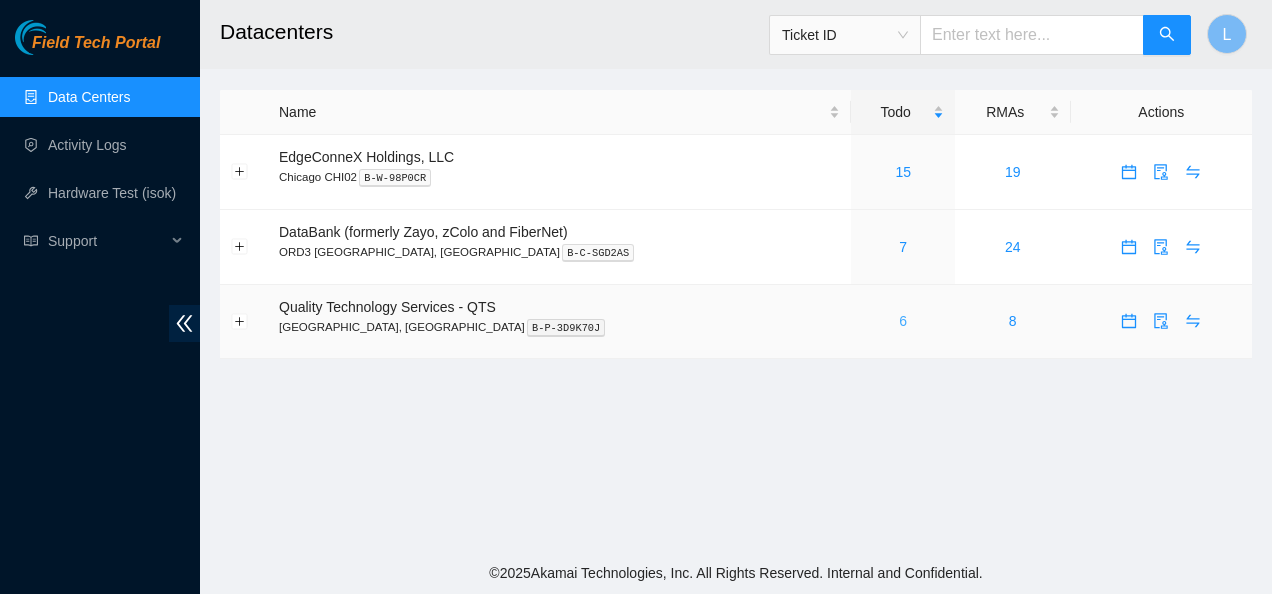 click on "6" at bounding box center (903, 321) 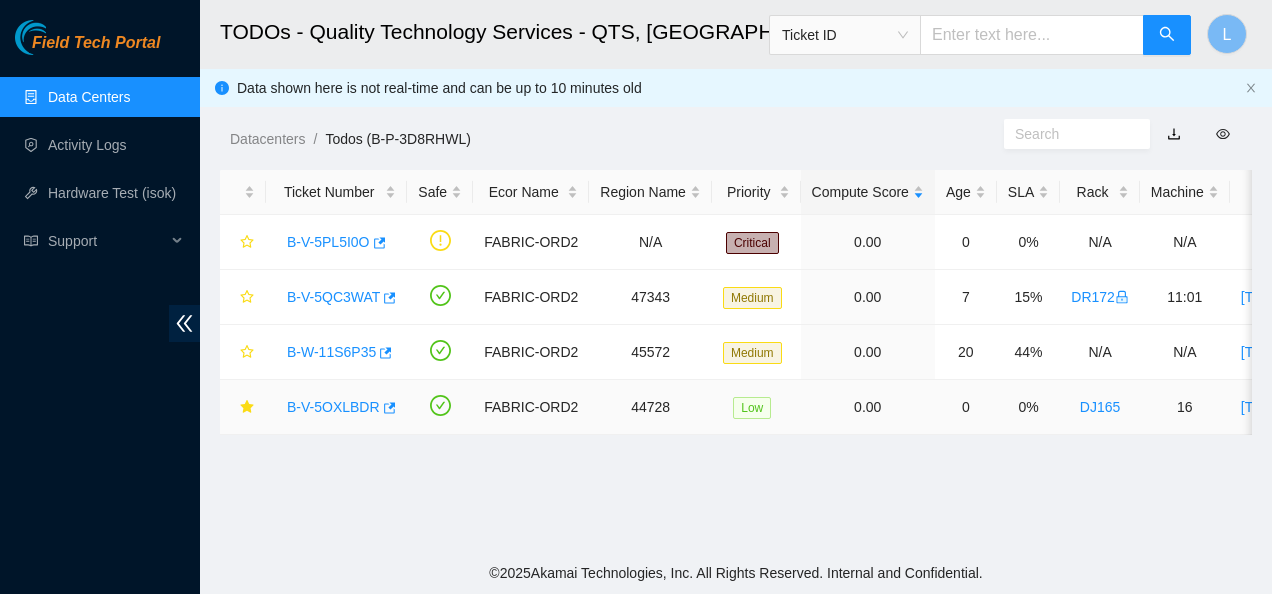 click on "B-V-5OXLBDR" at bounding box center (333, 407) 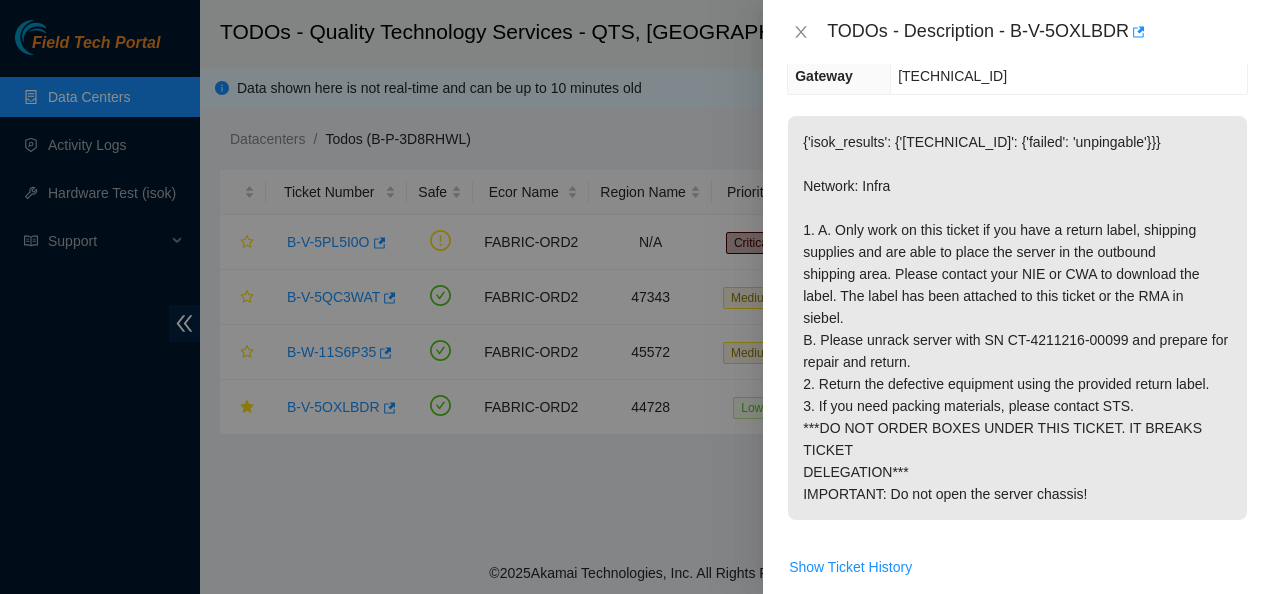 scroll, scrollTop: 342, scrollLeft: 0, axis: vertical 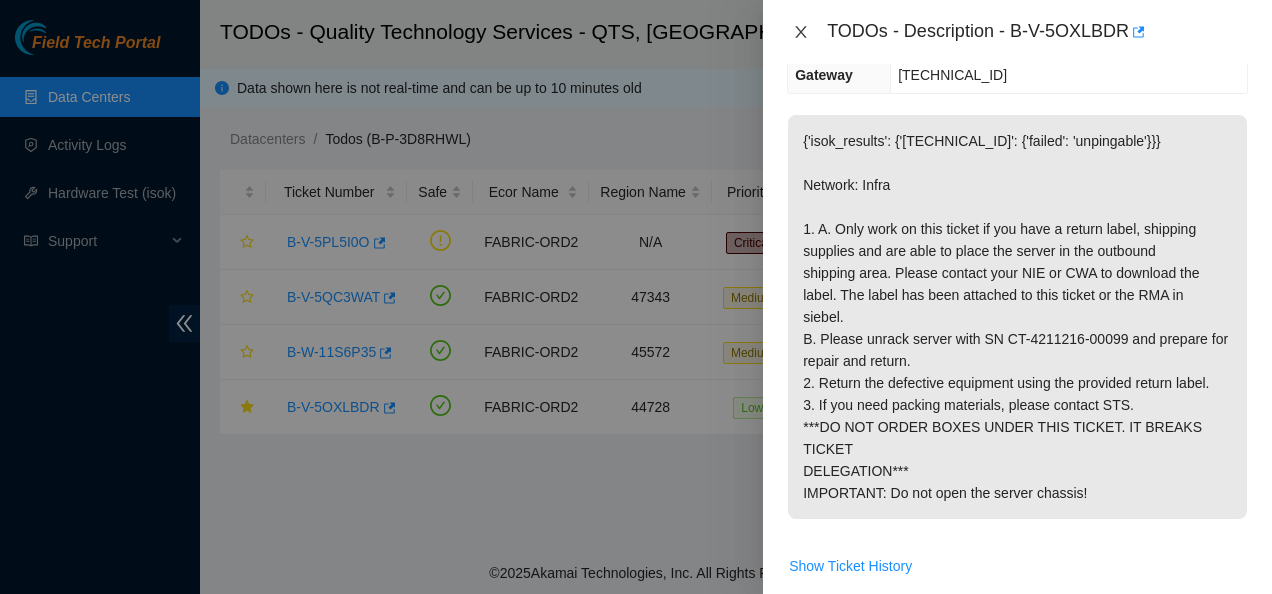 click at bounding box center [801, 32] 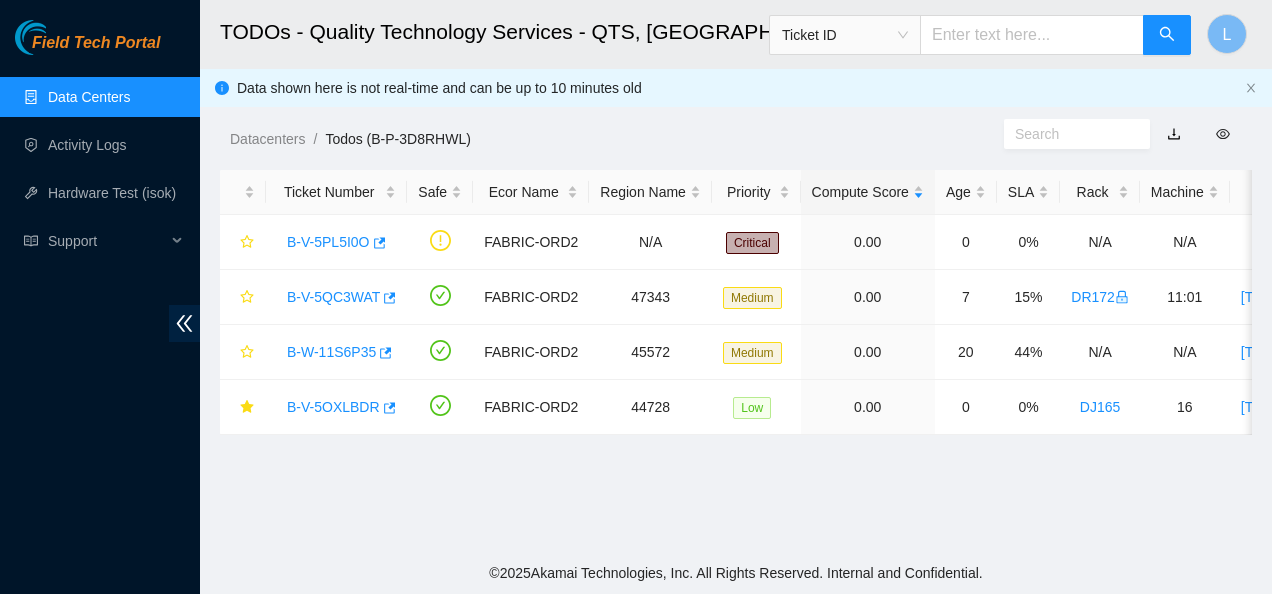 scroll, scrollTop: 364, scrollLeft: 0, axis: vertical 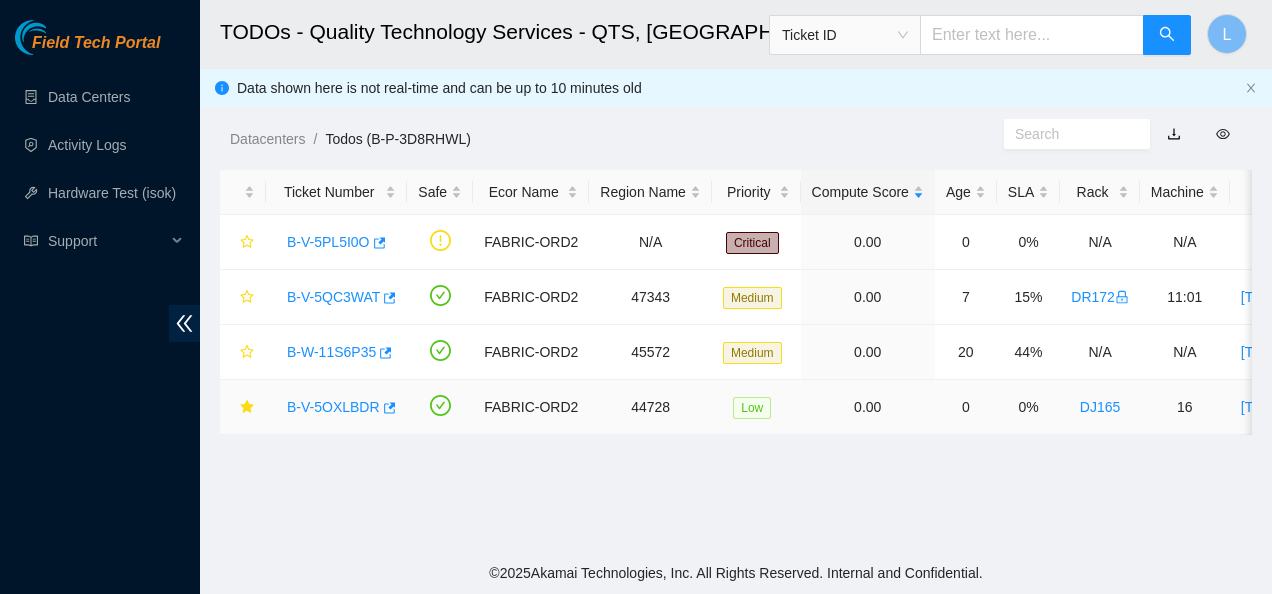 click on "B-V-5OXLBDR" at bounding box center (333, 407) 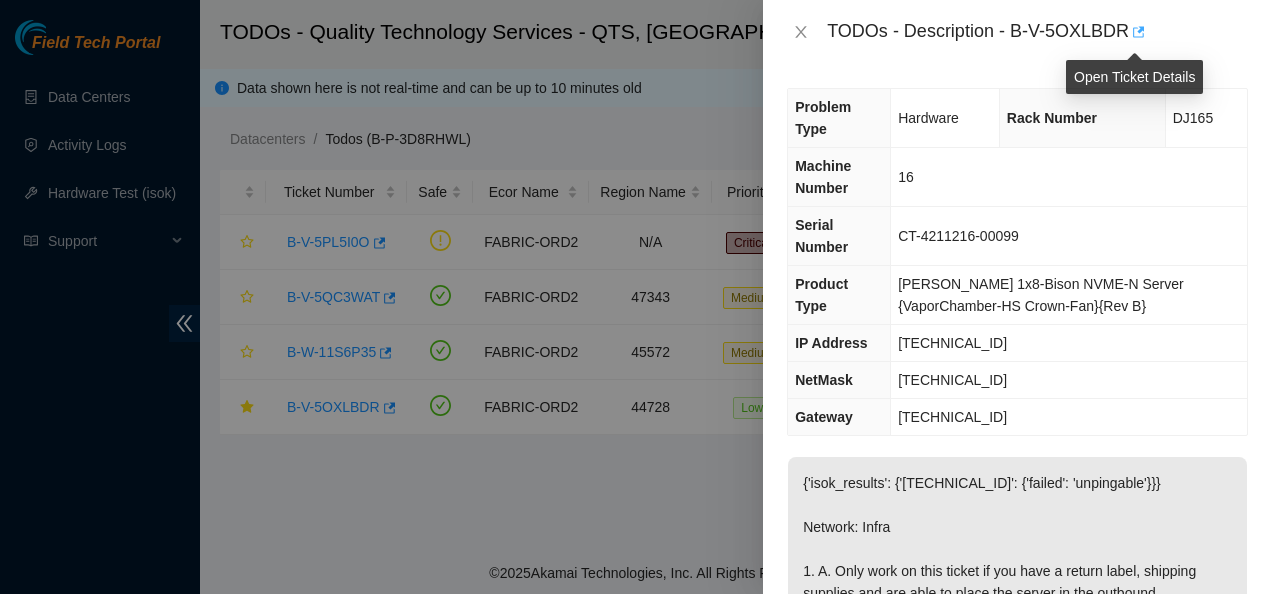 click 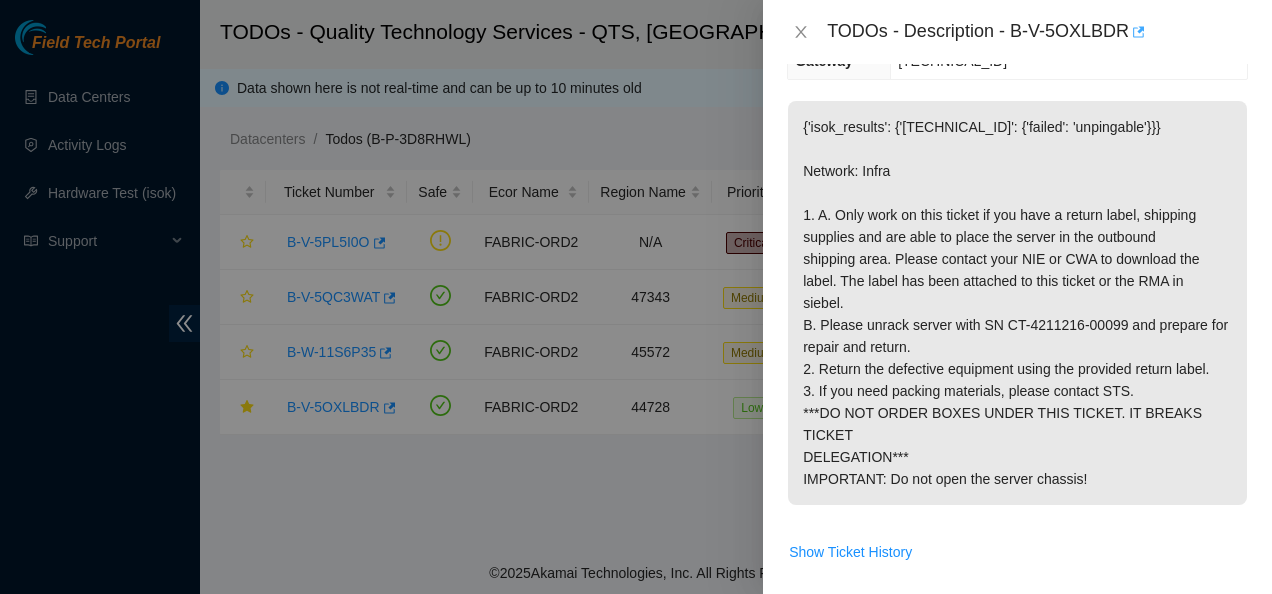 scroll, scrollTop: 358, scrollLeft: 0, axis: vertical 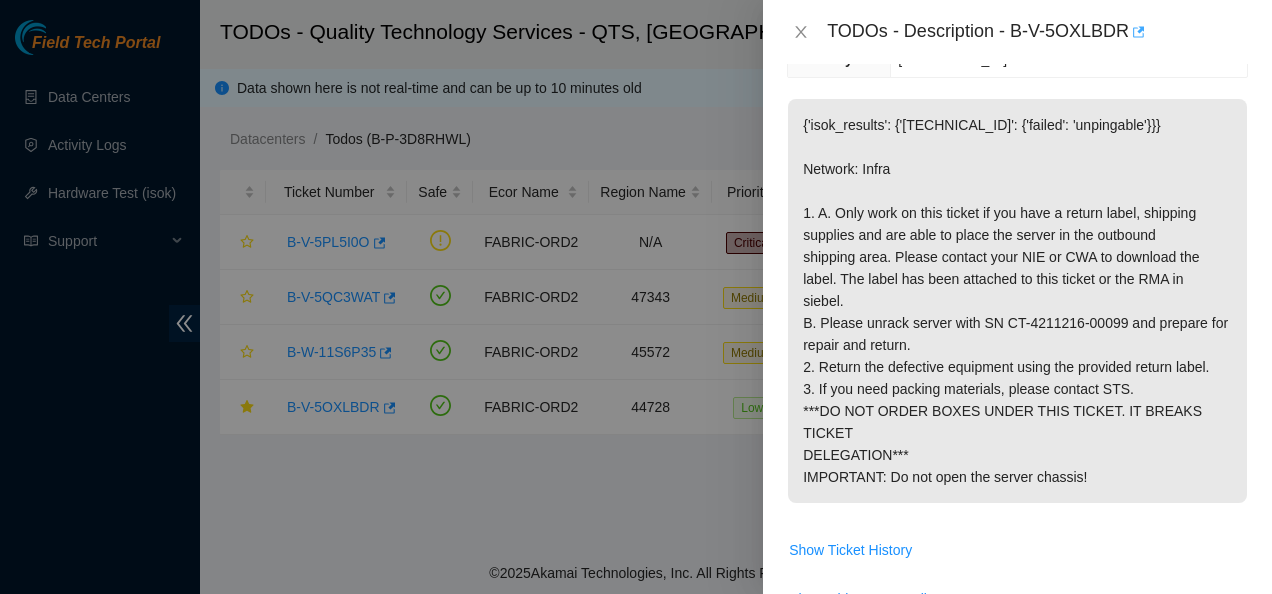 type 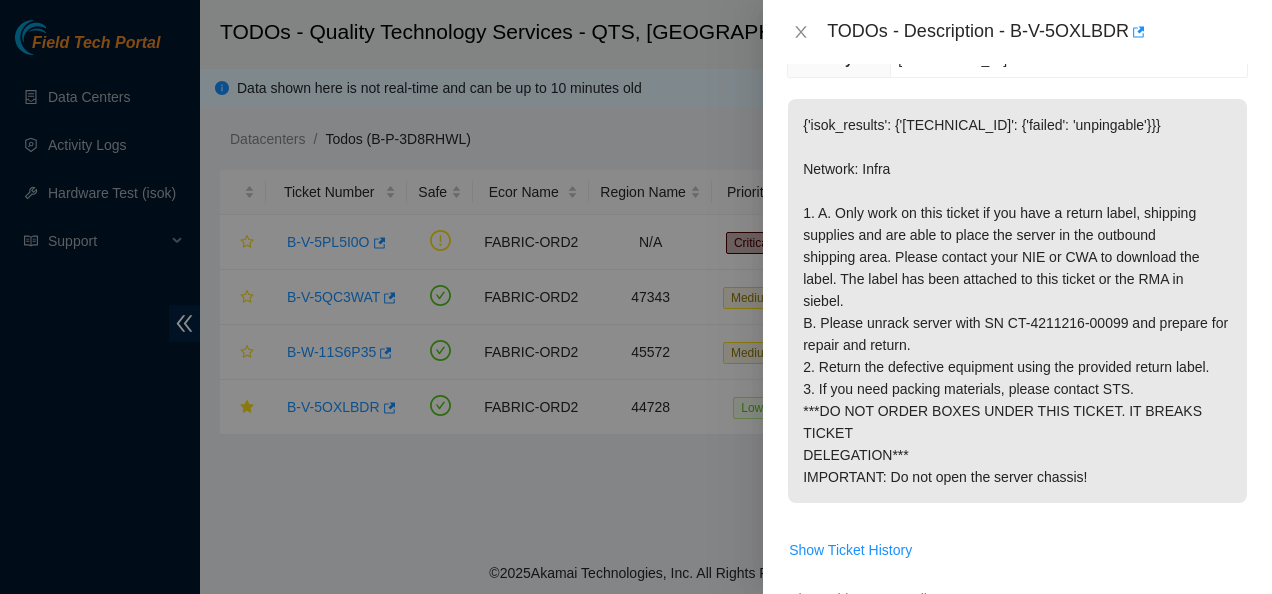 click on "{'isok_results': {'[TECHNICAL_ID]': {'failed': 'unpingable'}}}
Network: Infra
1. A. Only work on this ticket if you have a return label, shipping
supplies and are able to place the server in the outbound
shipping area.  Please contact your NIE or CWA to download the
label.  The label has been attached to this ticket or the RMA in
siebel.
B. Please unrack server with SN CT-4211216-00099 and prepare for
repair and return.
2. Return the defective equipment using the provided return label.
3. If you need packing materials, please contact STS.
***DO NOT ORDER BOXES UNDER THIS TICKET. IT BREAKS TICKET
DELEGATION***
IMPORTANT: Do not open the server chassis!" at bounding box center [1017, 301] 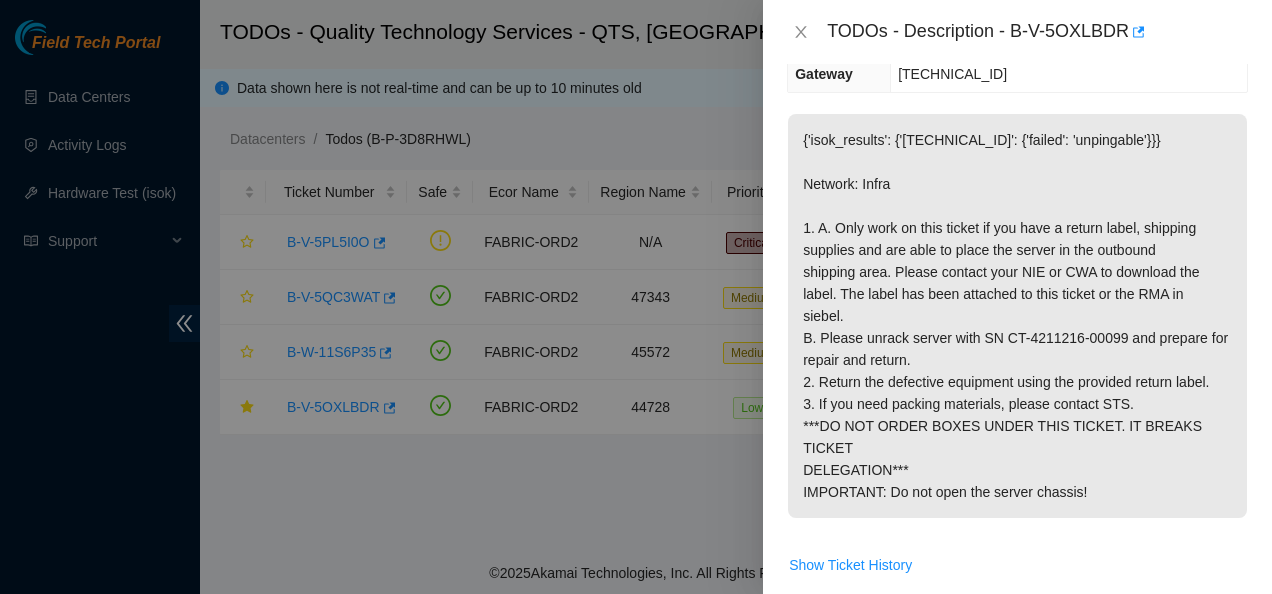 scroll, scrollTop: 344, scrollLeft: 0, axis: vertical 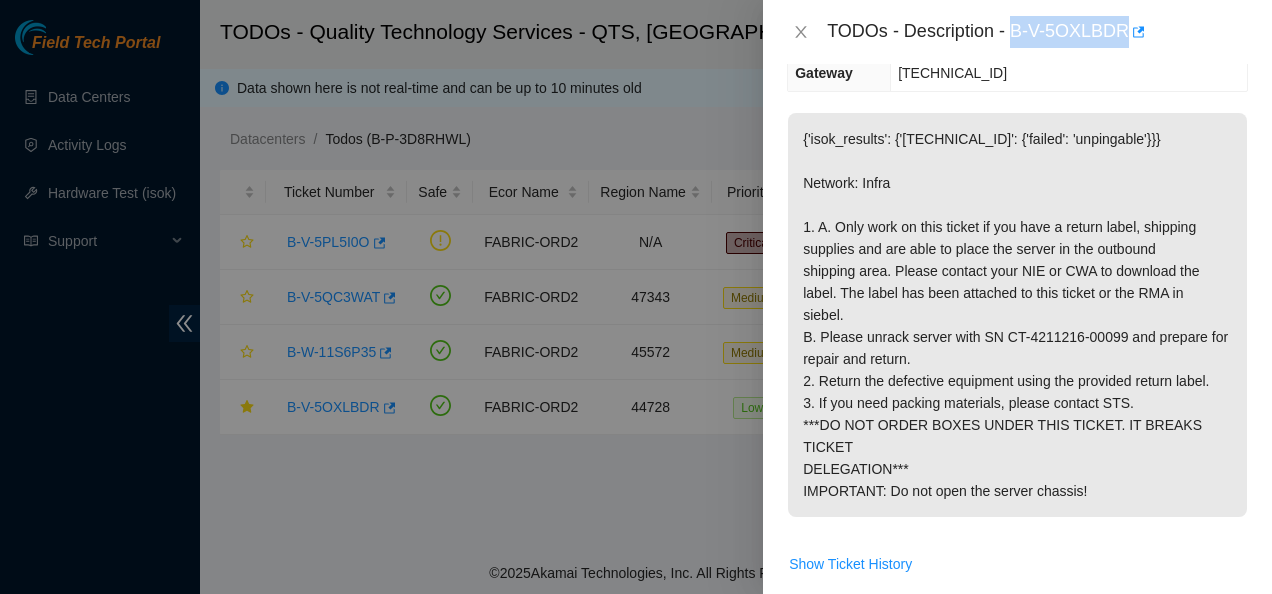 drag, startPoint x: 1014, startPoint y: 25, endPoint x: 1126, endPoint y: 54, distance: 115.69356 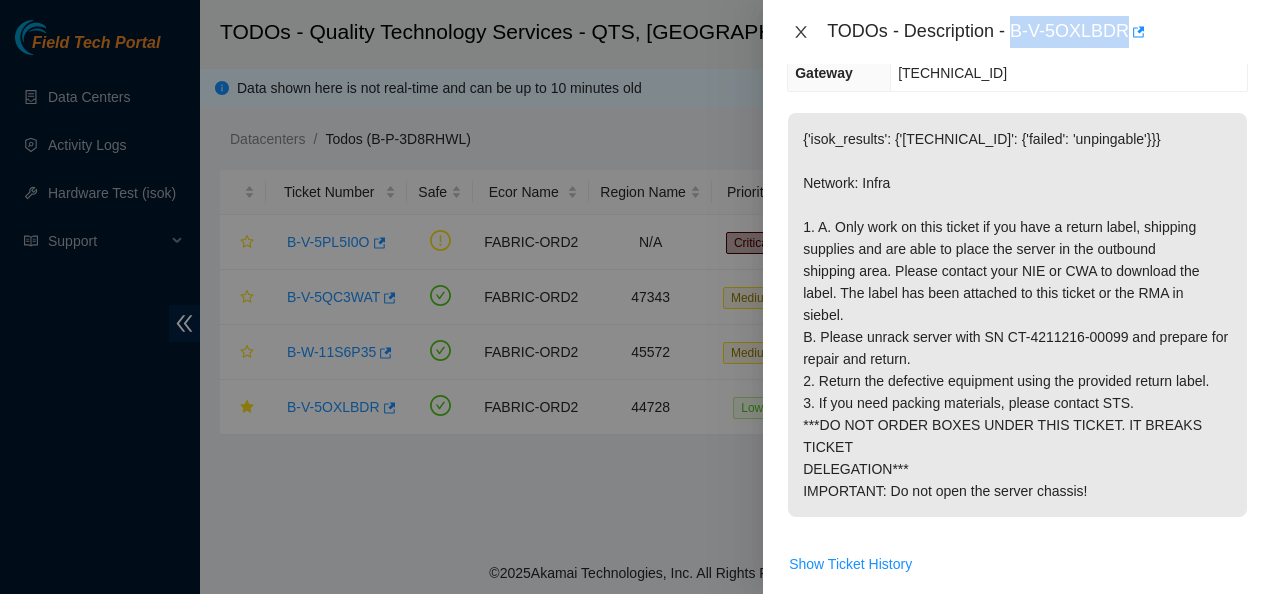 click 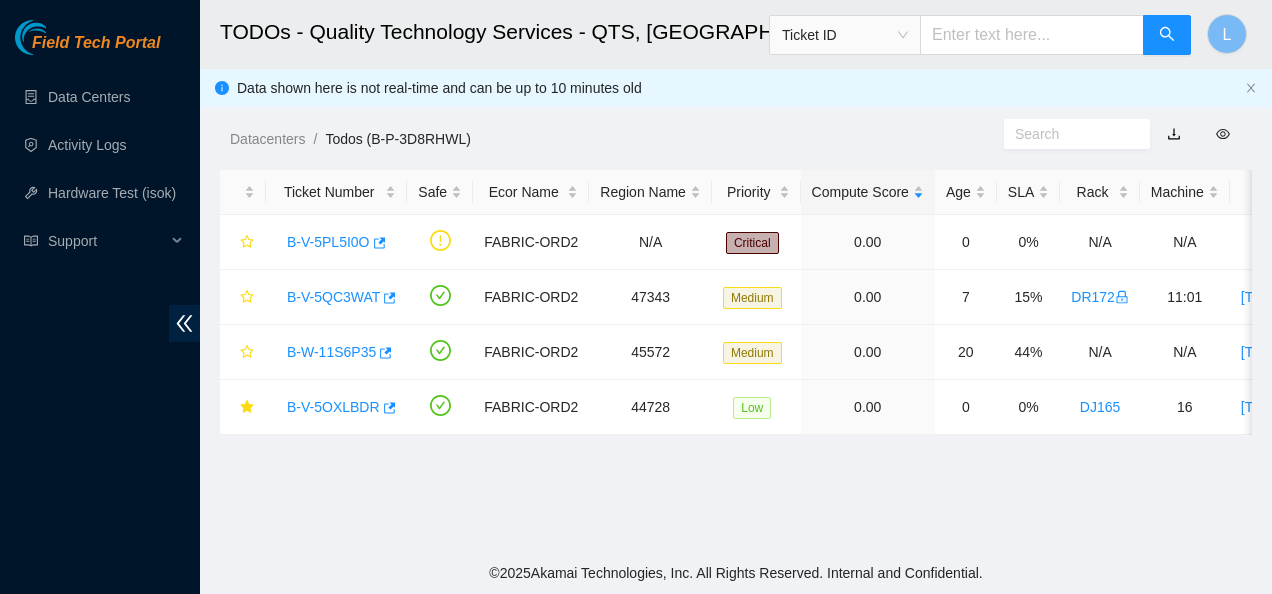 scroll, scrollTop: 366, scrollLeft: 0, axis: vertical 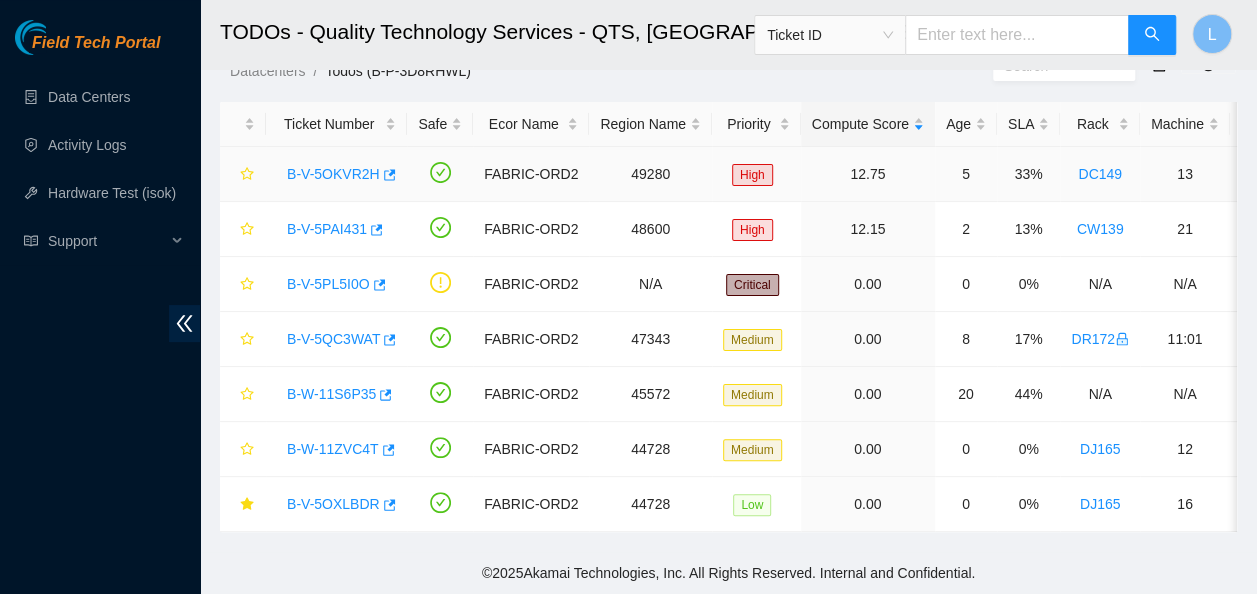 click on "B-V-5OKVR2H" at bounding box center (333, 174) 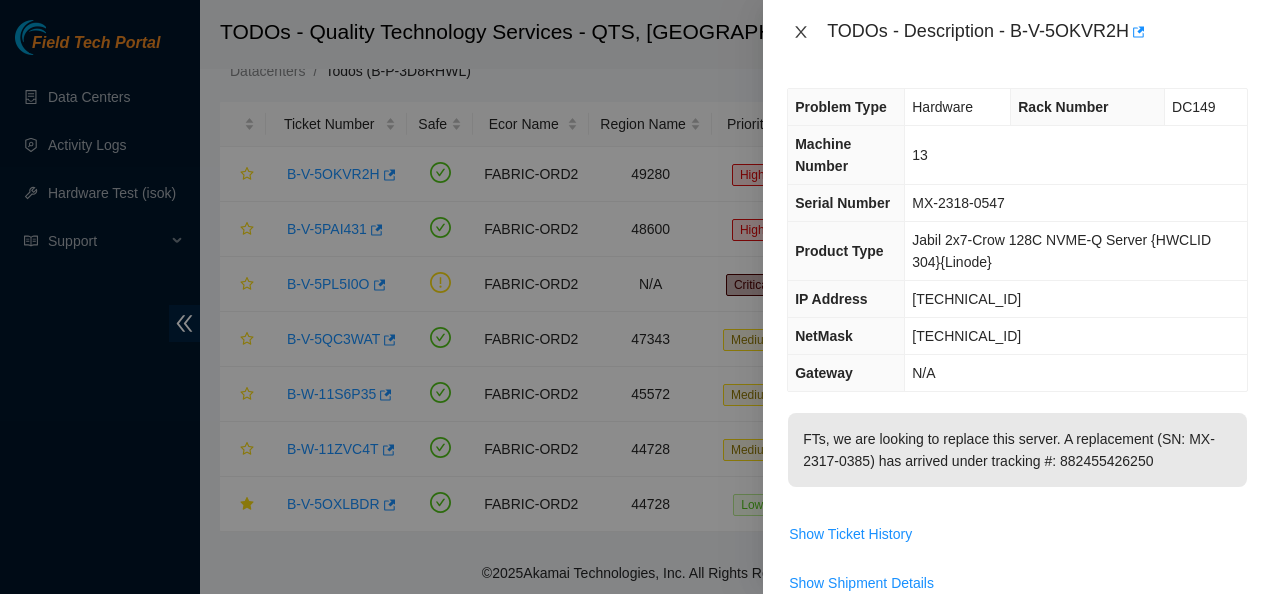click 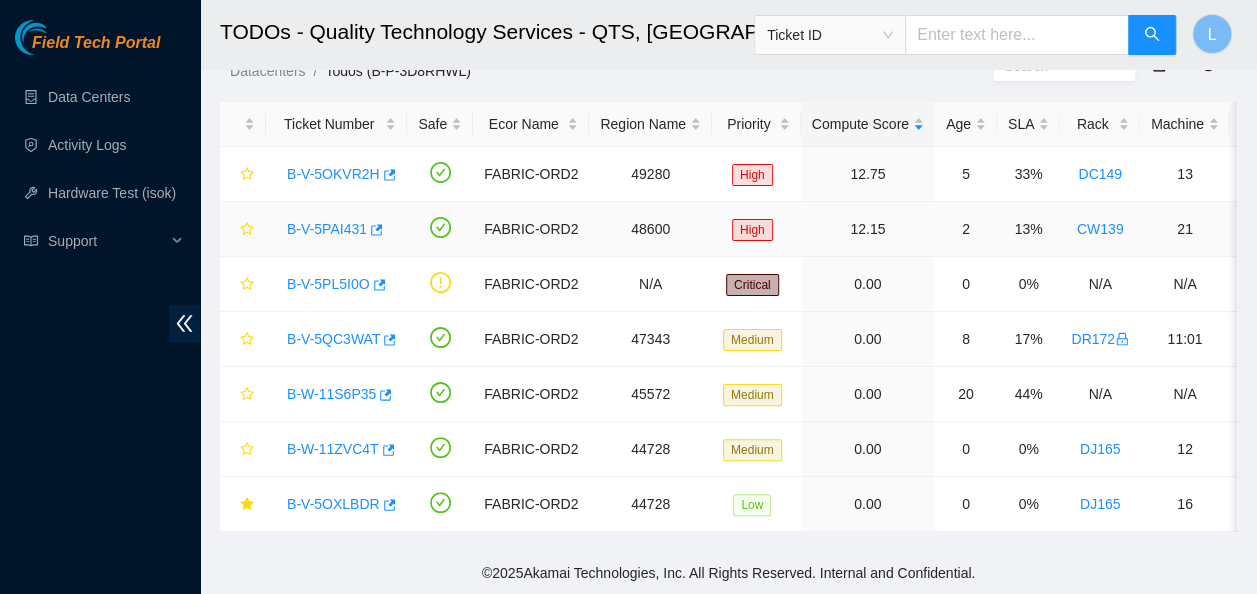 click on "B-V-5PAI431" at bounding box center (327, 229) 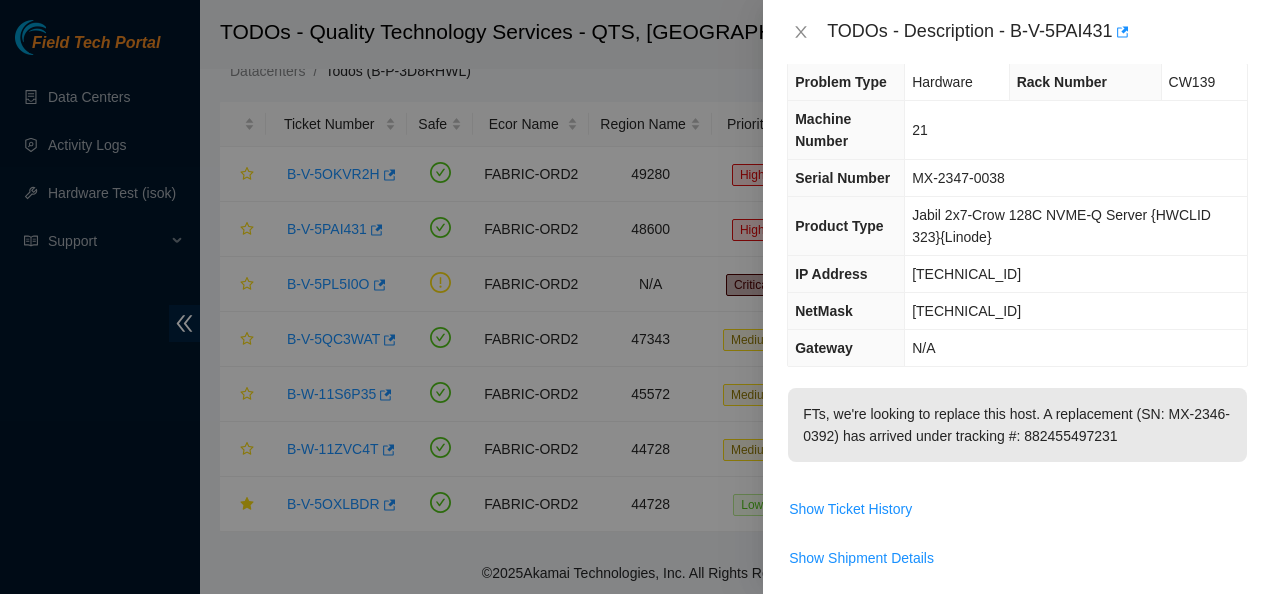 scroll, scrollTop: 22, scrollLeft: 0, axis: vertical 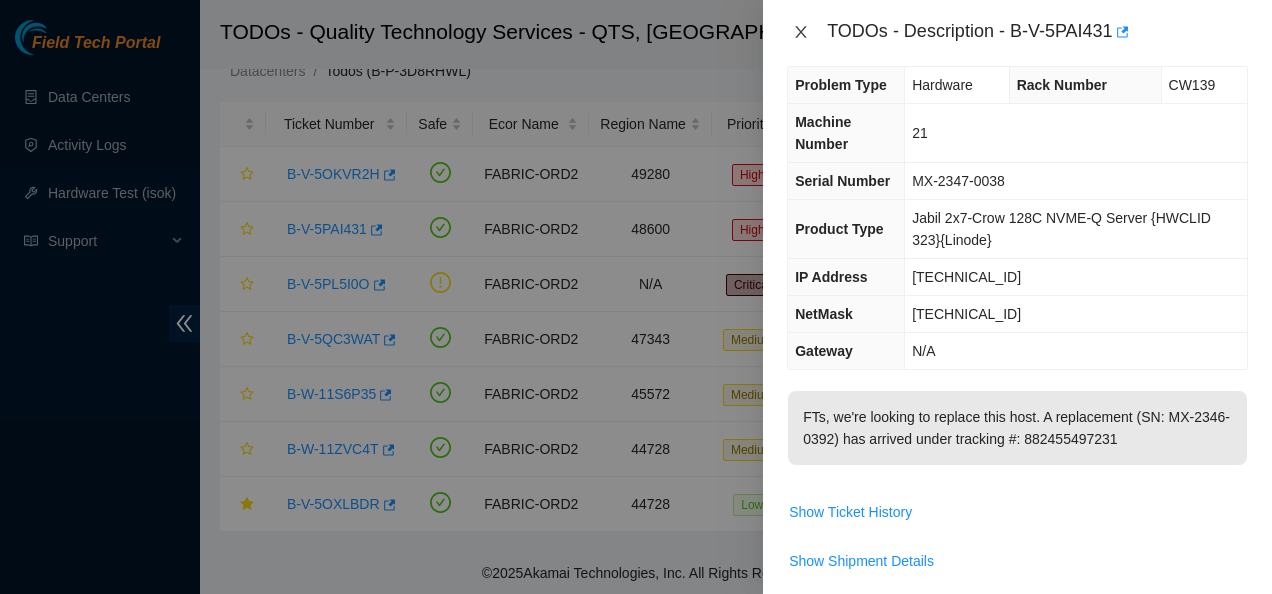click 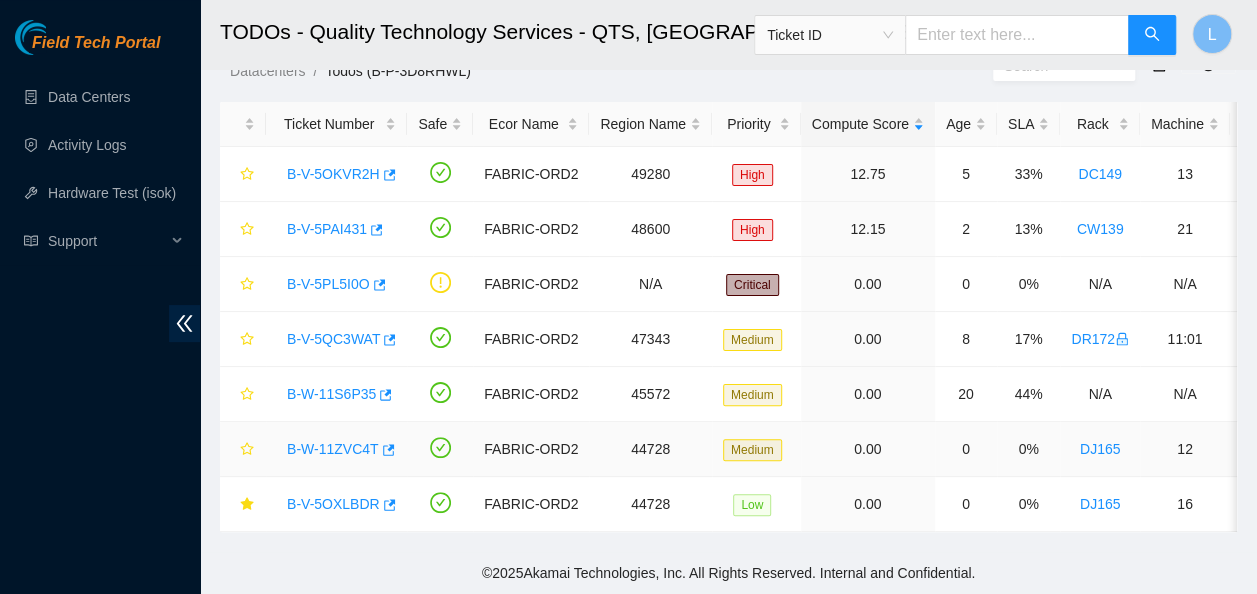 click on "B-W-11ZVC4T" at bounding box center (333, 449) 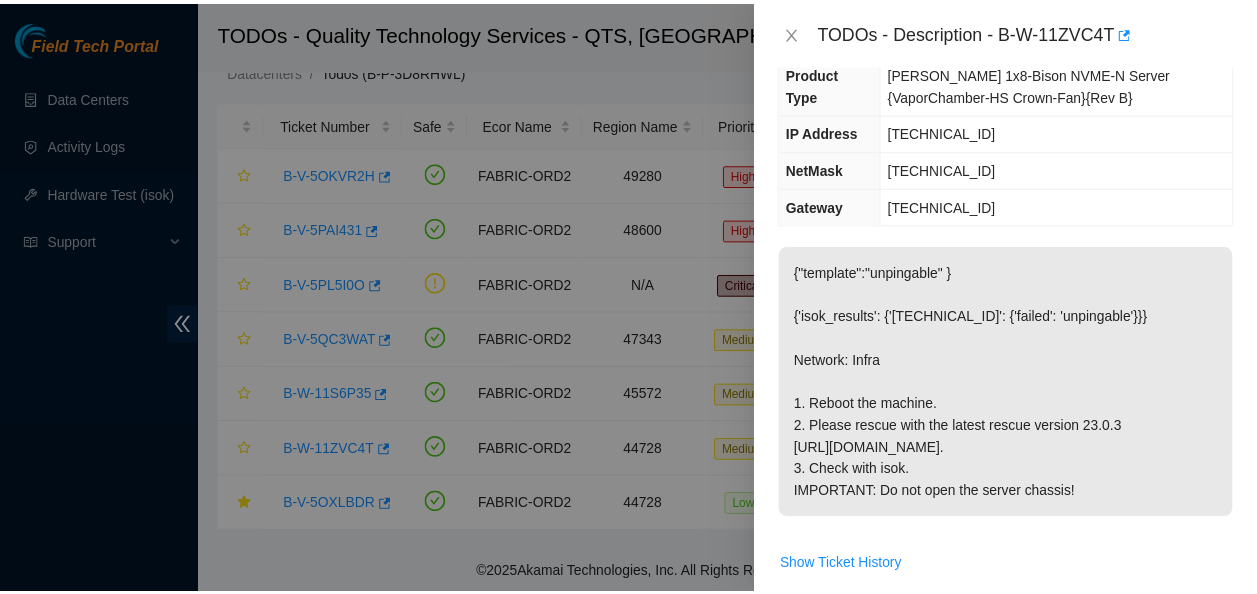 scroll, scrollTop: 212, scrollLeft: 0, axis: vertical 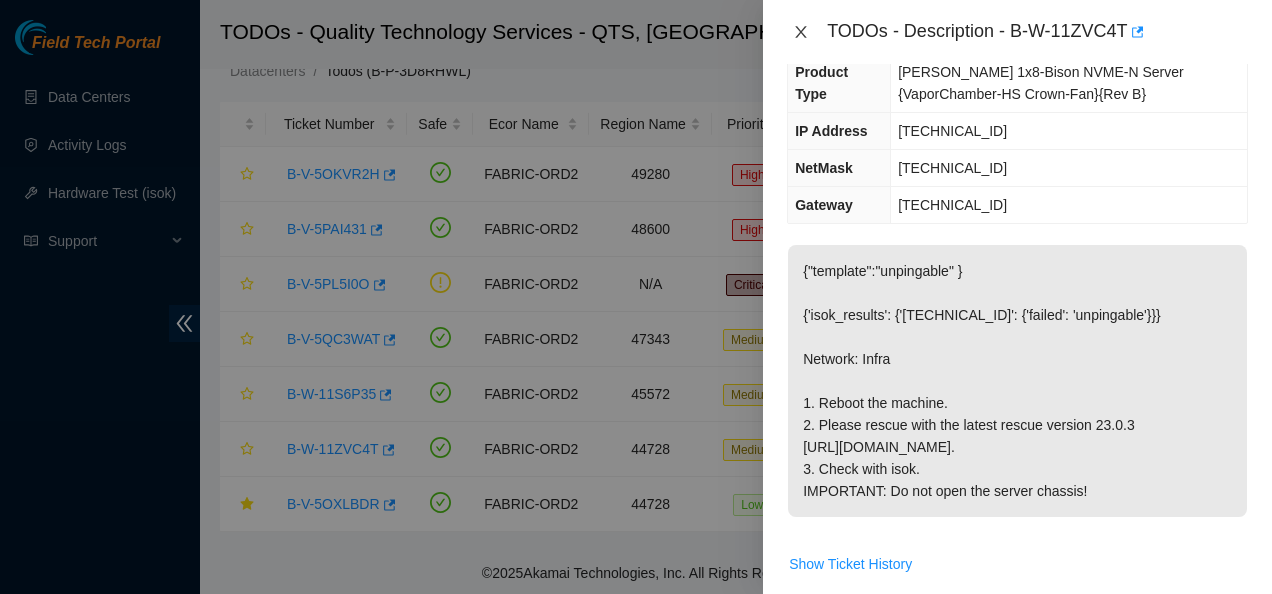 click 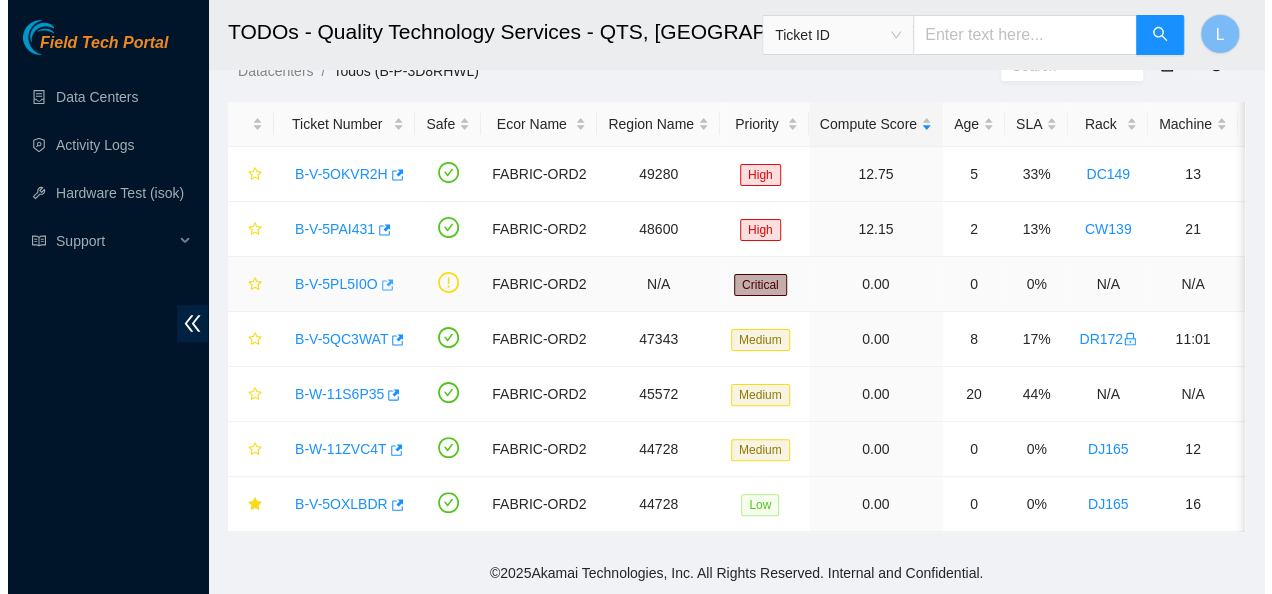 scroll, scrollTop: 256, scrollLeft: 0, axis: vertical 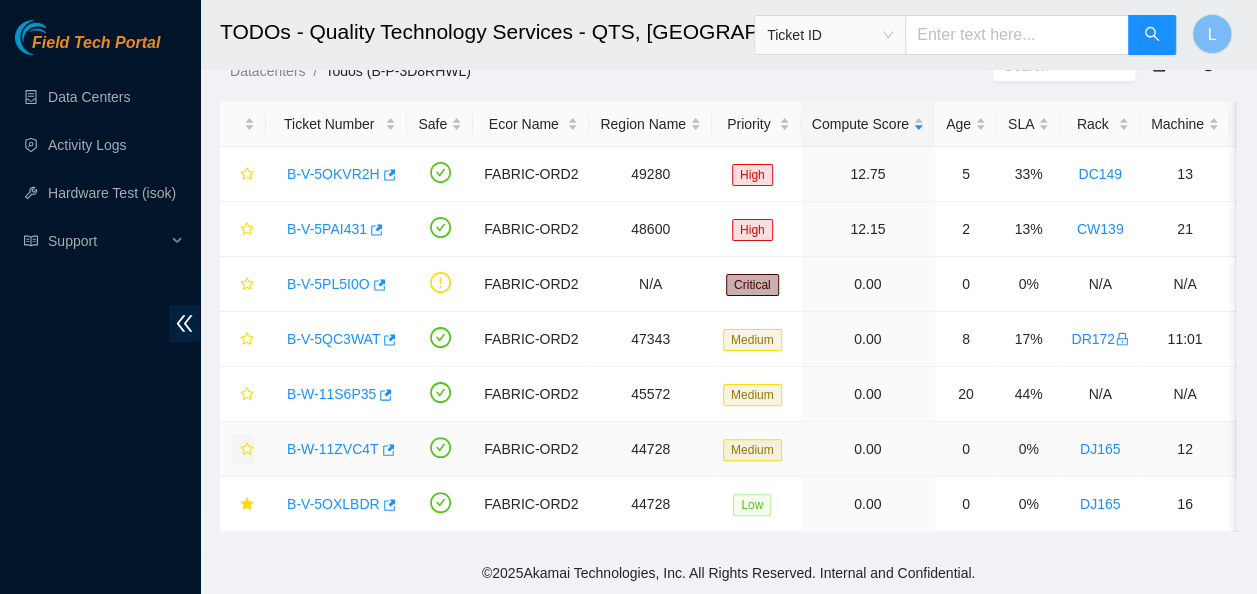 click 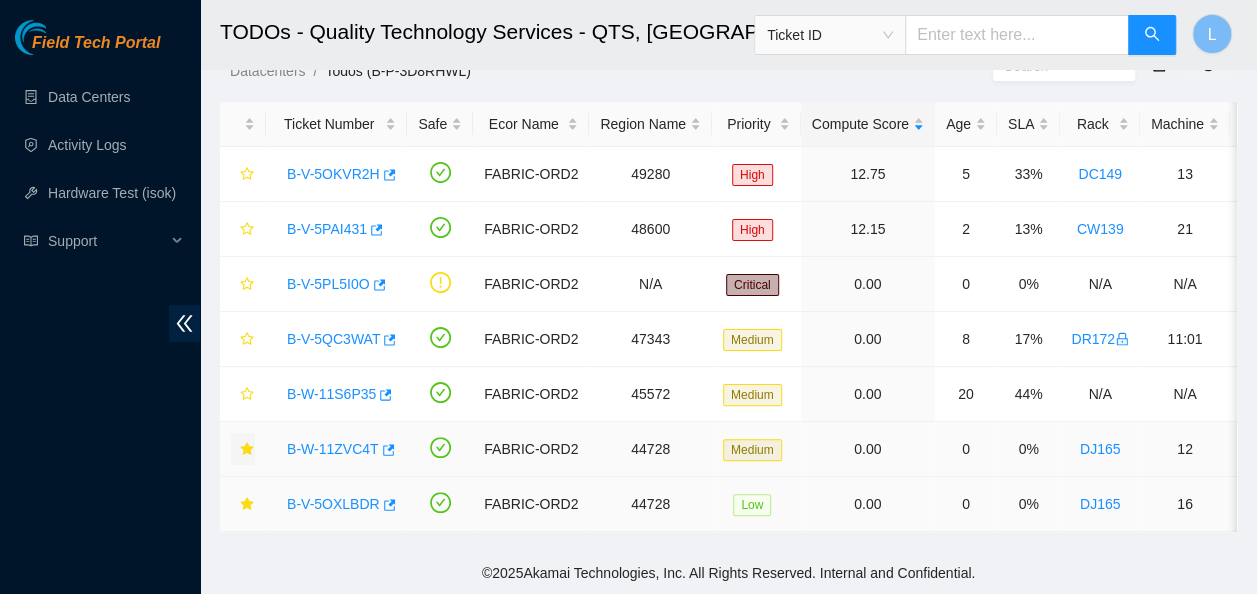 click on "B-V-5OXLBDR" at bounding box center [333, 504] 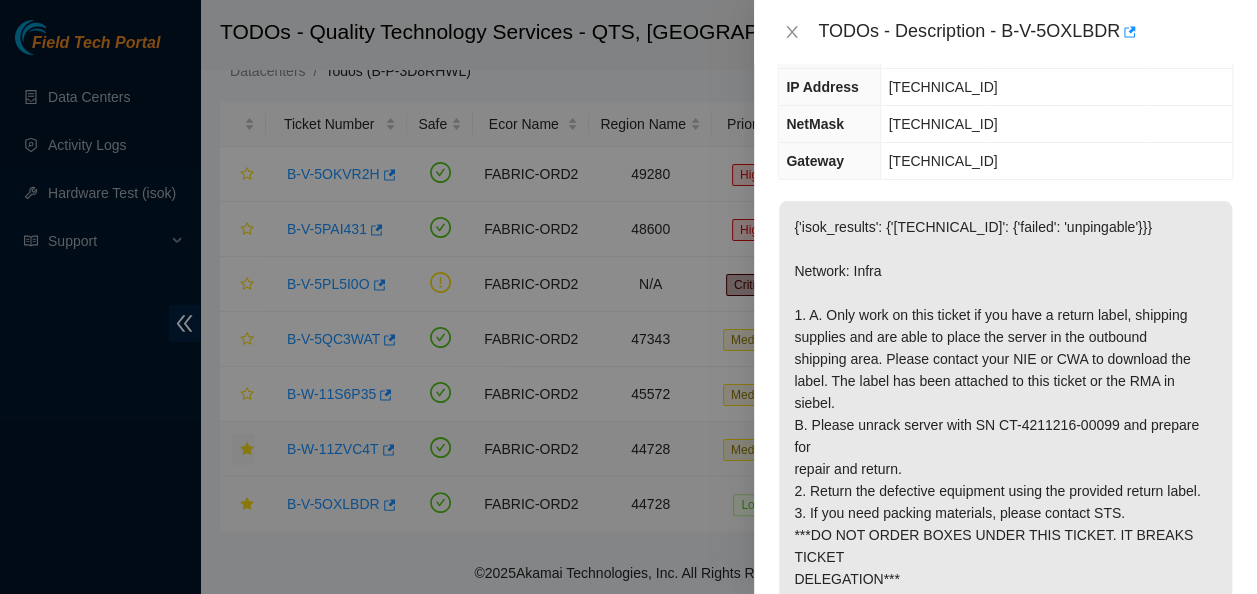 scroll, scrollTop: 212, scrollLeft: 0, axis: vertical 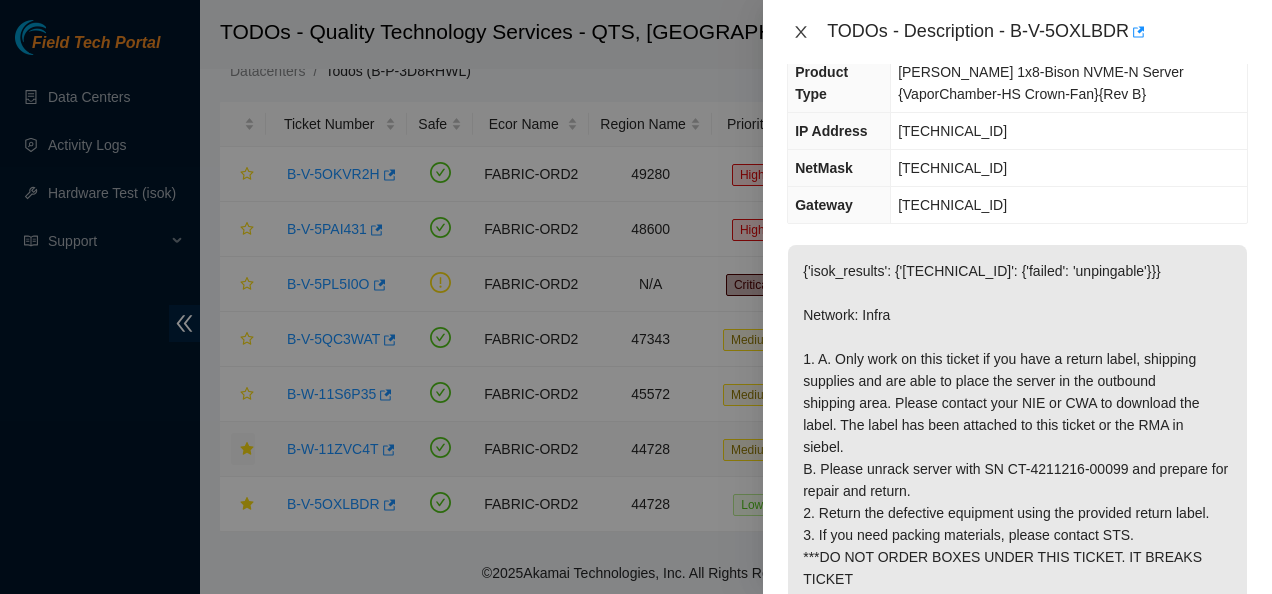 click 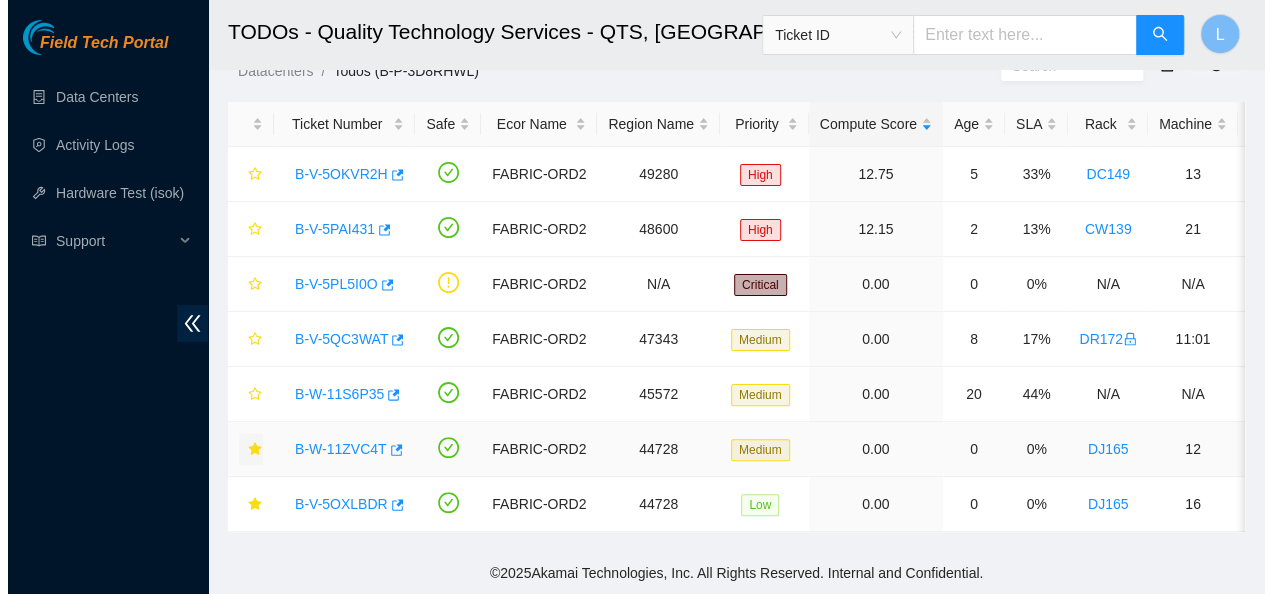 scroll, scrollTop: 256, scrollLeft: 0, axis: vertical 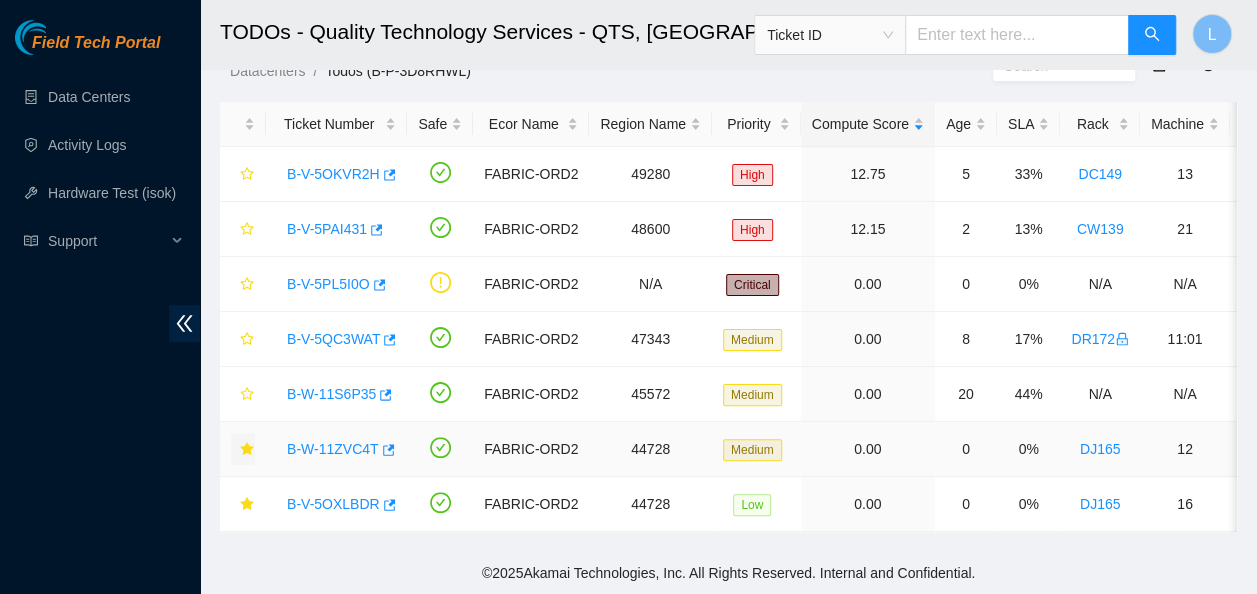 click on "B-W-11ZVC4T" at bounding box center [333, 449] 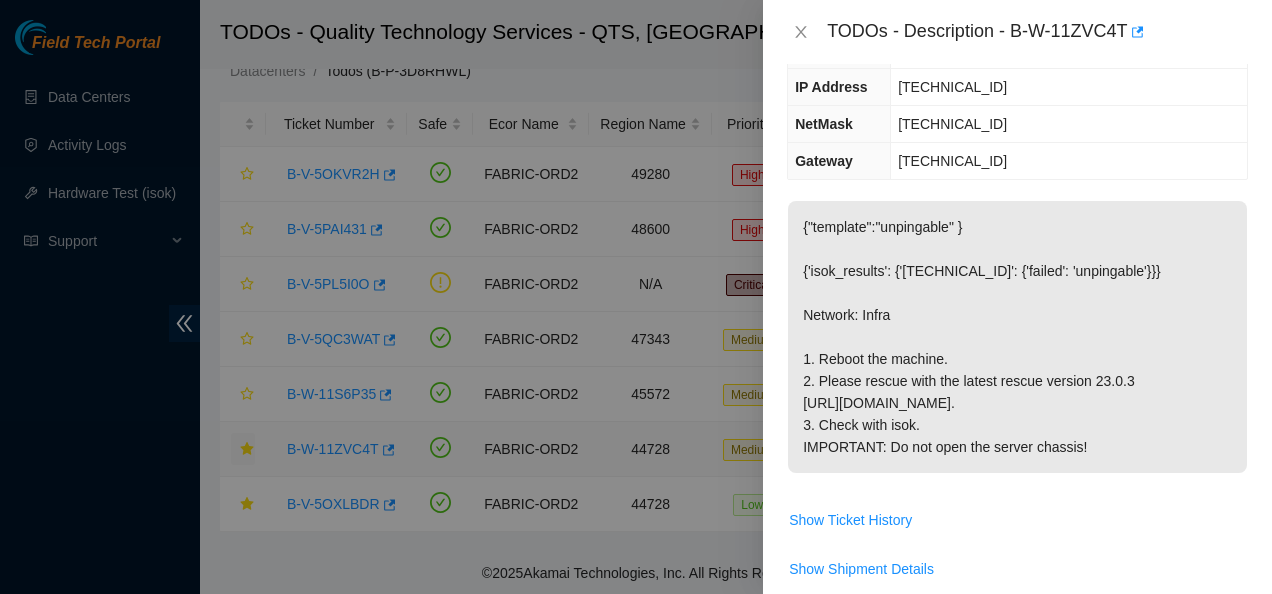 scroll, scrollTop: 212, scrollLeft: 0, axis: vertical 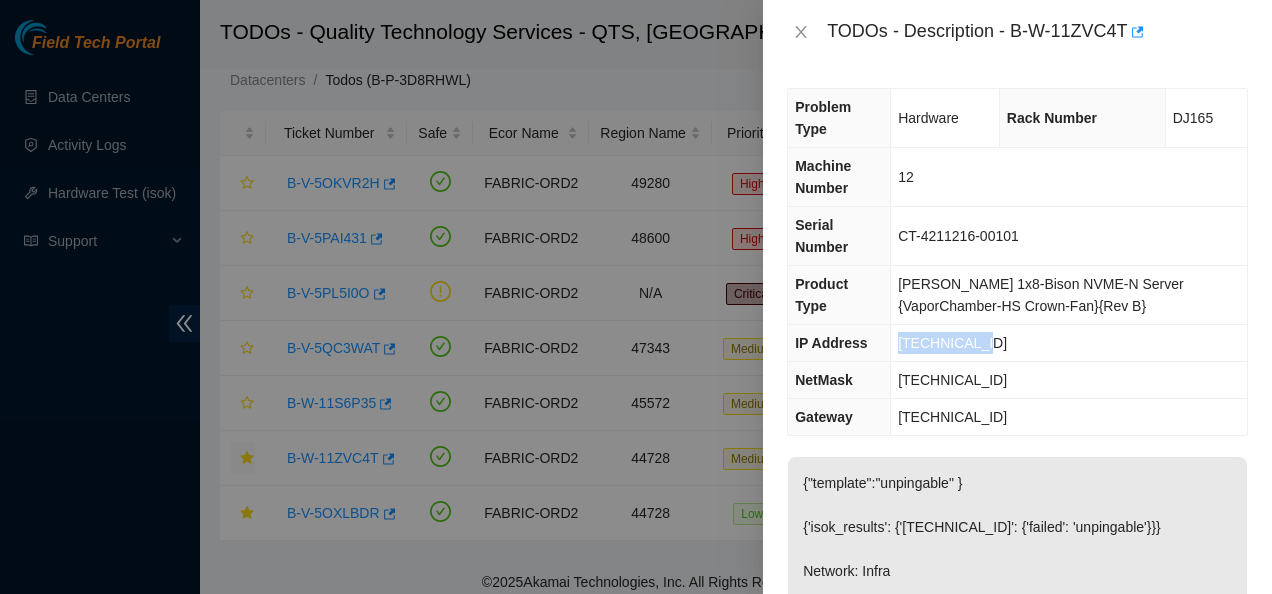 drag, startPoint x: 906, startPoint y: 298, endPoint x: 987, endPoint y: 306, distance: 81.394104 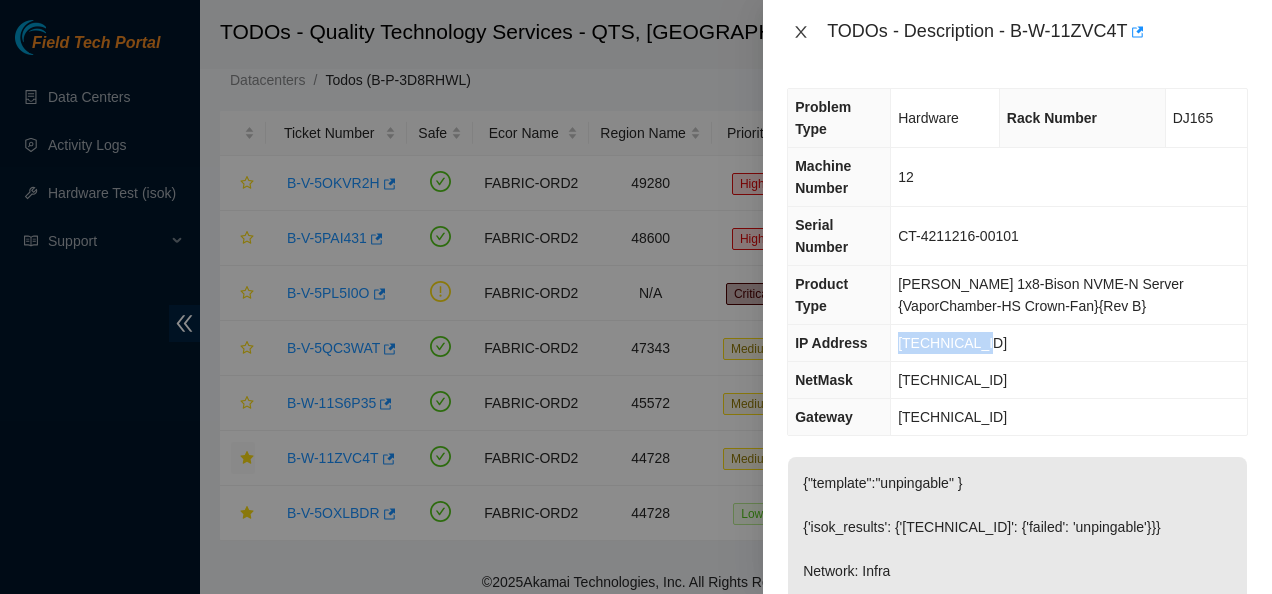 click 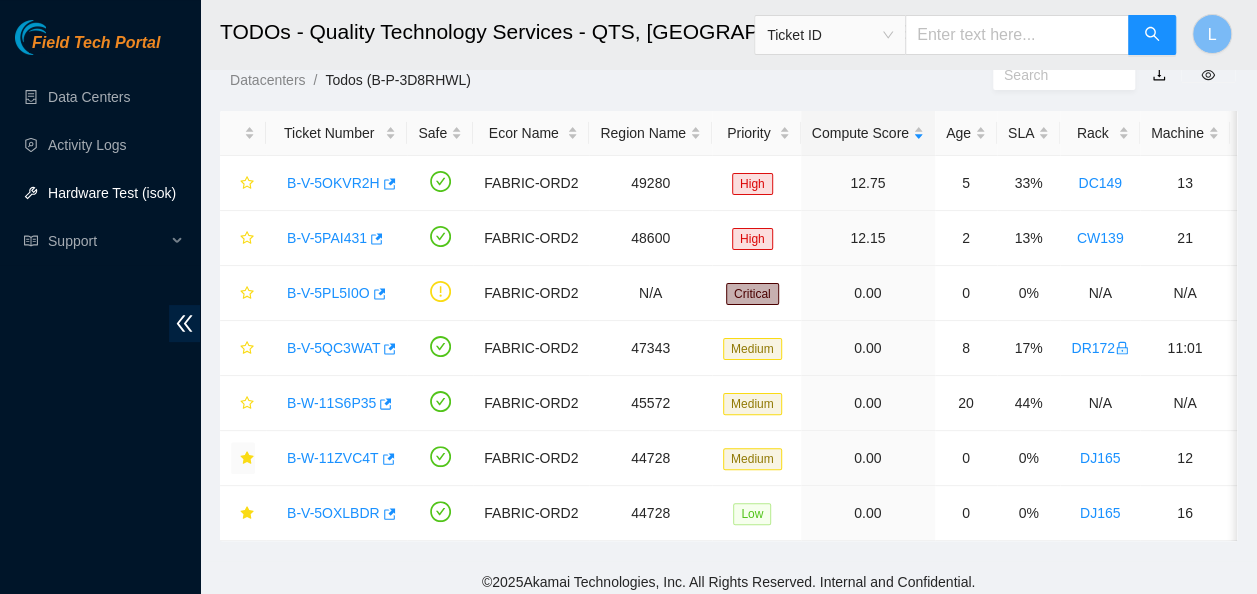 click on "Hardware Test (isok)" at bounding box center [112, 193] 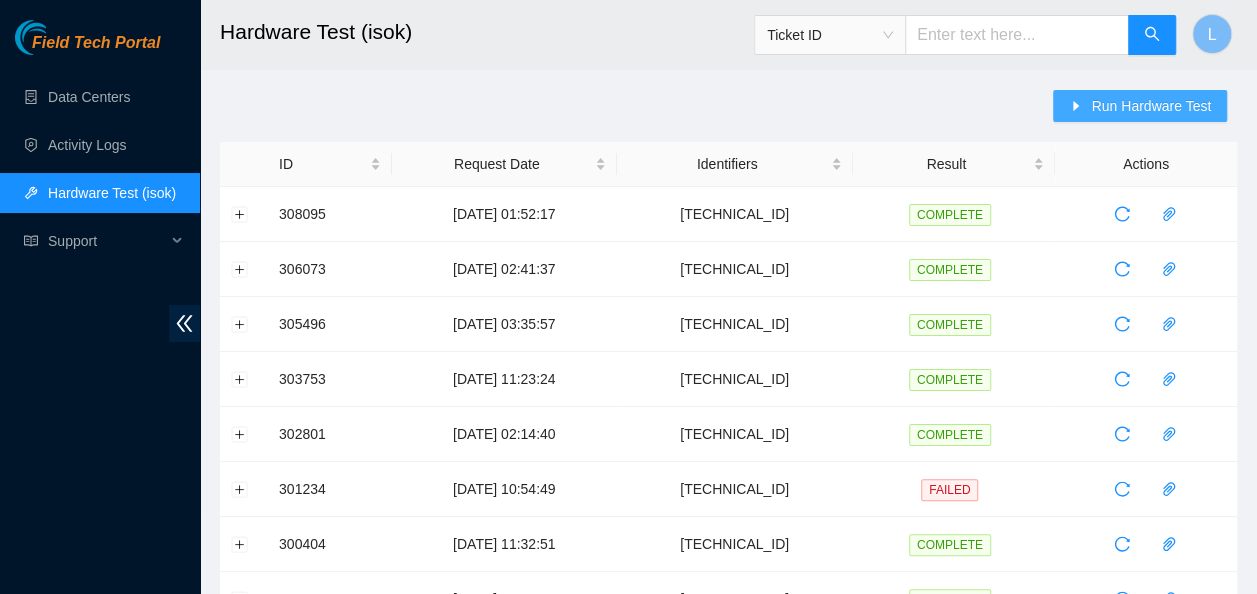 click on "Run Hardware Test" at bounding box center (1140, 106) 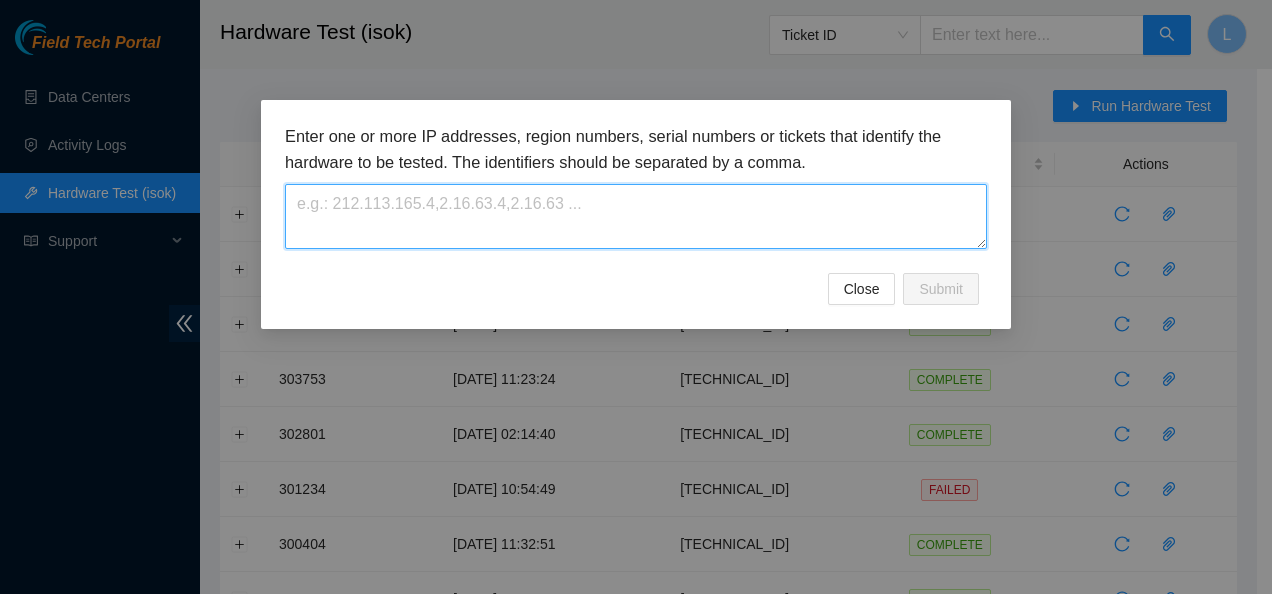 click at bounding box center (636, 216) 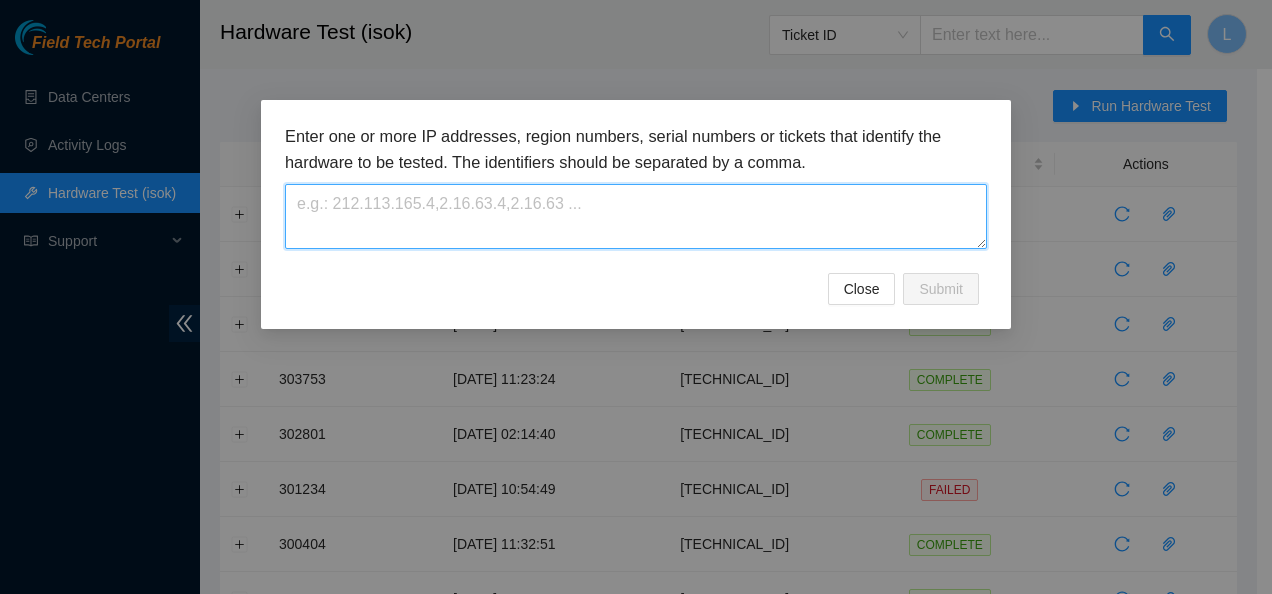 paste on "[TECHNICAL_ID]" 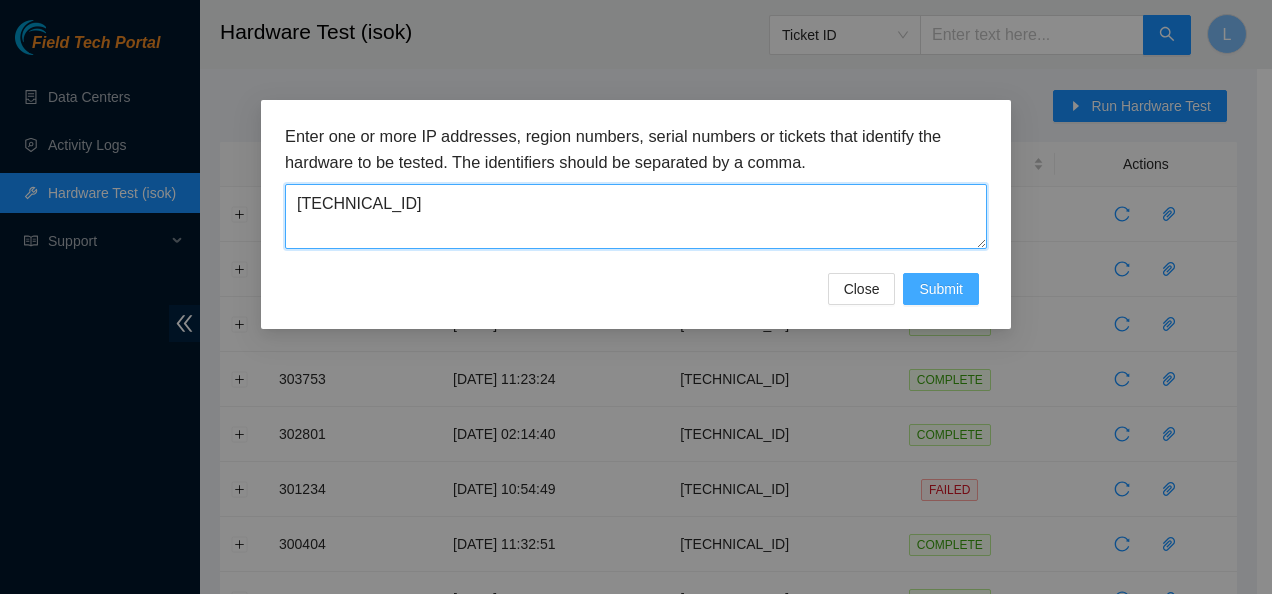 type on "[TECHNICAL_ID]" 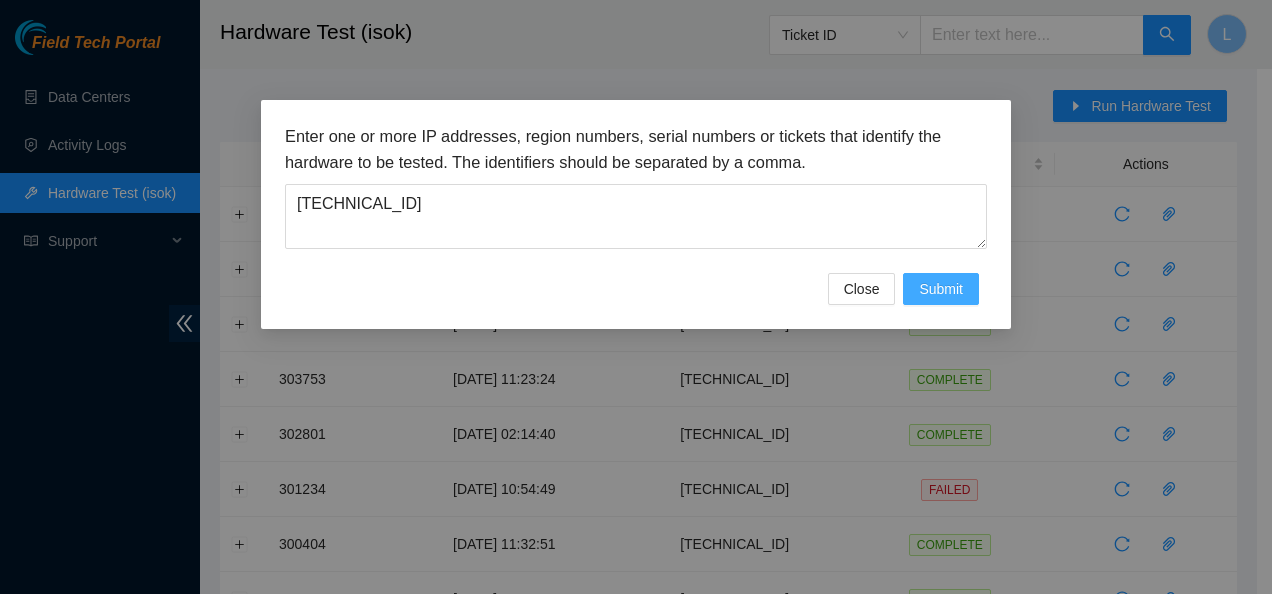 click on "Submit" at bounding box center [941, 289] 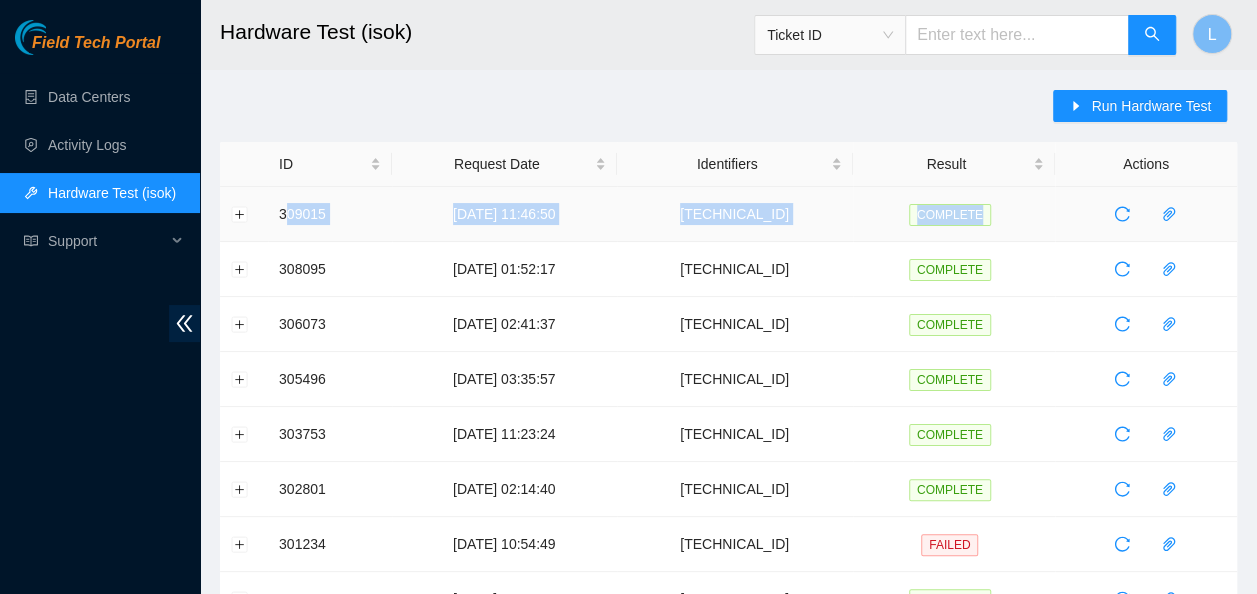 drag, startPoint x: 284, startPoint y: 220, endPoint x: 1012, endPoint y: 212, distance: 728.04395 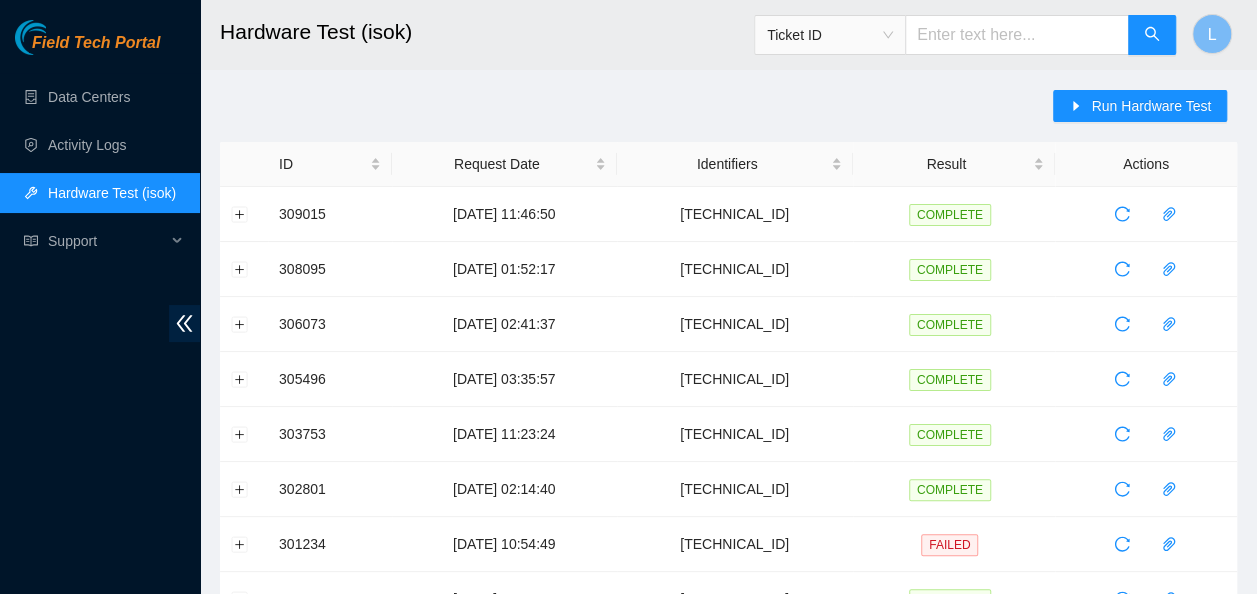click on "Field Tech Portal Data Centers Activity Logs Hardware Test (isok) Support" at bounding box center (100, 307) 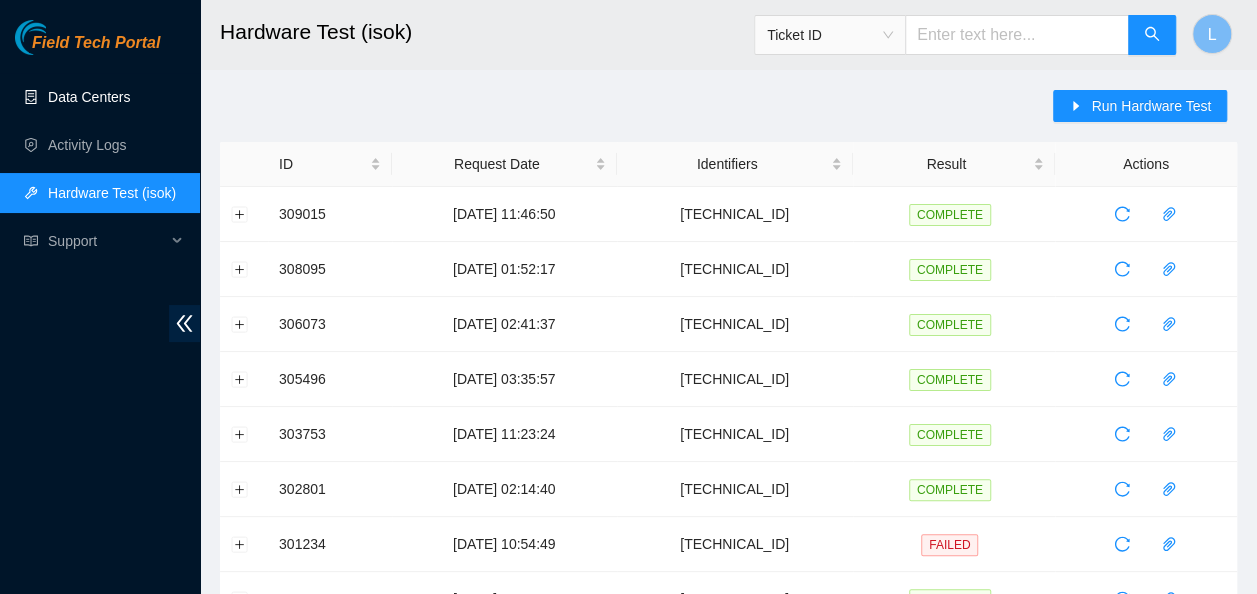 click on "Data Centers" at bounding box center [89, 97] 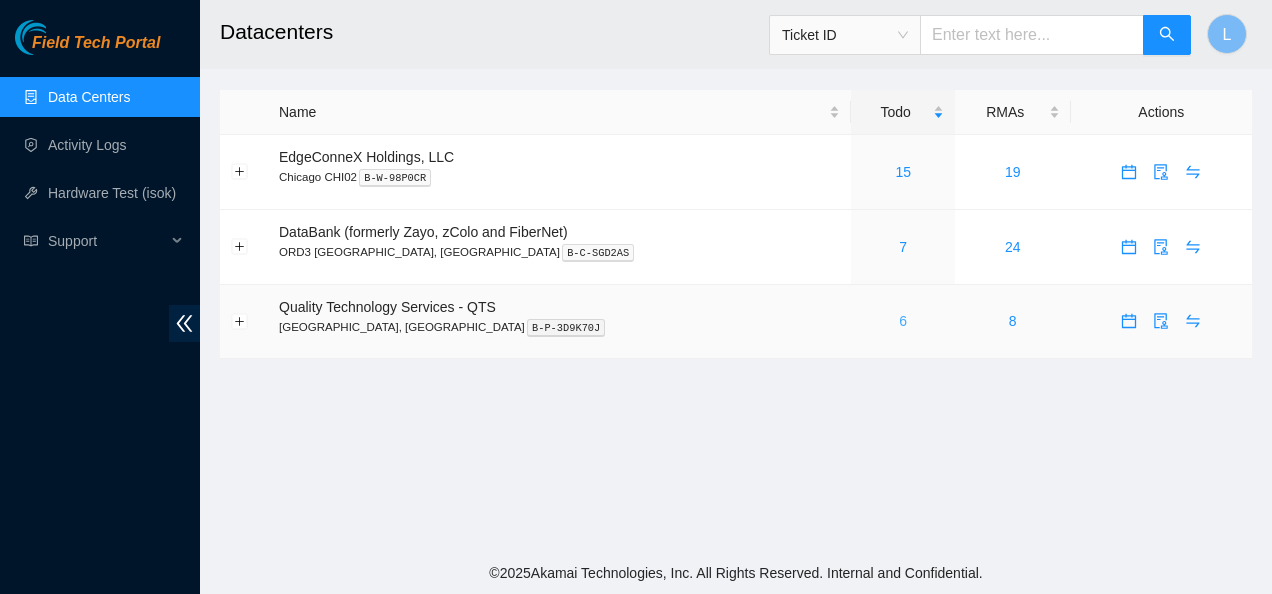 click on "6" at bounding box center [903, 321] 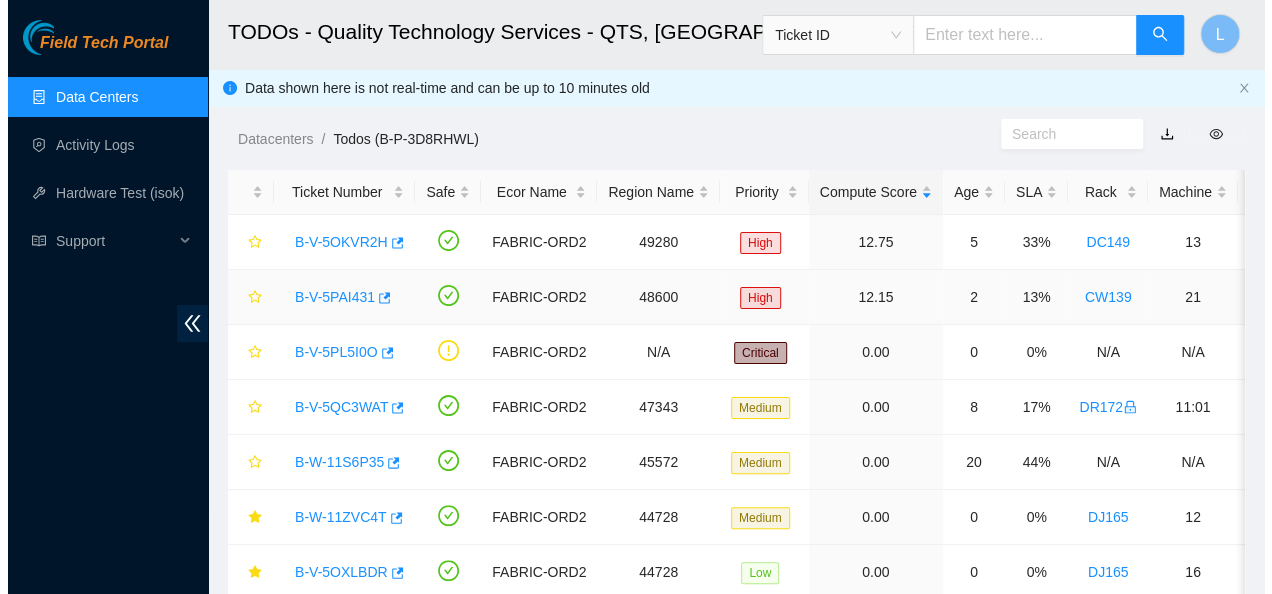 scroll, scrollTop: 80, scrollLeft: 0, axis: vertical 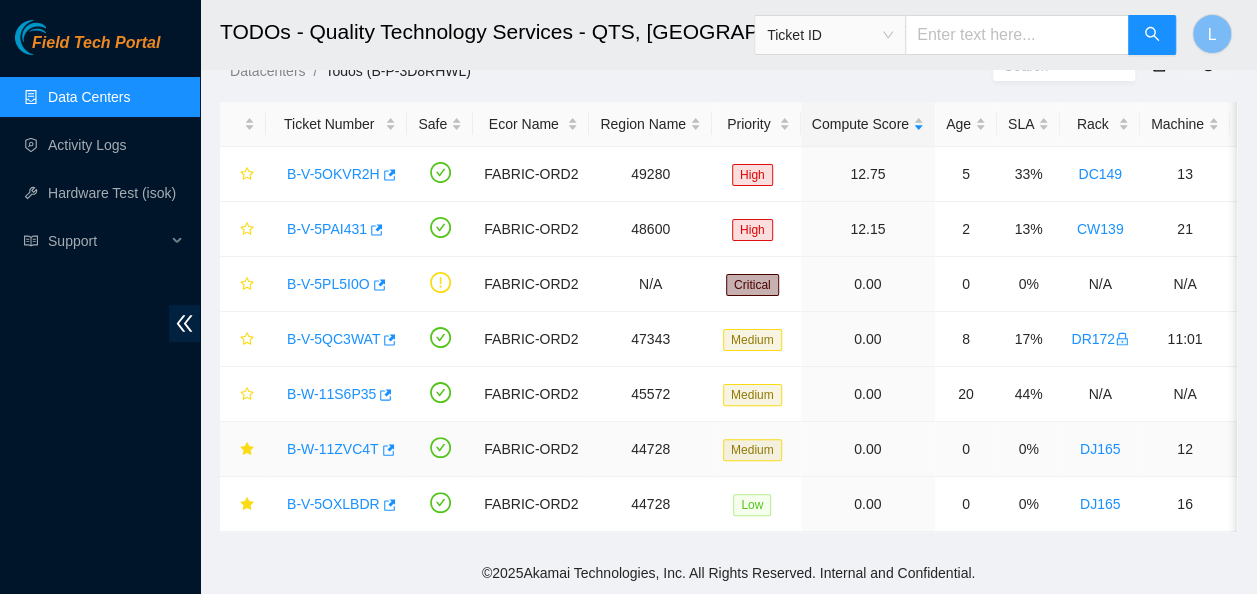 click on "B-W-11ZVC4T" at bounding box center [333, 449] 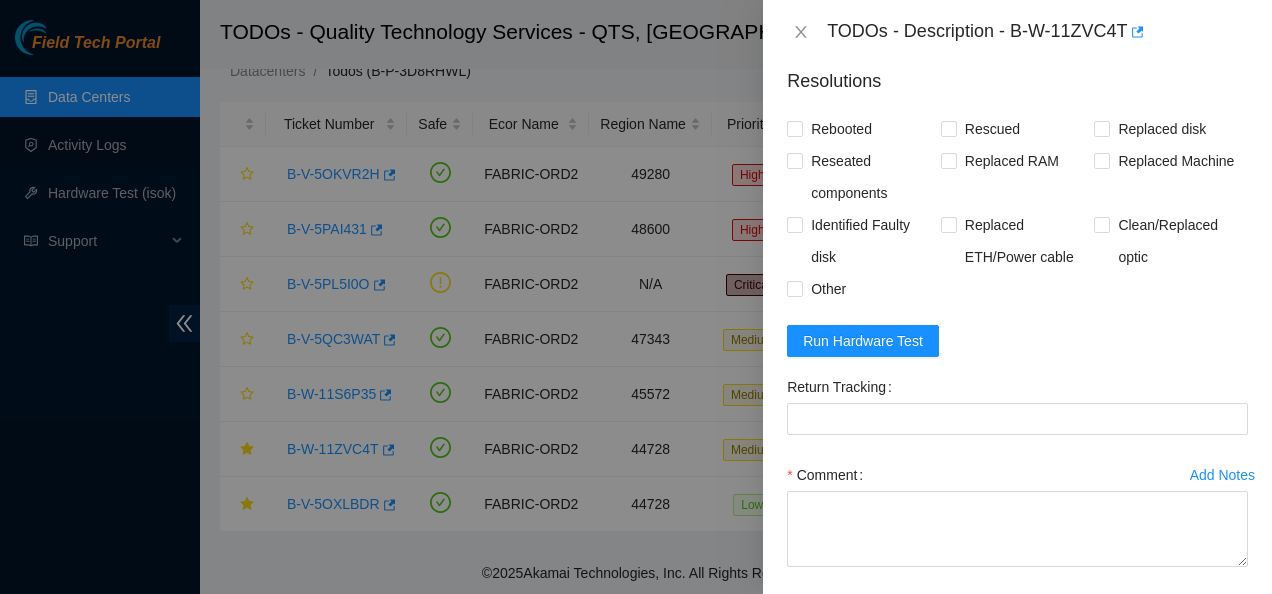 scroll, scrollTop: 806, scrollLeft: 0, axis: vertical 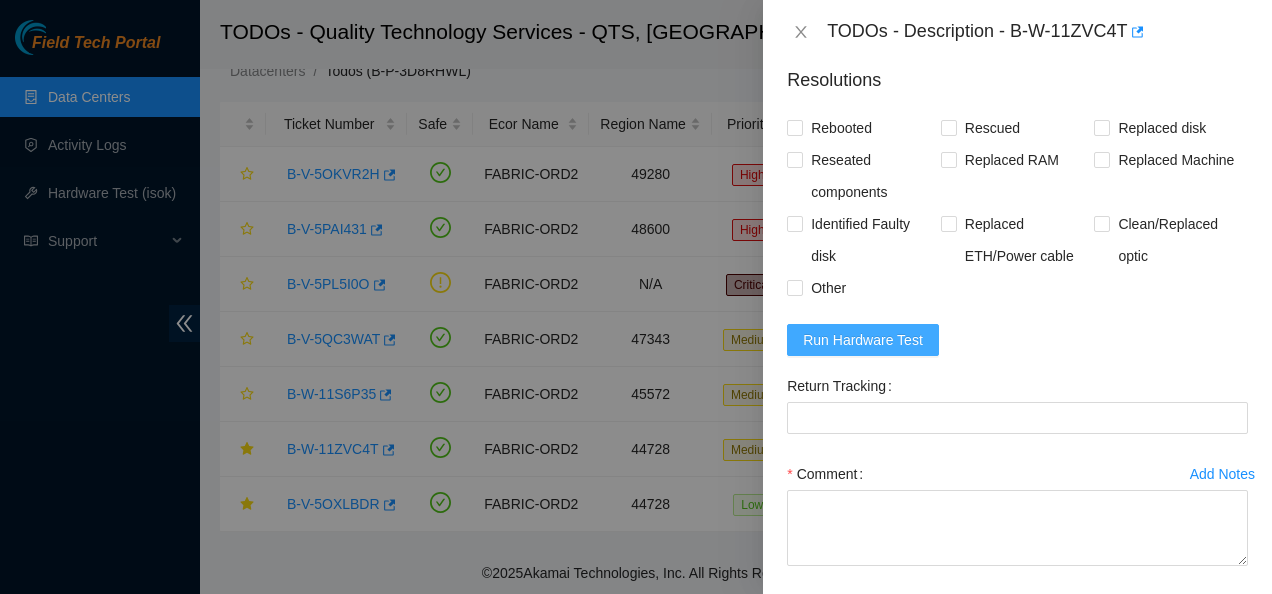 click on "Run Hardware Test" at bounding box center [863, 340] 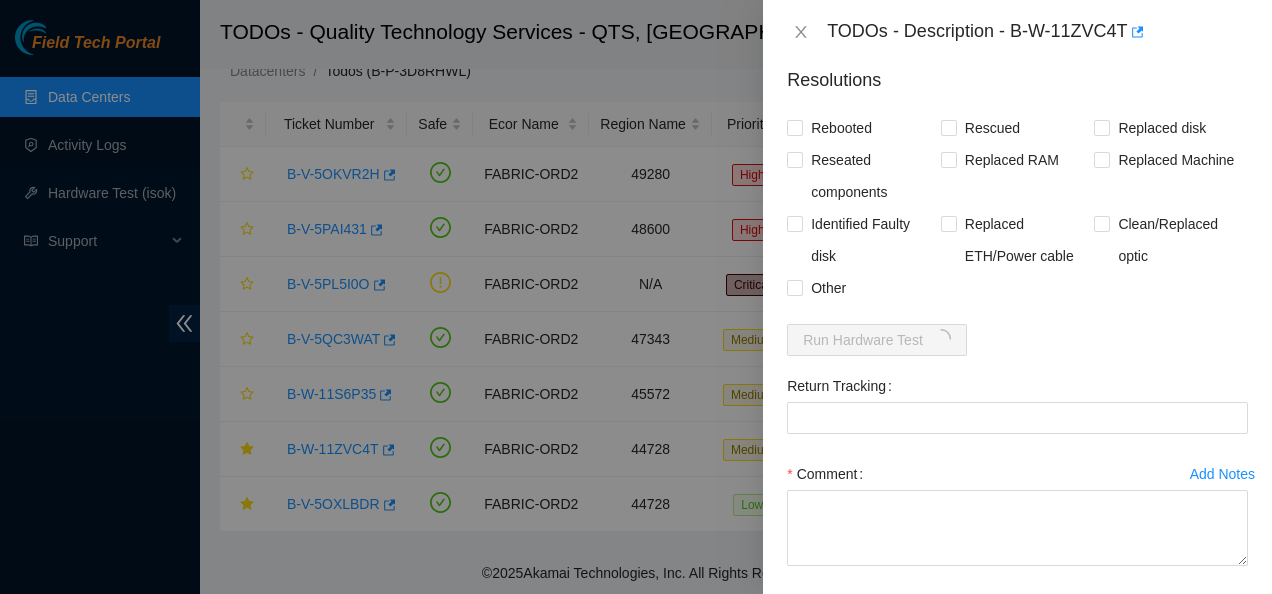 scroll, scrollTop: 890, scrollLeft: 0, axis: vertical 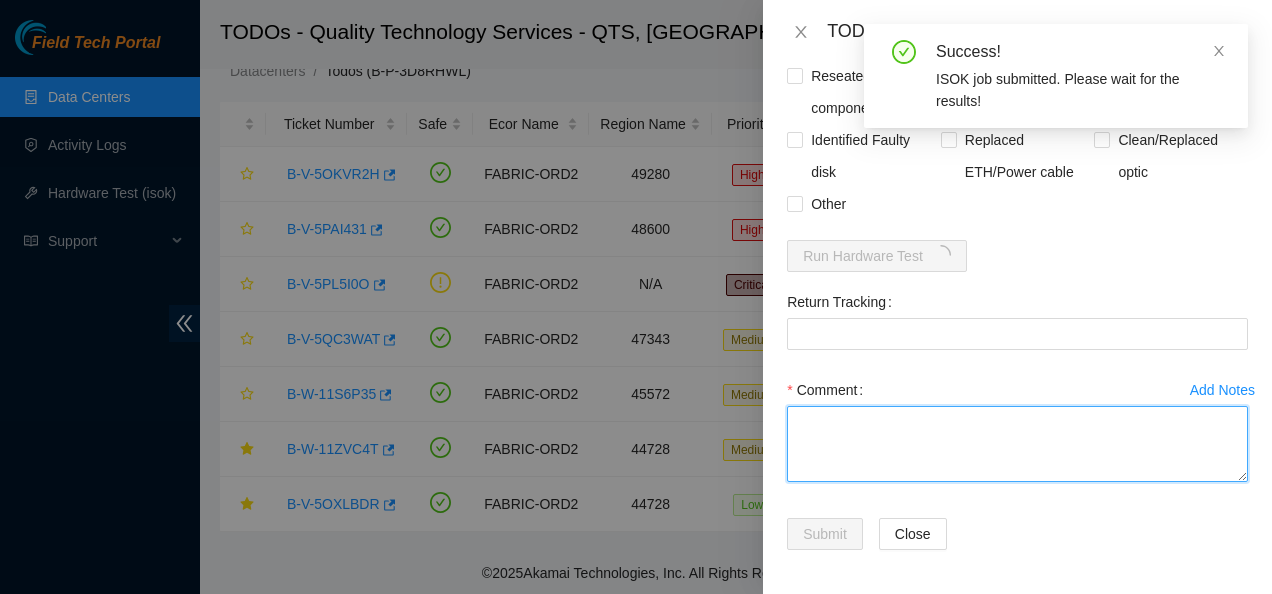 click on "Comment" at bounding box center [1017, 444] 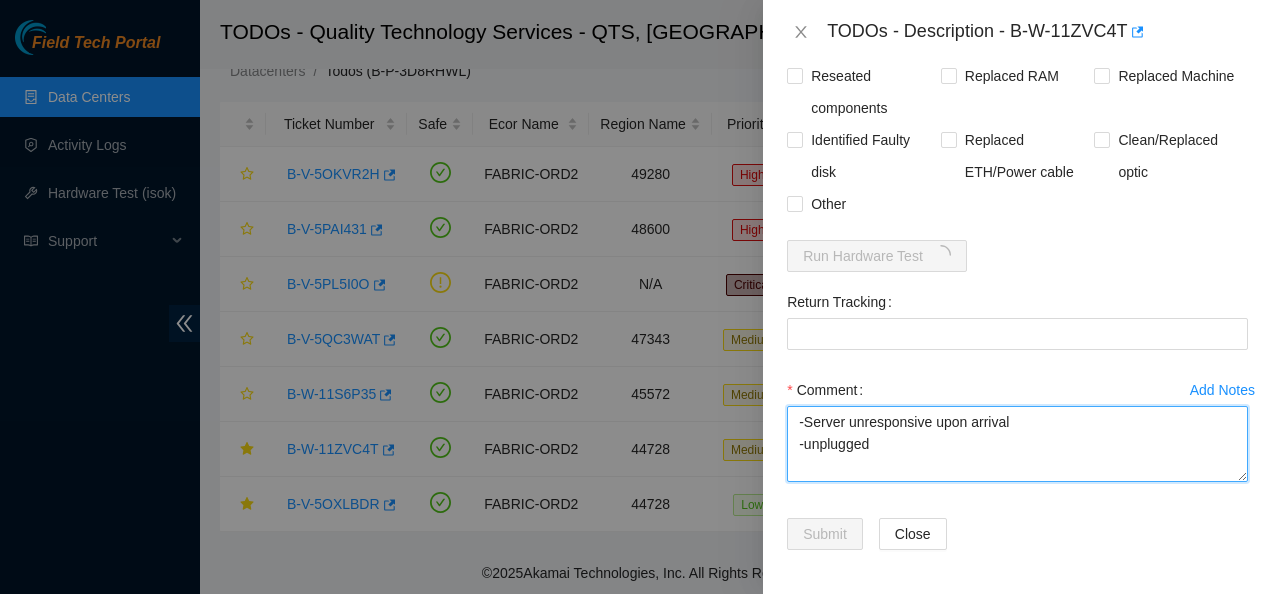 type on "-Server unresponsive upon arrival
-unplugged" 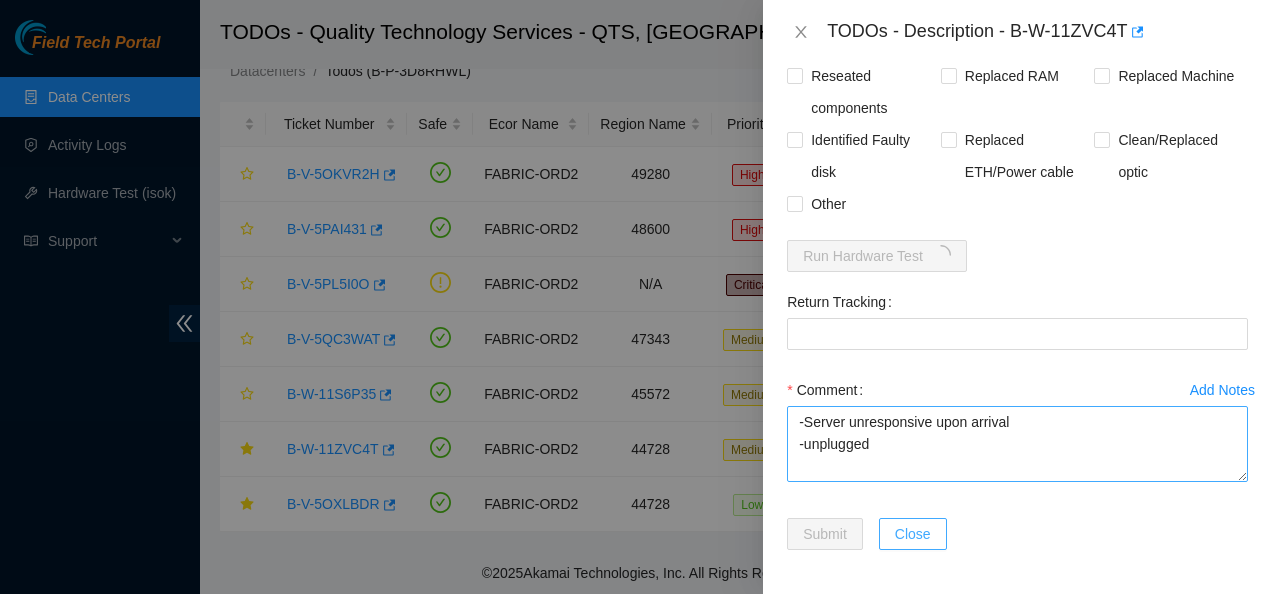 type 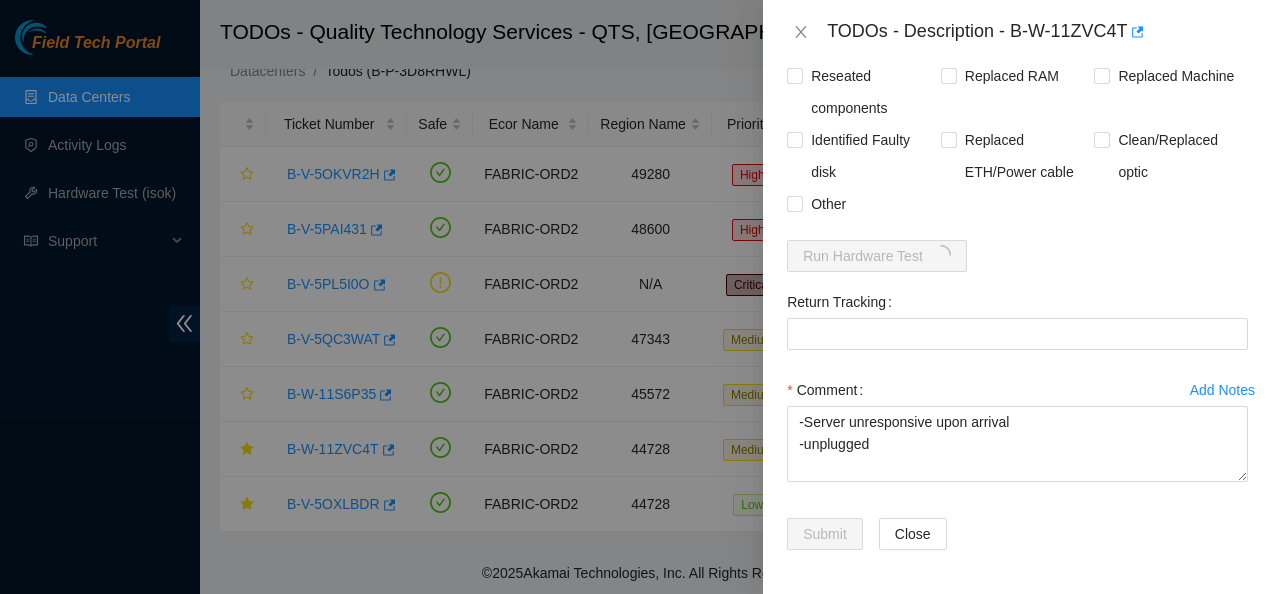 click on "Comment" at bounding box center (1017, 390) 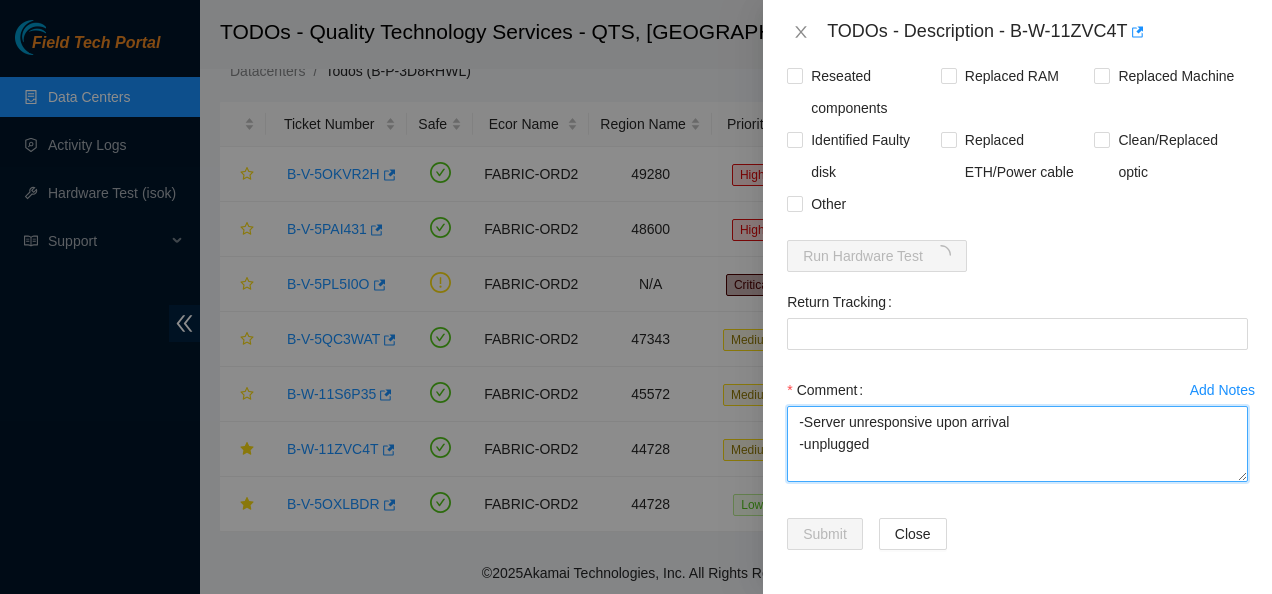 click on "-Server unresponsive upon arrival
-unplugged" at bounding box center (1017, 444) 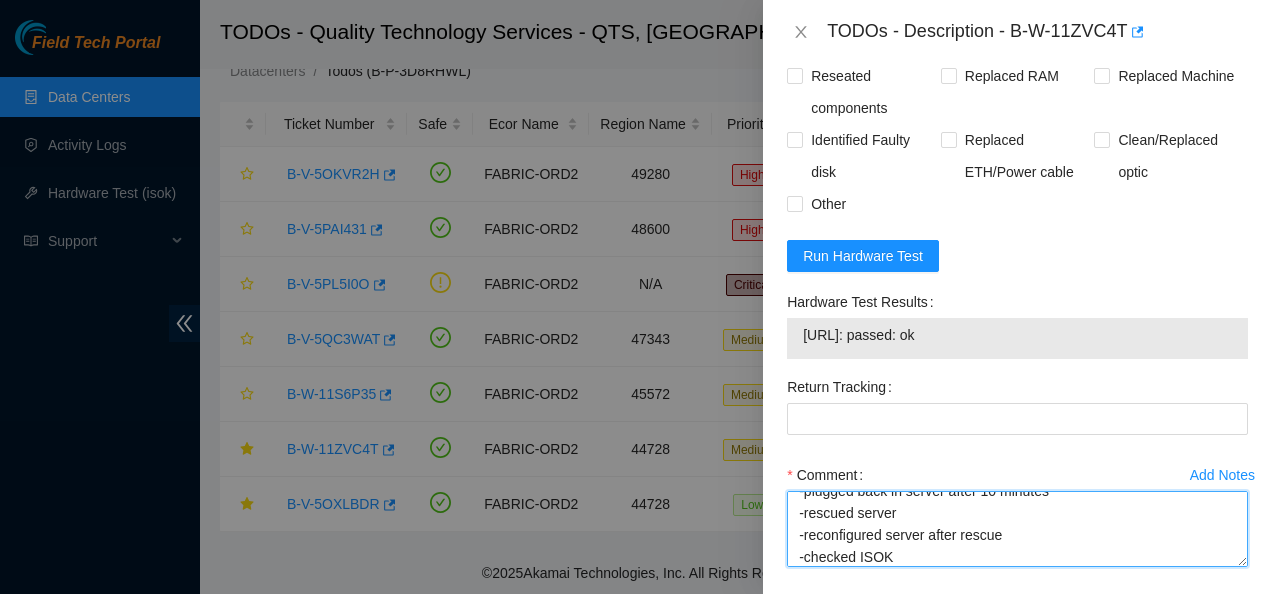 scroll, scrollTop: 82, scrollLeft: 0, axis: vertical 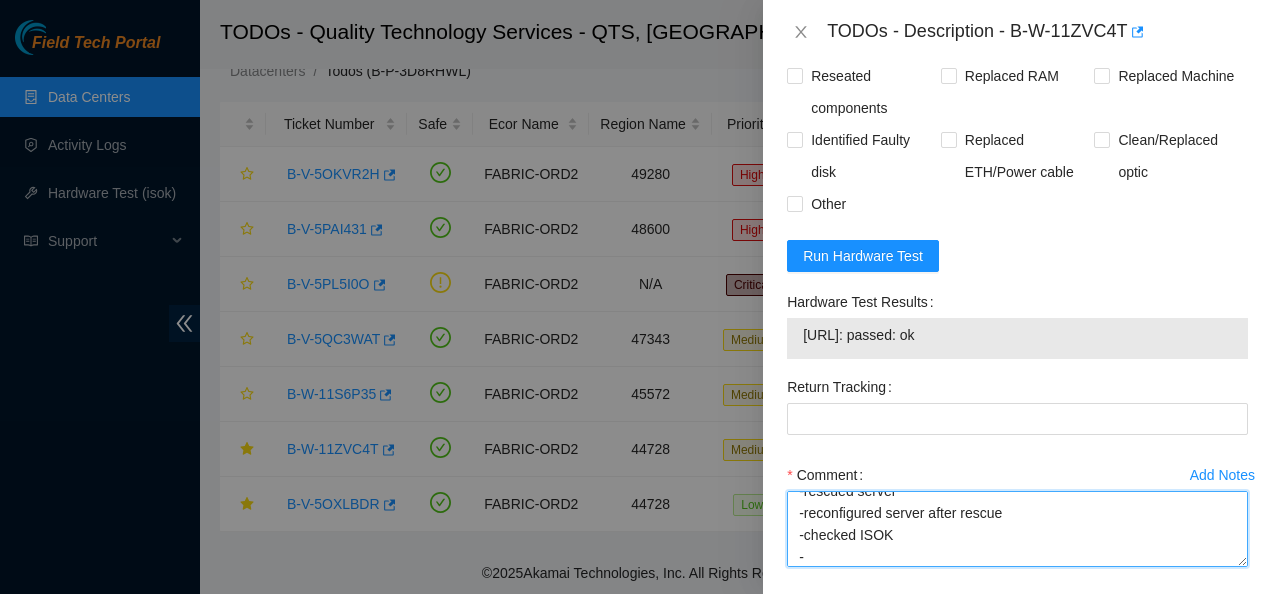 click on "-Server unresponsive upon arrival
-unplugged server for 10 minutes
-plugged back in server after 10 minutes
-rescued server
-reconfigured server after rescue
-checked ISOK
-" at bounding box center [1017, 529] 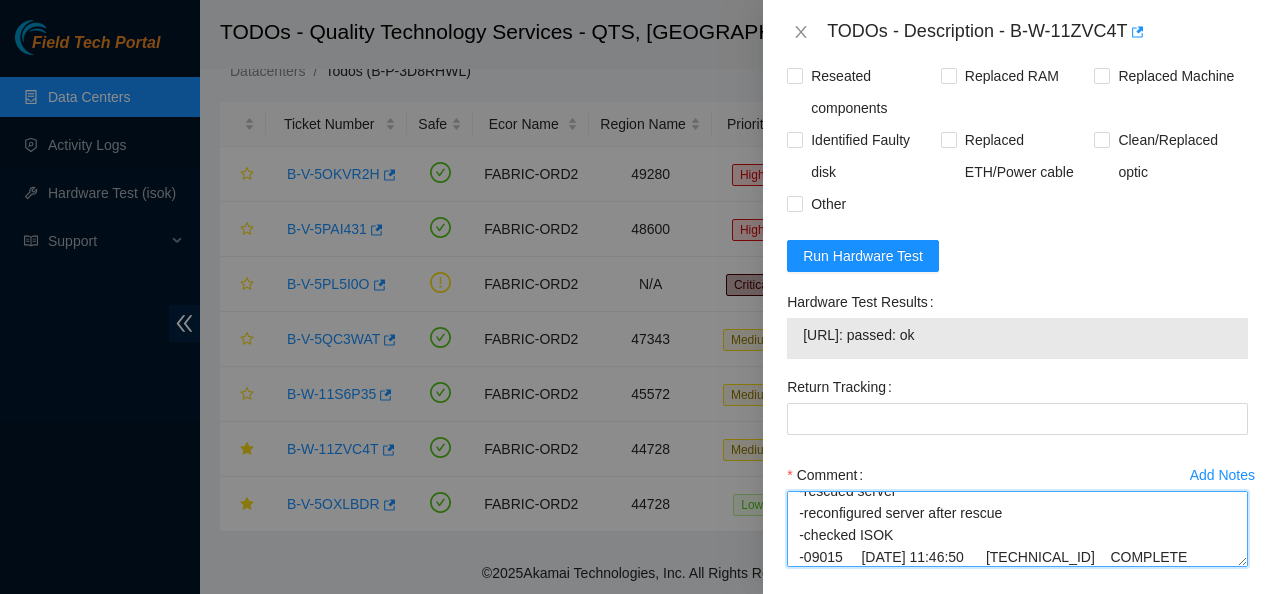 scroll, scrollTop: 88, scrollLeft: 0, axis: vertical 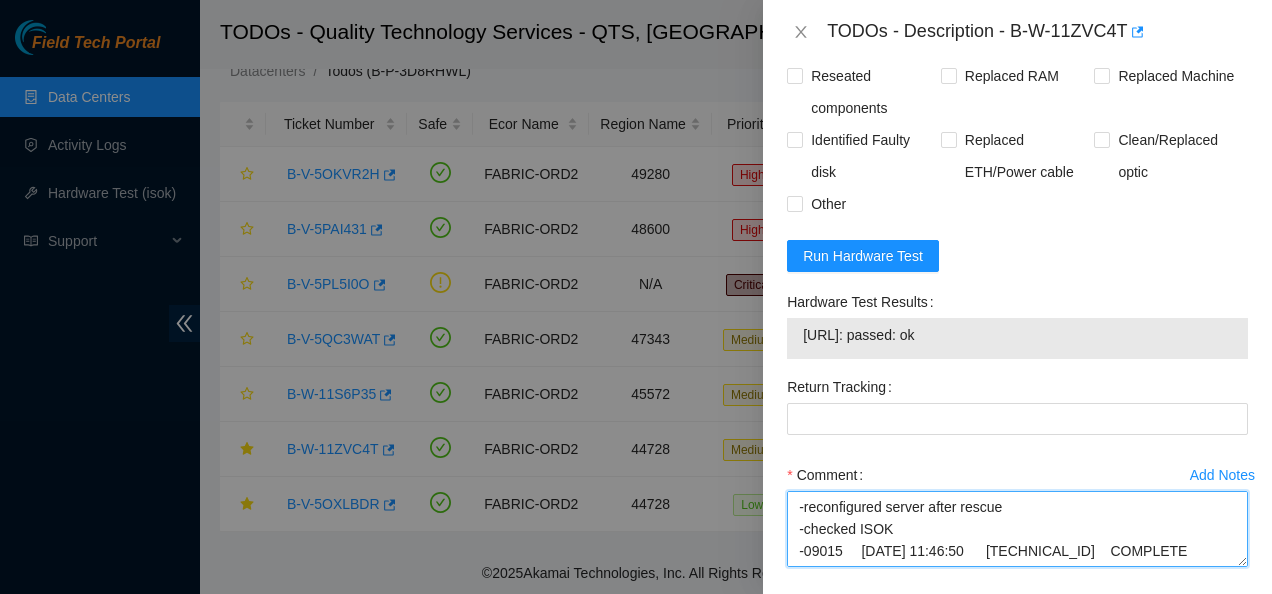 type on "-Server unresponsive upon arrival
-unplugged server for 10 minutes
-plugged back in server after 10 minutes
-rescued server
-reconfigured server after rescue
-checked ISOK
-09015	[DATE] 11:46:50	[TECHNICAL_ID]	COMPLETE" 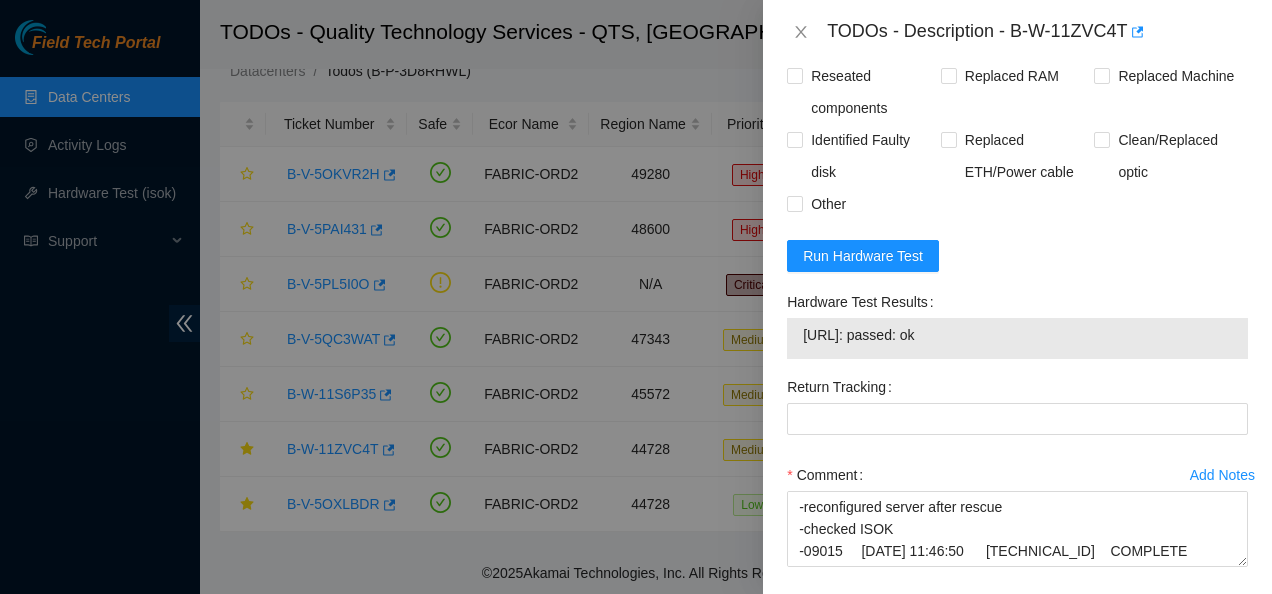 click on "Comment" at bounding box center [1017, 475] 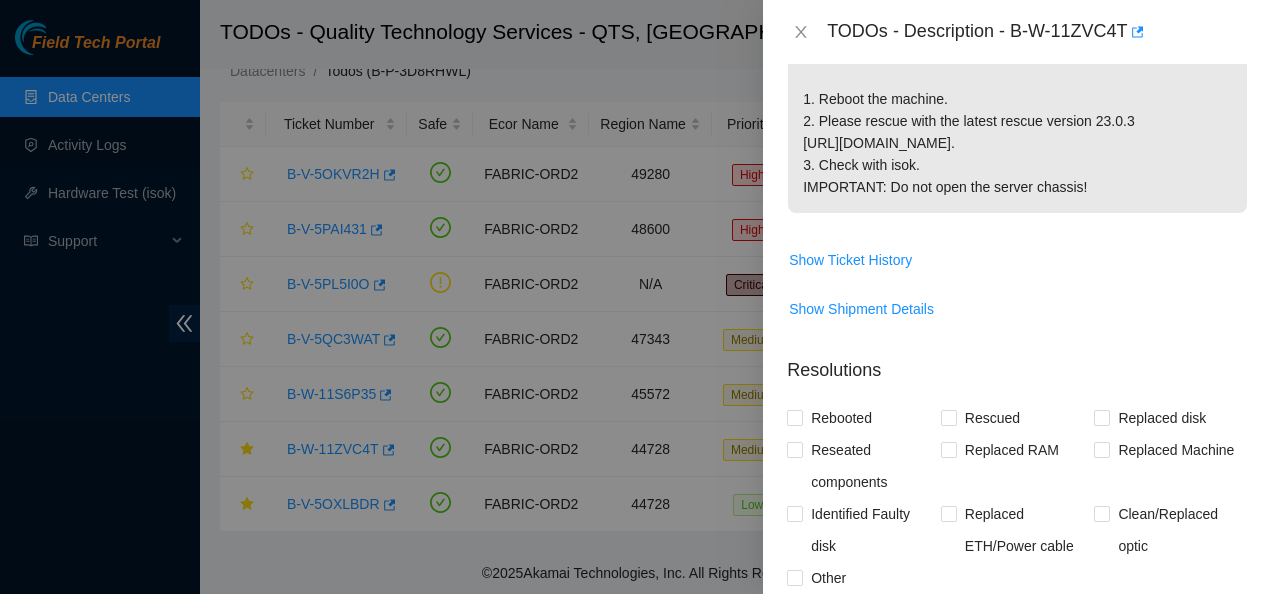 scroll, scrollTop: 516, scrollLeft: 0, axis: vertical 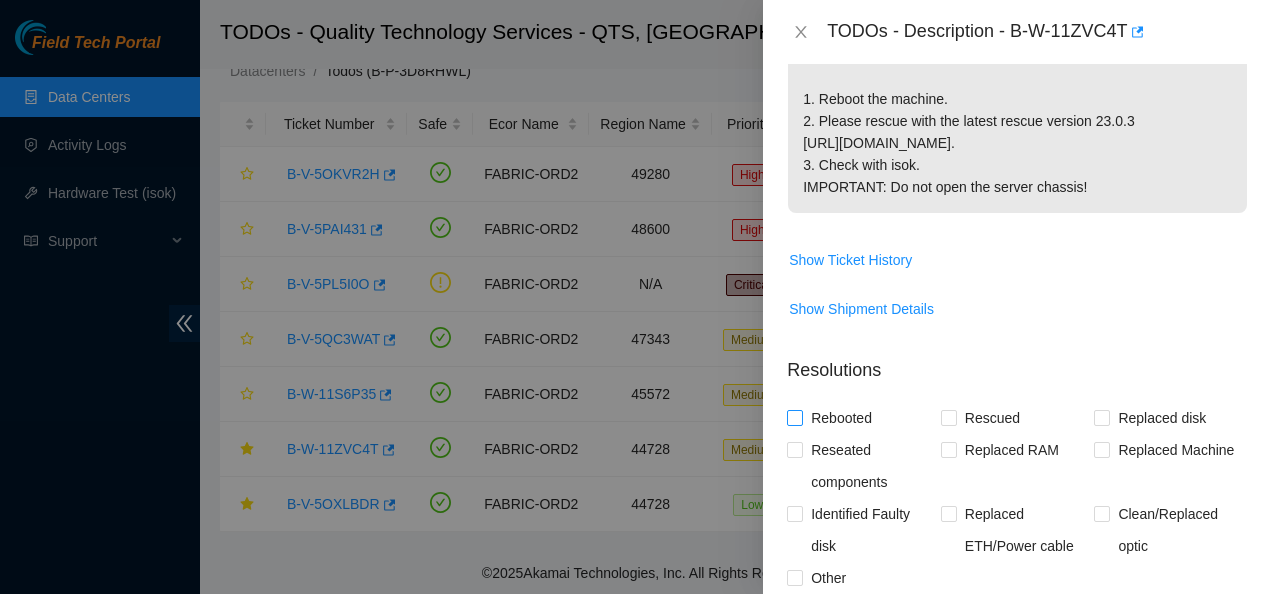 click on "Rebooted" at bounding box center [794, 417] 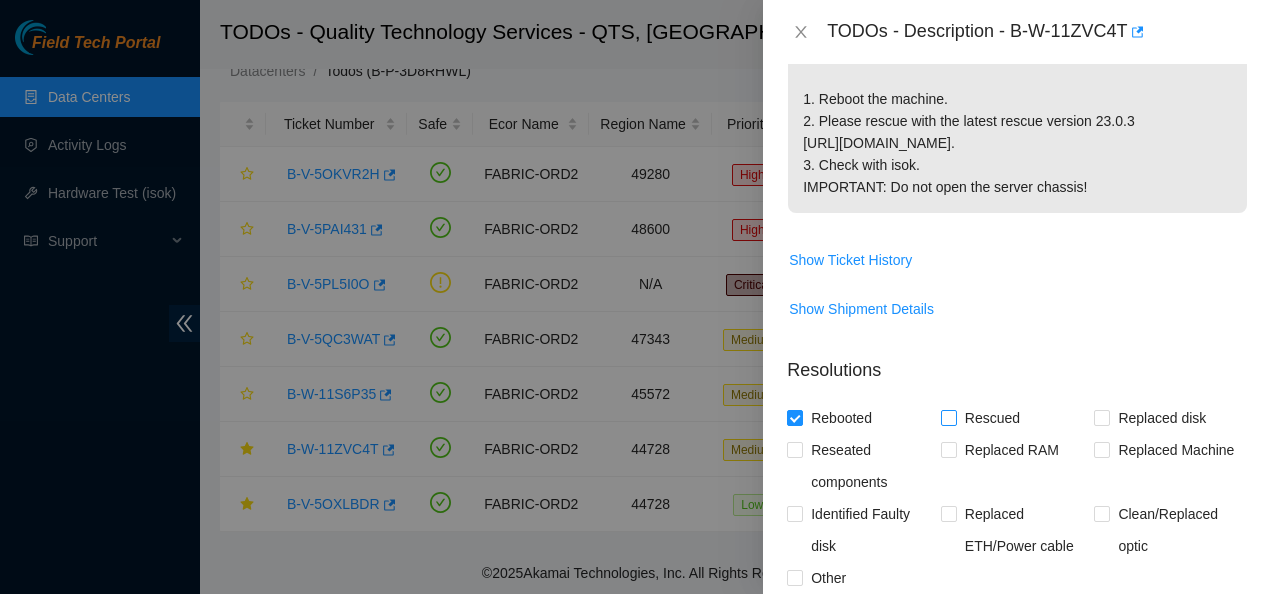click on "Rescued" at bounding box center (948, 417) 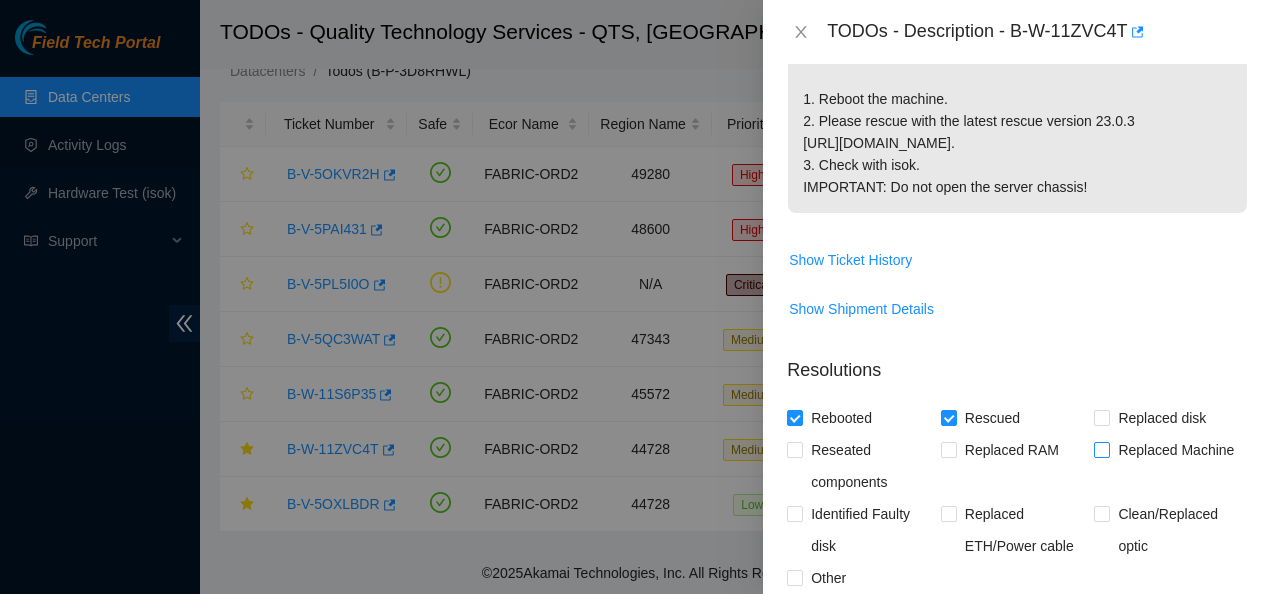 click on "Replaced Machine" at bounding box center [1101, 449] 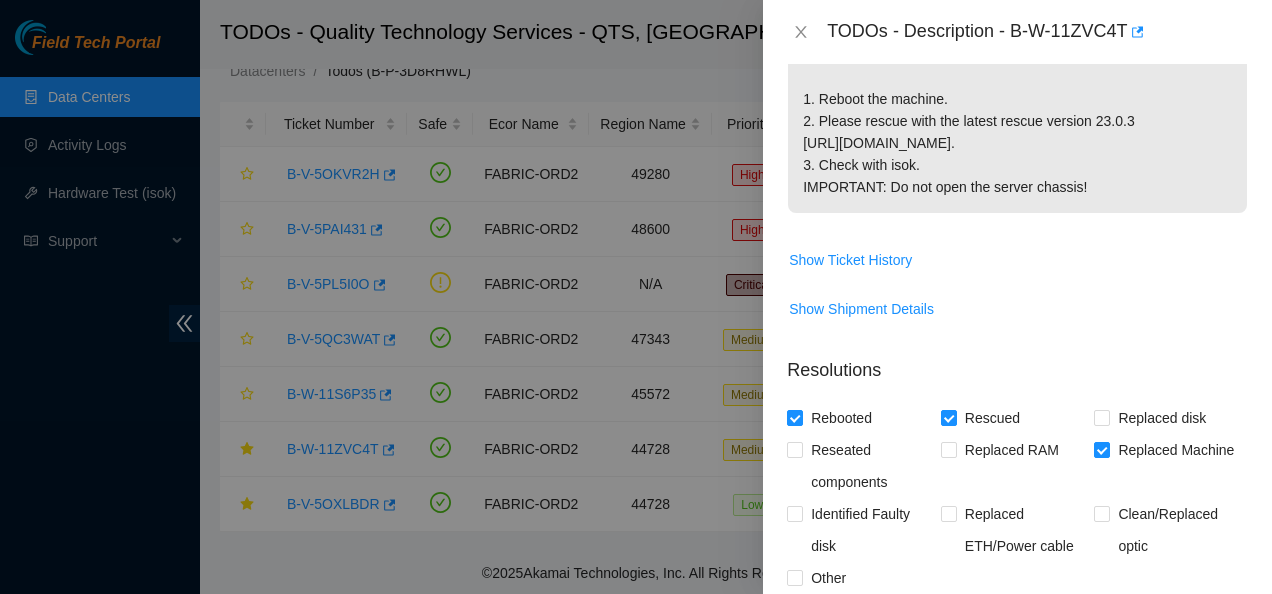 click on "Show Shipment Details" at bounding box center (1017, 309) 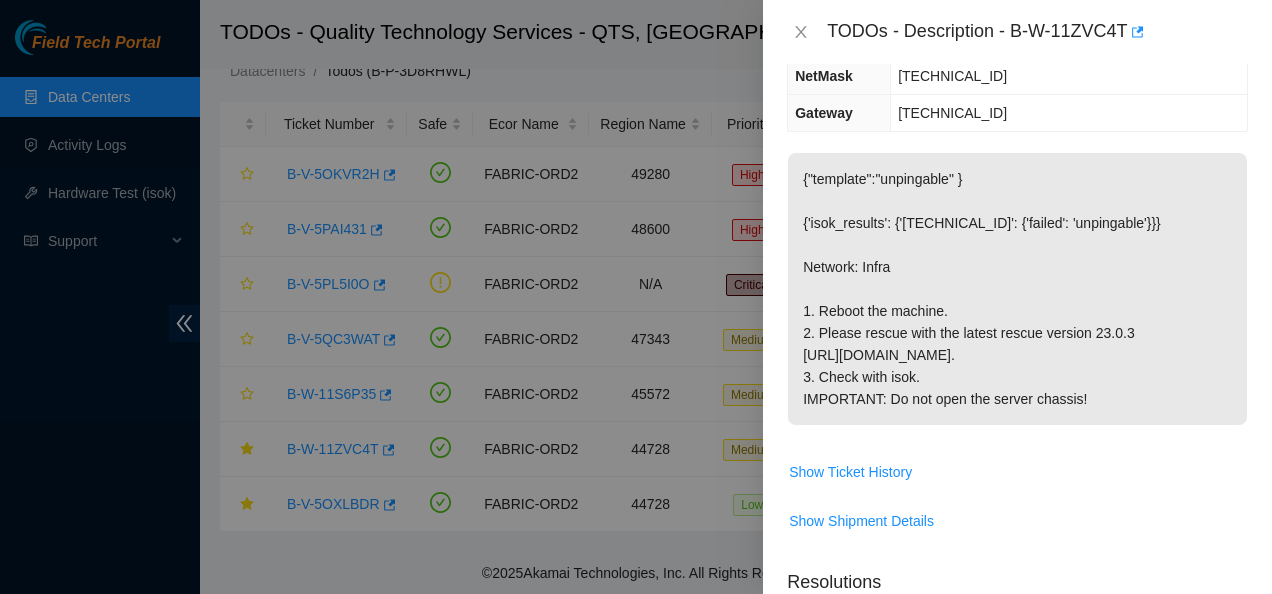 scroll, scrollTop: 496, scrollLeft: 0, axis: vertical 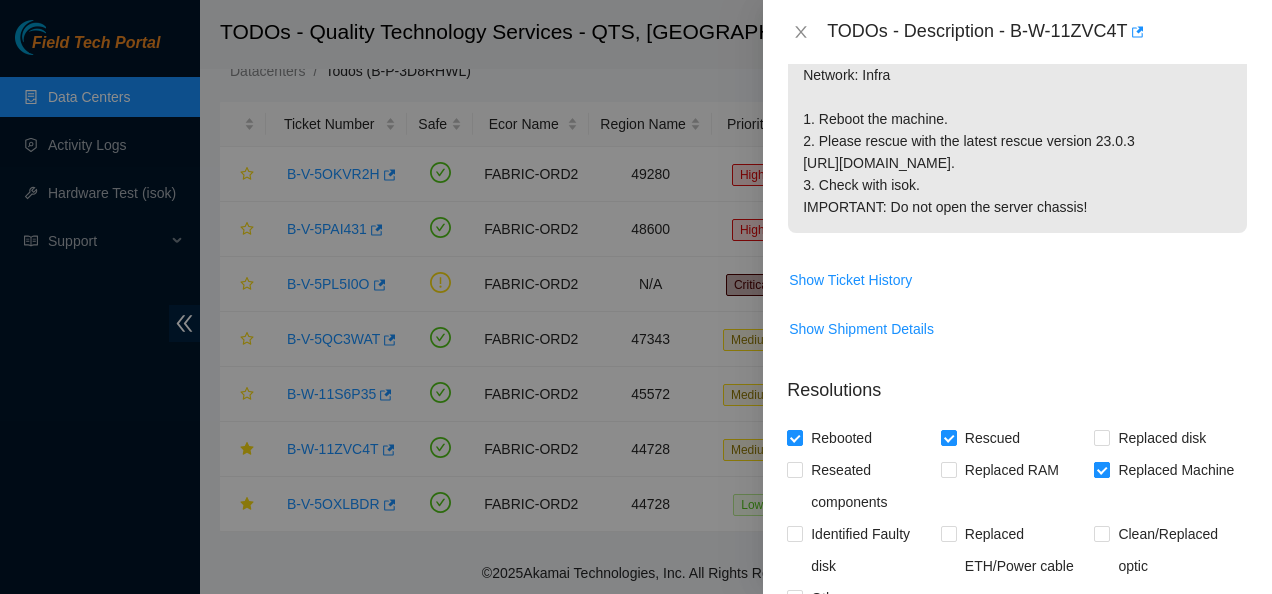 click on "Replaced Machine" at bounding box center (1101, 469) 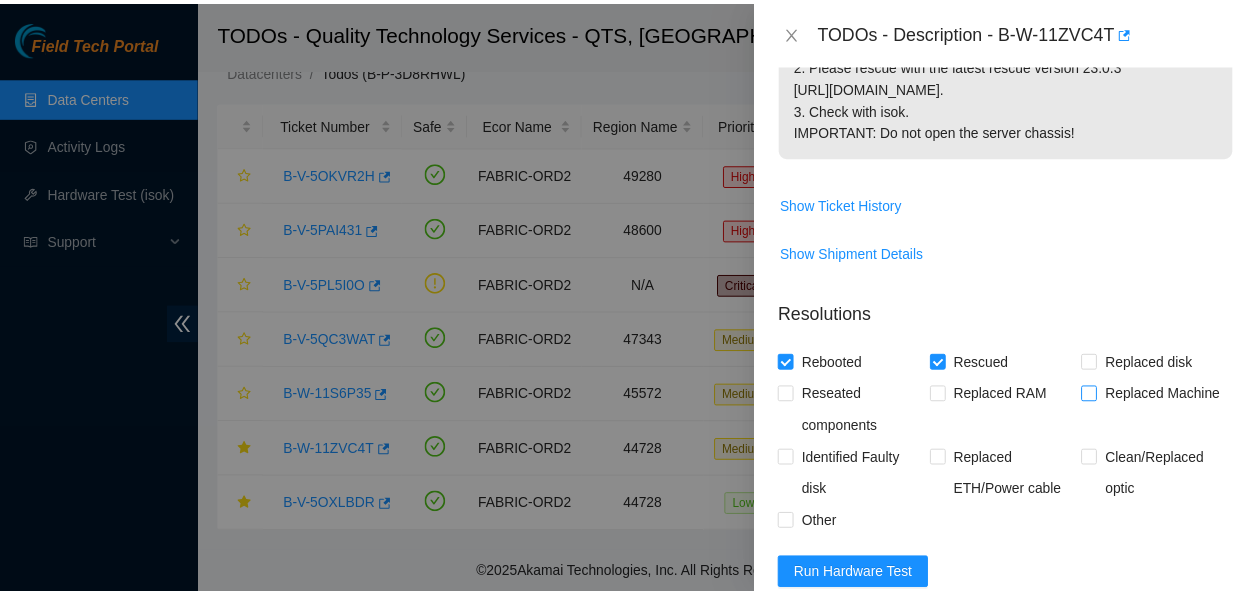 scroll, scrollTop: 976, scrollLeft: 0, axis: vertical 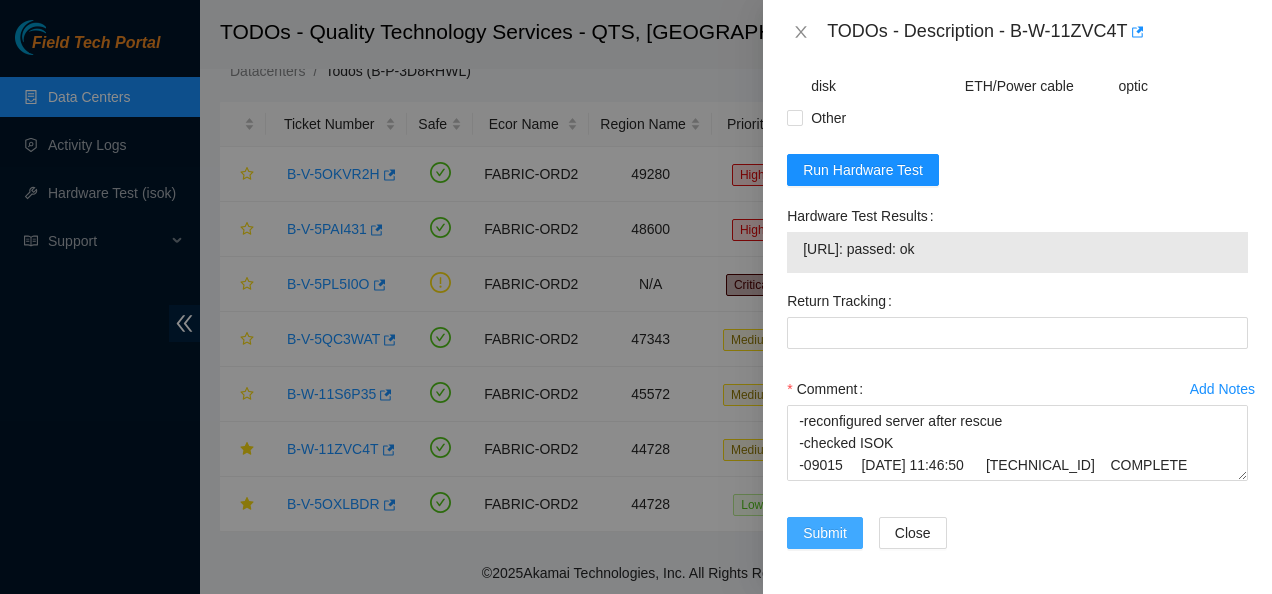 click on "Submit" at bounding box center (825, 533) 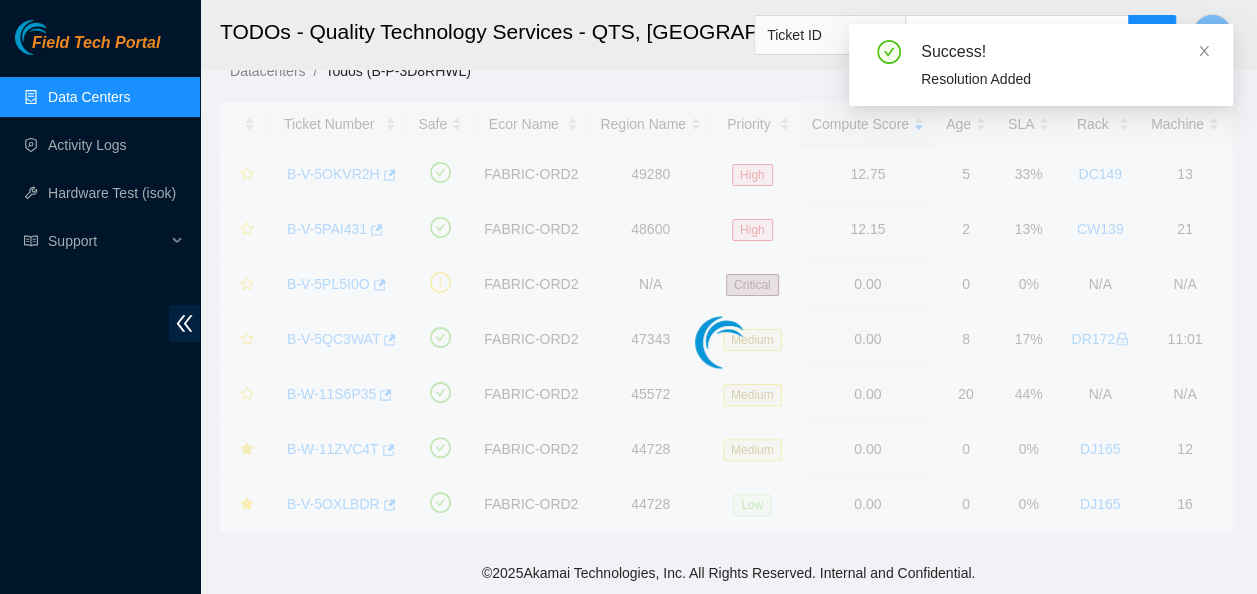scroll, scrollTop: 648, scrollLeft: 0, axis: vertical 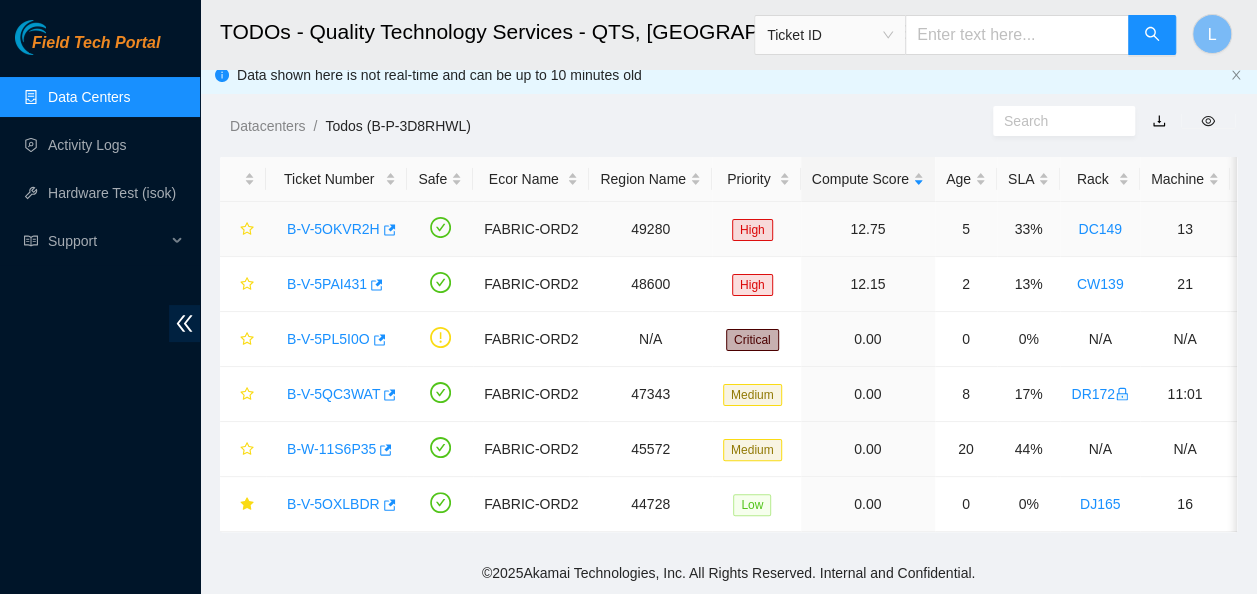click on "B-V-5OKVR2H" at bounding box center [333, 229] 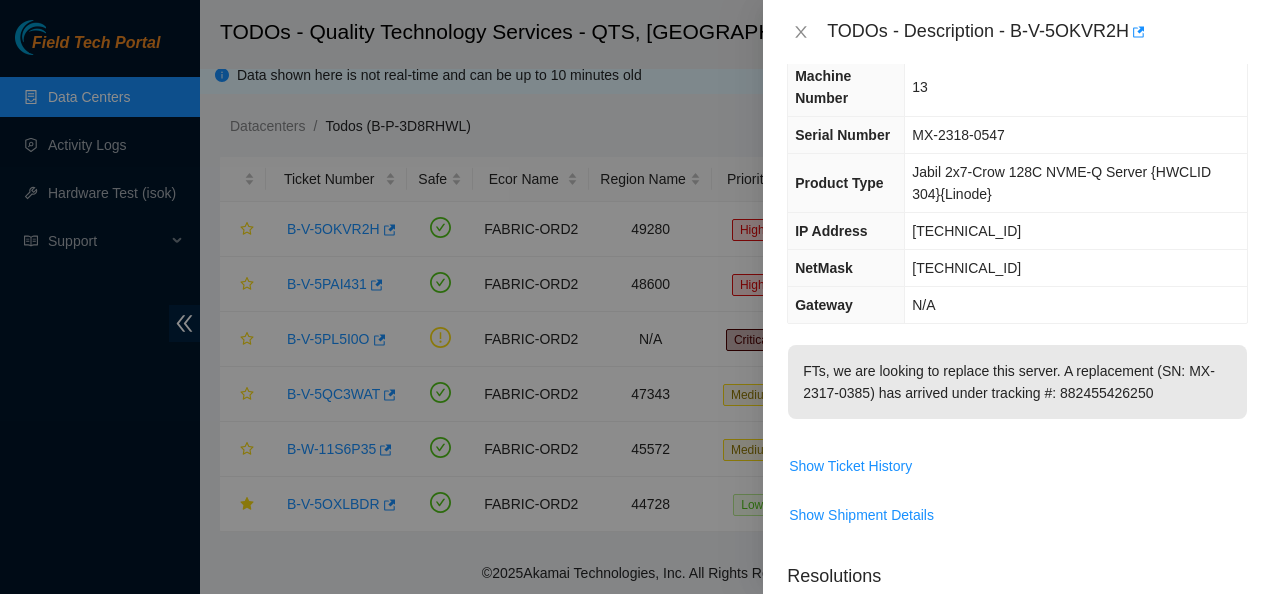 scroll, scrollTop: 0, scrollLeft: 0, axis: both 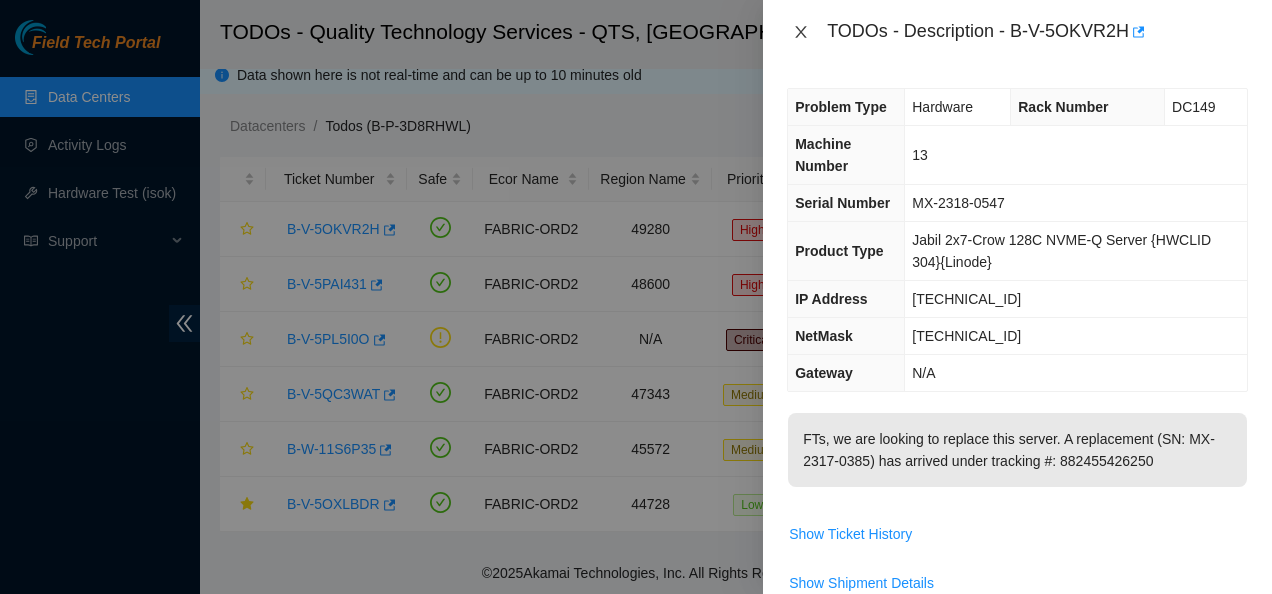 click 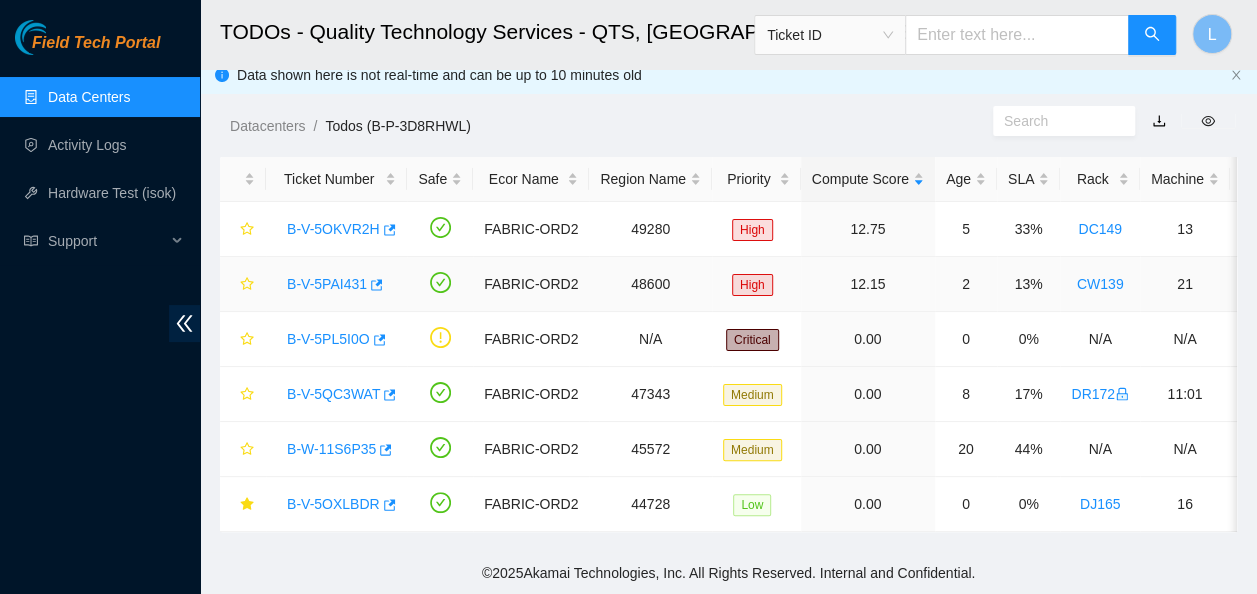 click on "B-V-5PAI431" at bounding box center [327, 284] 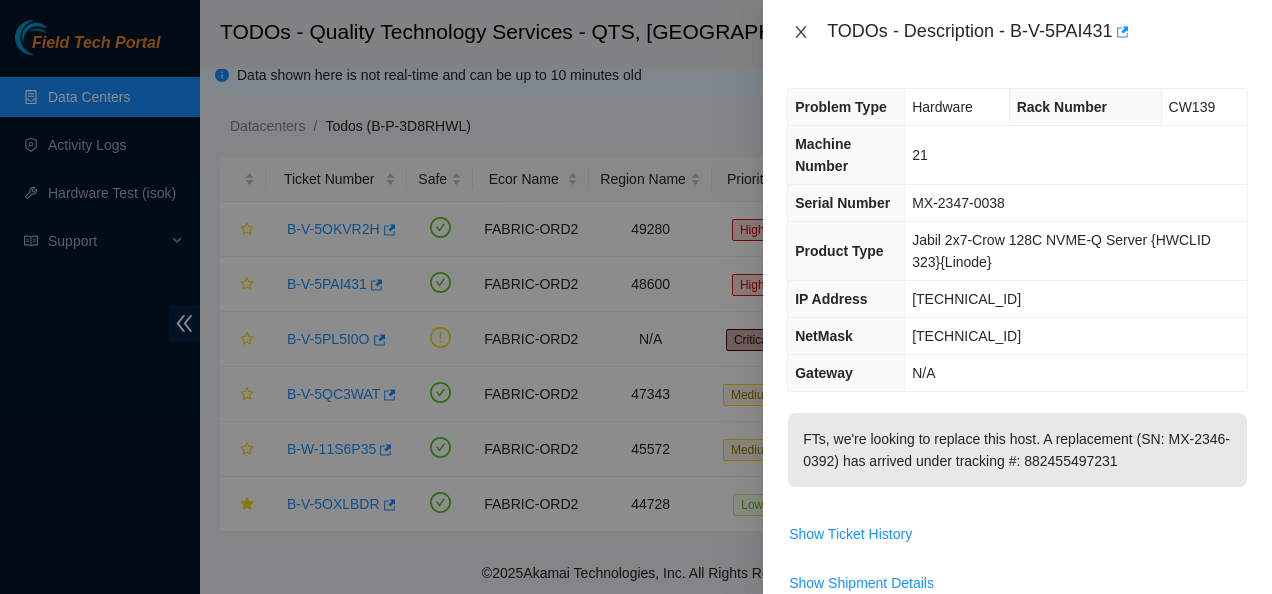 click 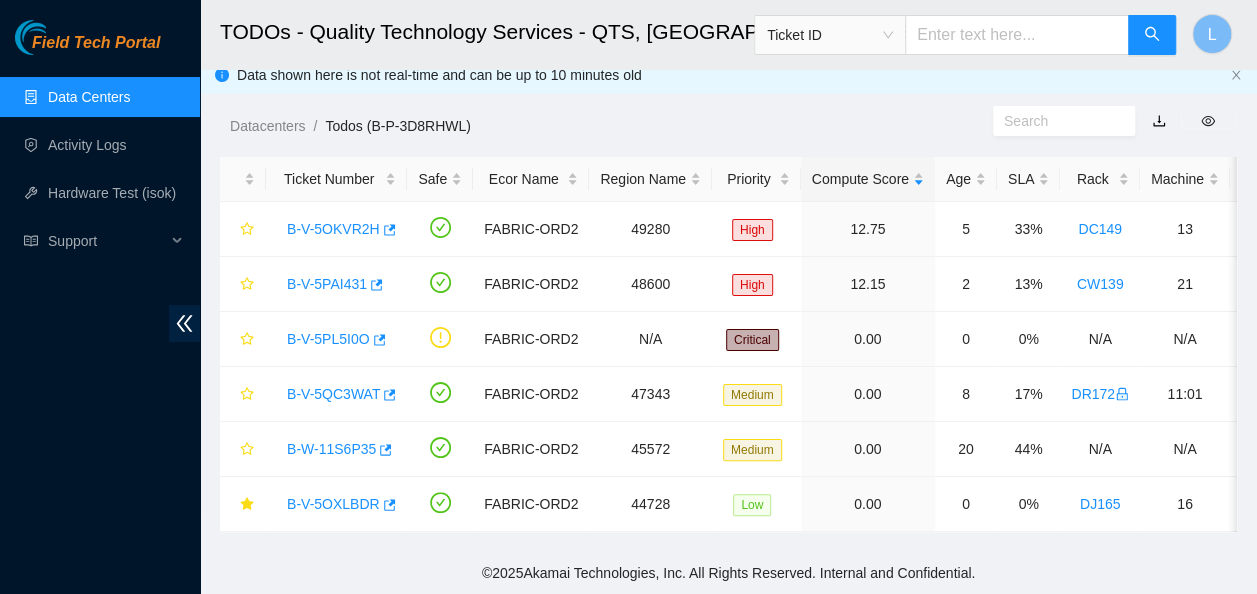 type 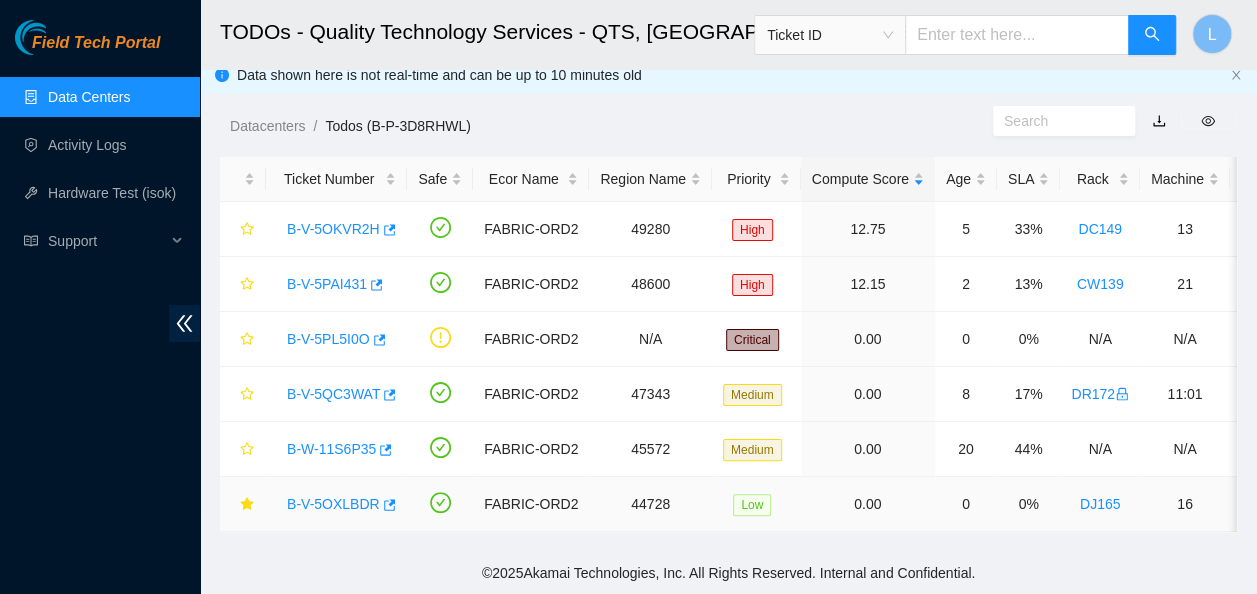 click on "B-V-5OXLBDR" at bounding box center [333, 504] 